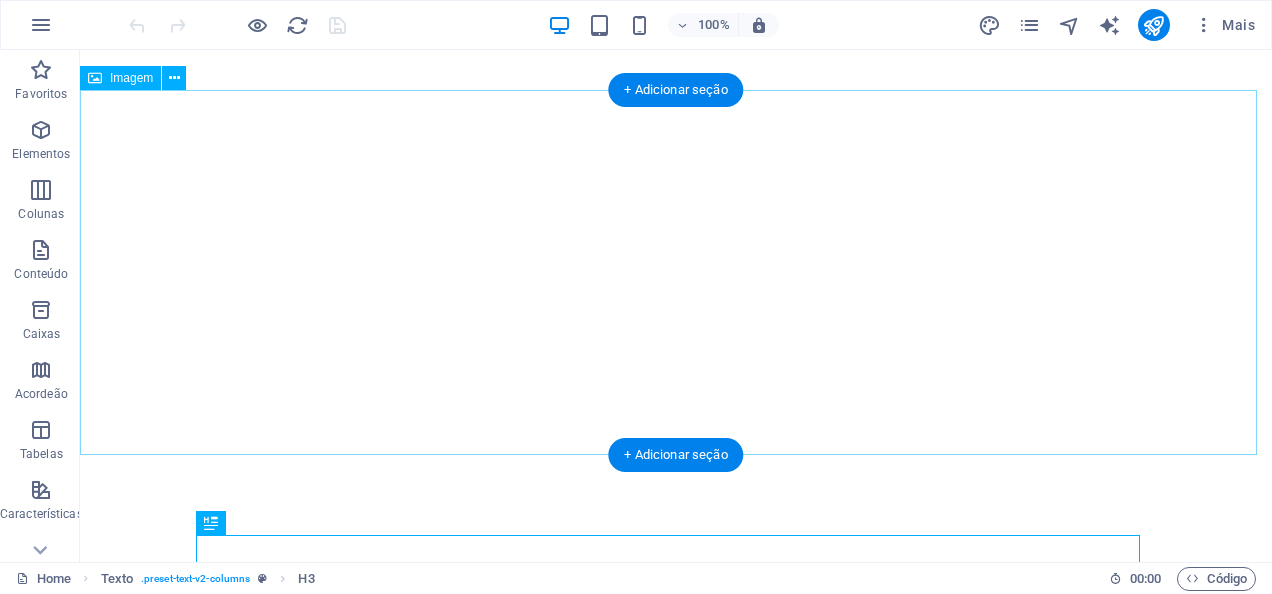 scroll, scrollTop: 0, scrollLeft: 0, axis: both 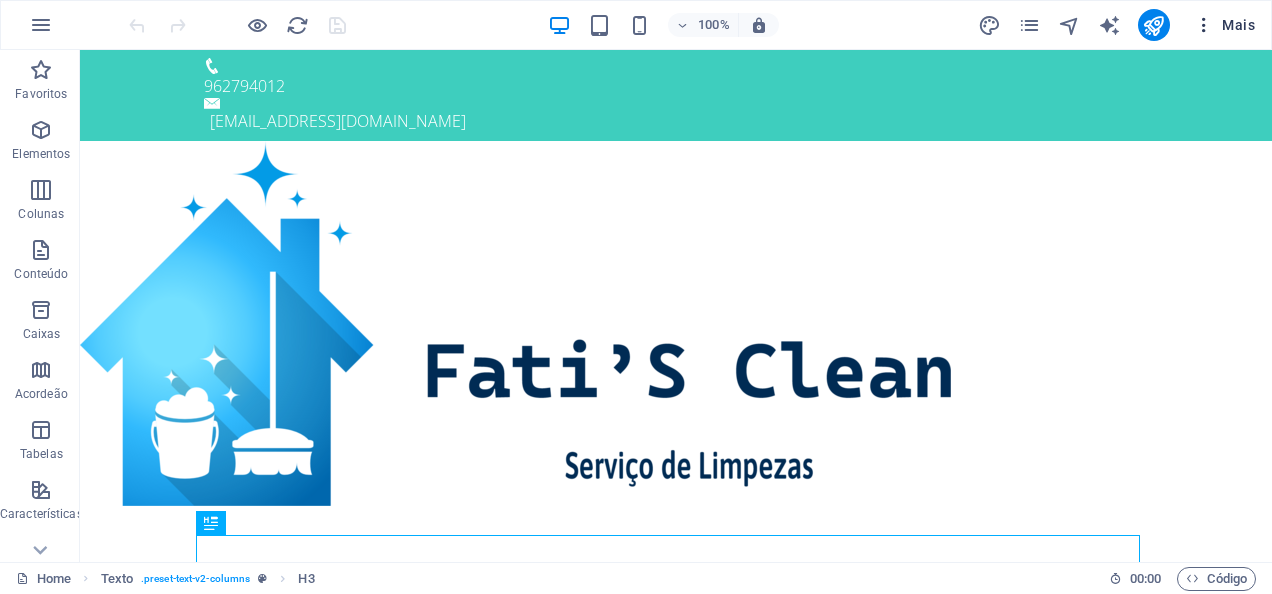 click at bounding box center (1204, 25) 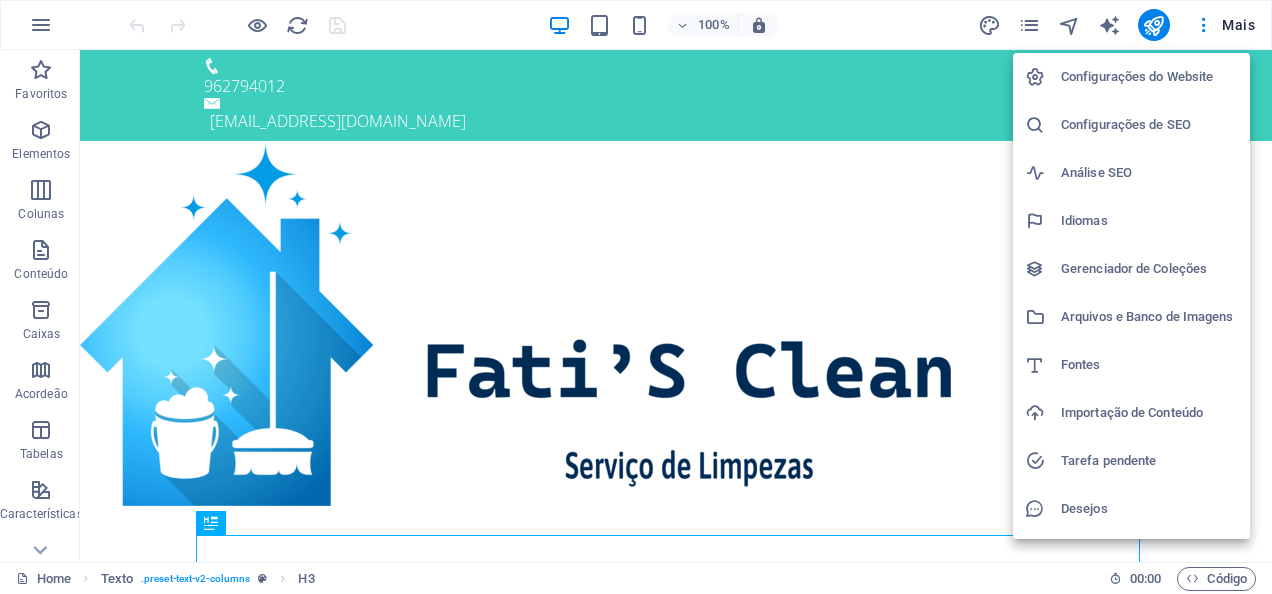 click on "Configurações do Website" at bounding box center [1149, 77] 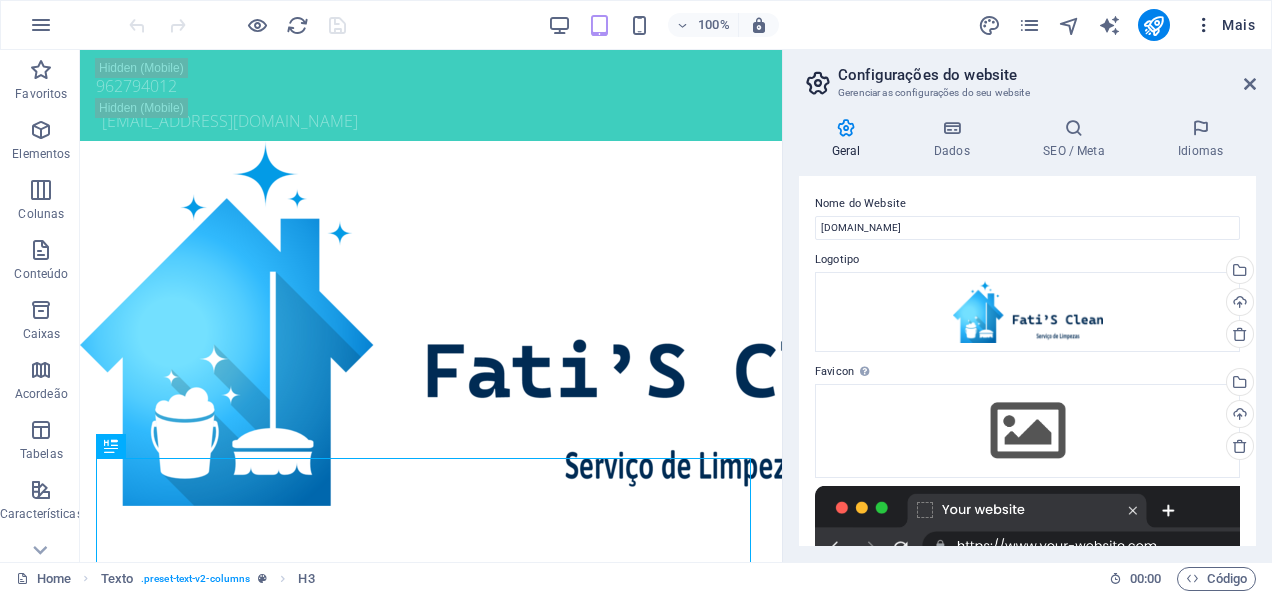 click on "Mais" at bounding box center (1224, 25) 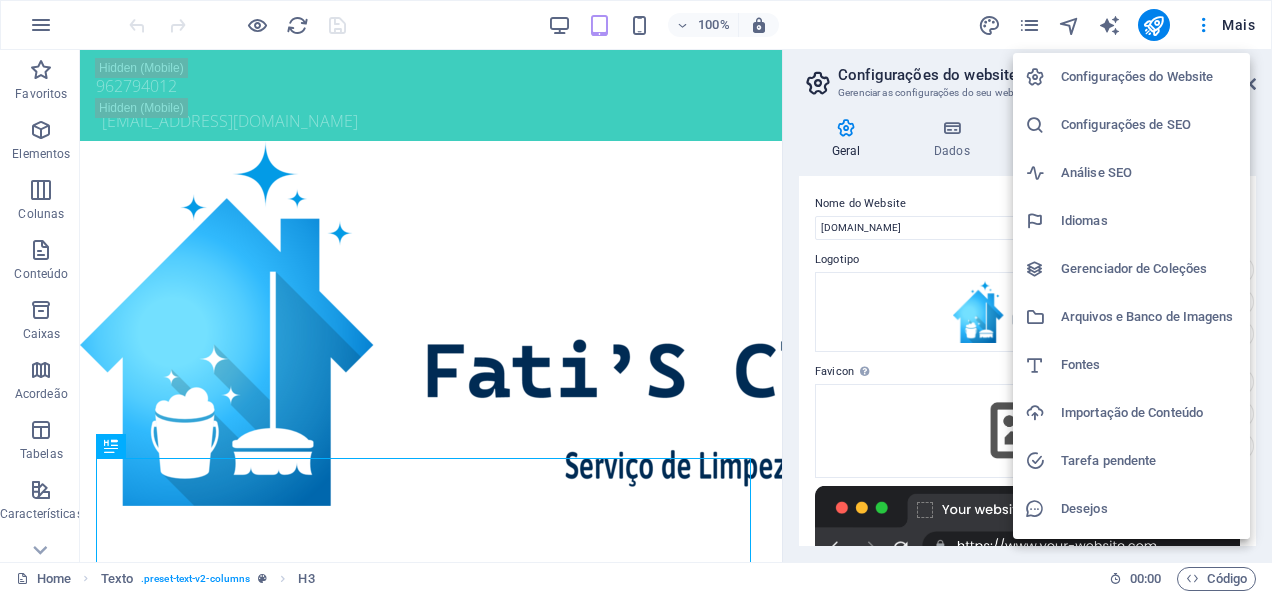 click on "Configurações de SEO" at bounding box center [1149, 125] 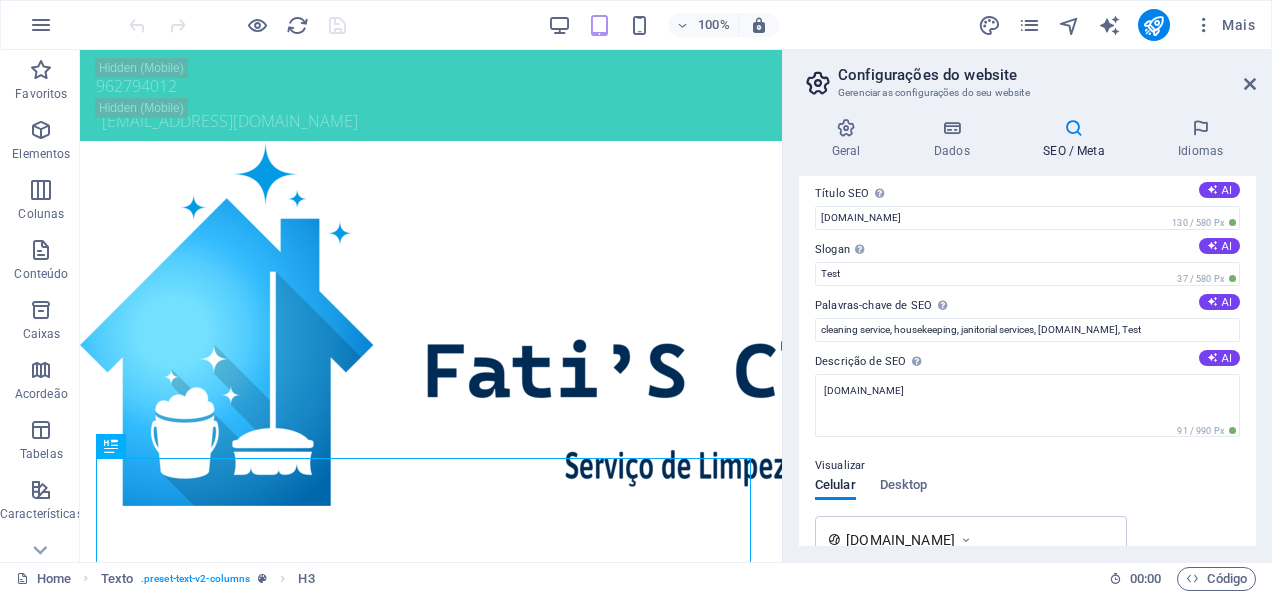 scroll, scrollTop: 0, scrollLeft: 0, axis: both 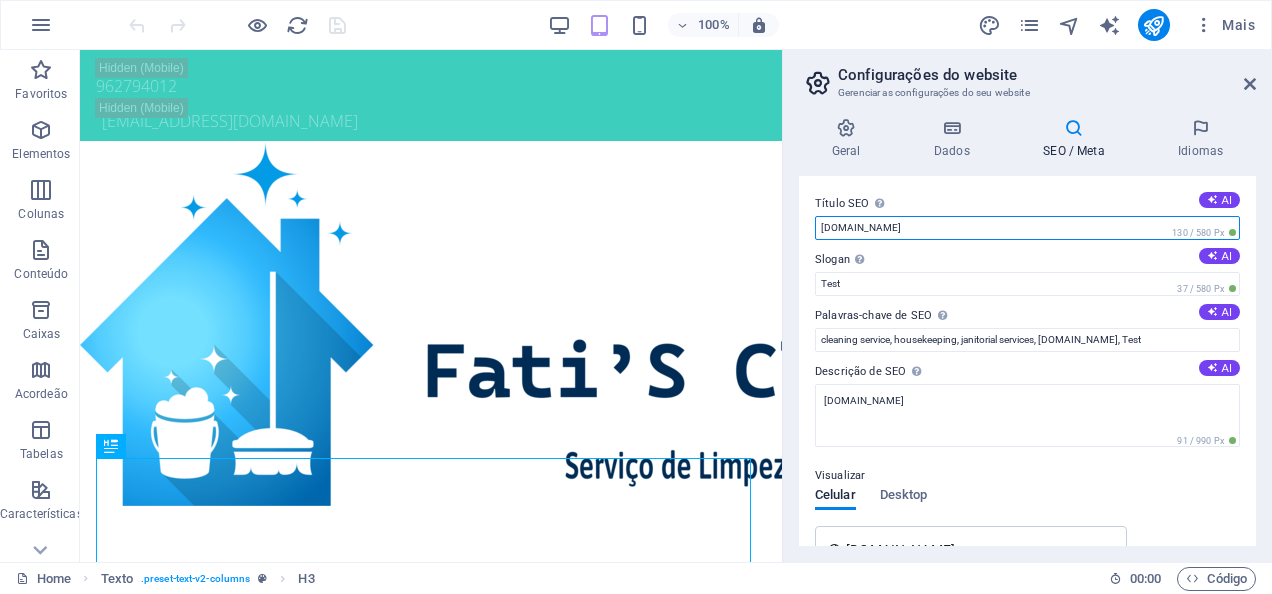 drag, startPoint x: 954, startPoint y: 226, endPoint x: 804, endPoint y: 209, distance: 150.96027 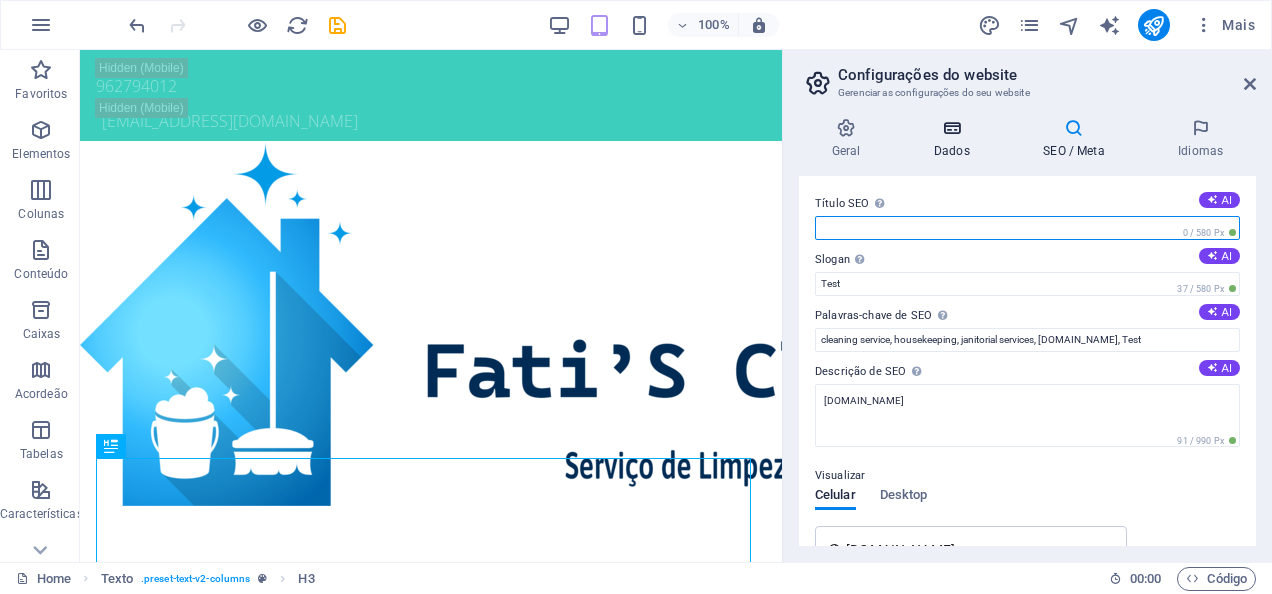 type 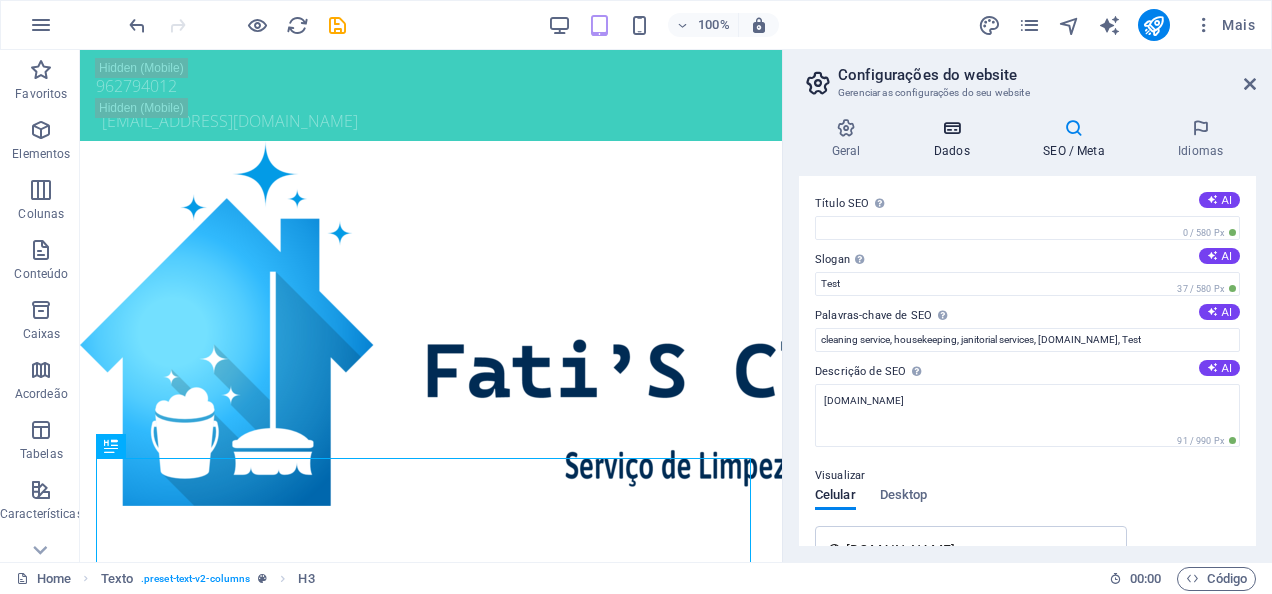 click on "Dados" at bounding box center [955, 139] 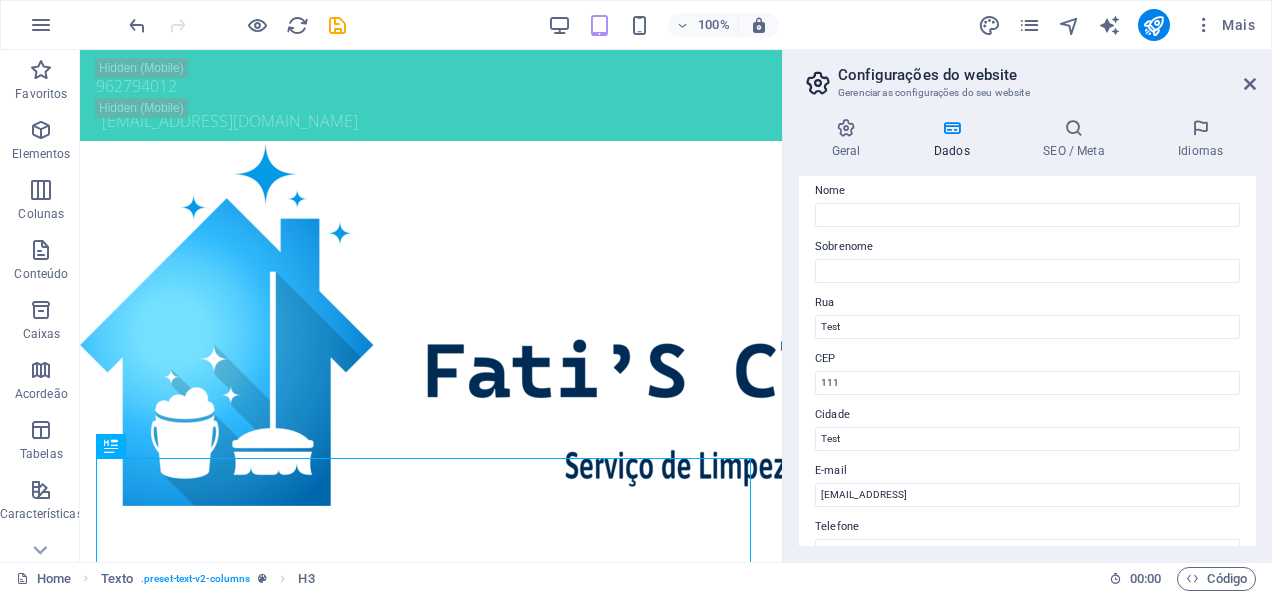 scroll, scrollTop: 0, scrollLeft: 0, axis: both 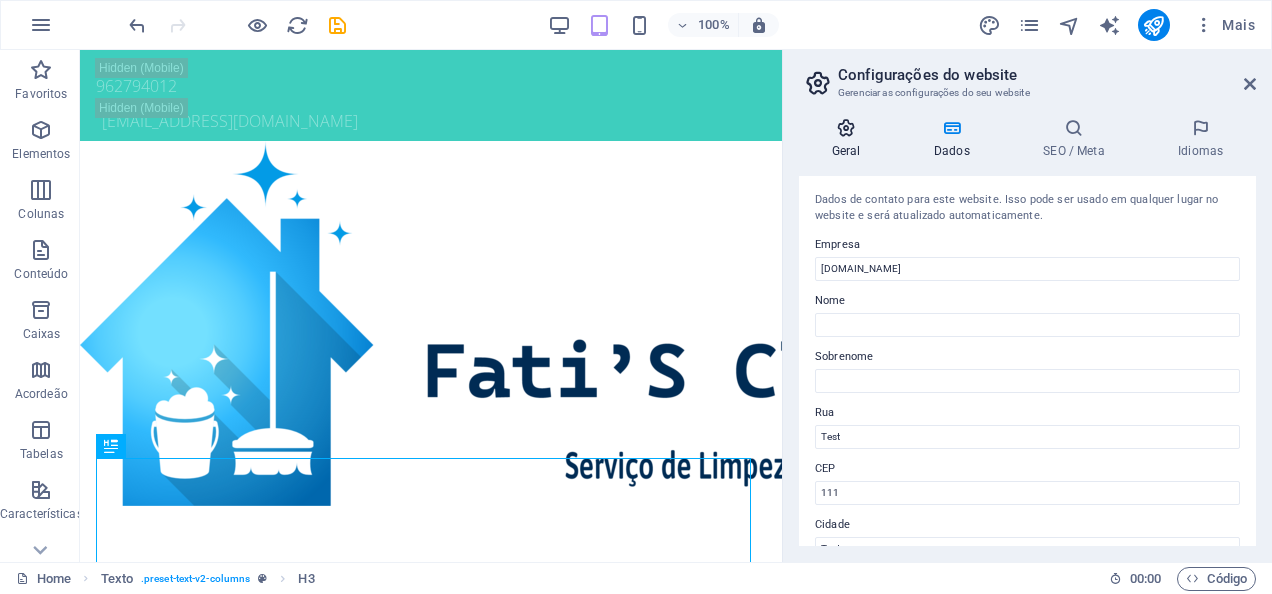 click at bounding box center (846, 128) 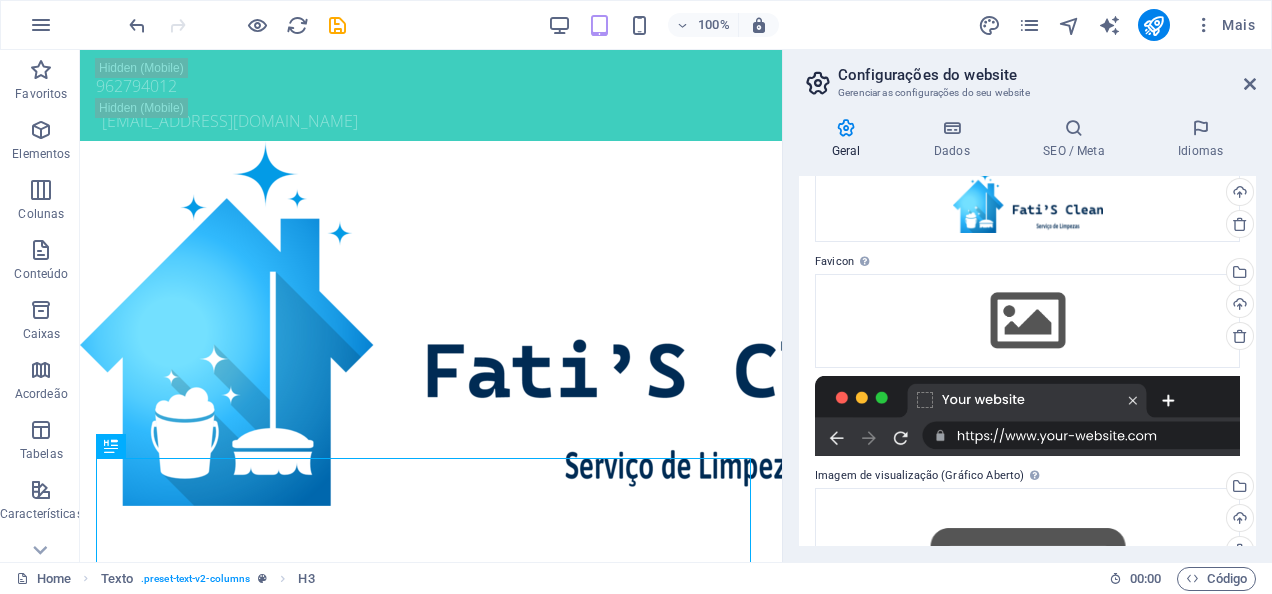 scroll, scrollTop: 0, scrollLeft: 0, axis: both 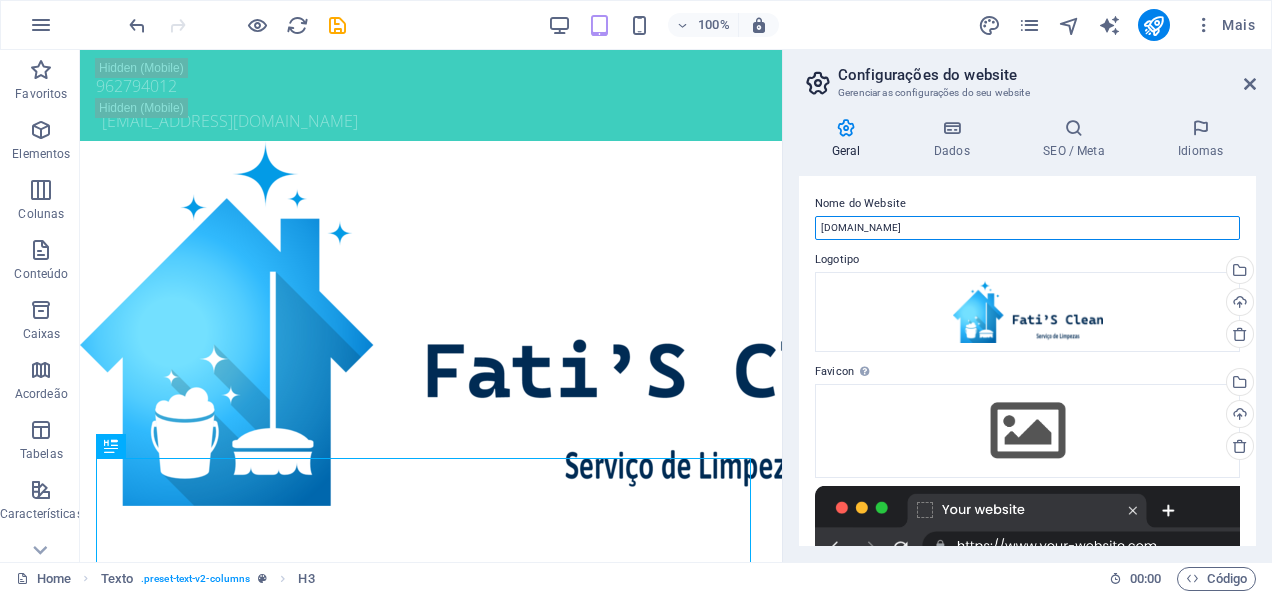 drag, startPoint x: 922, startPoint y: 230, endPoint x: 805, endPoint y: 213, distance: 118.22859 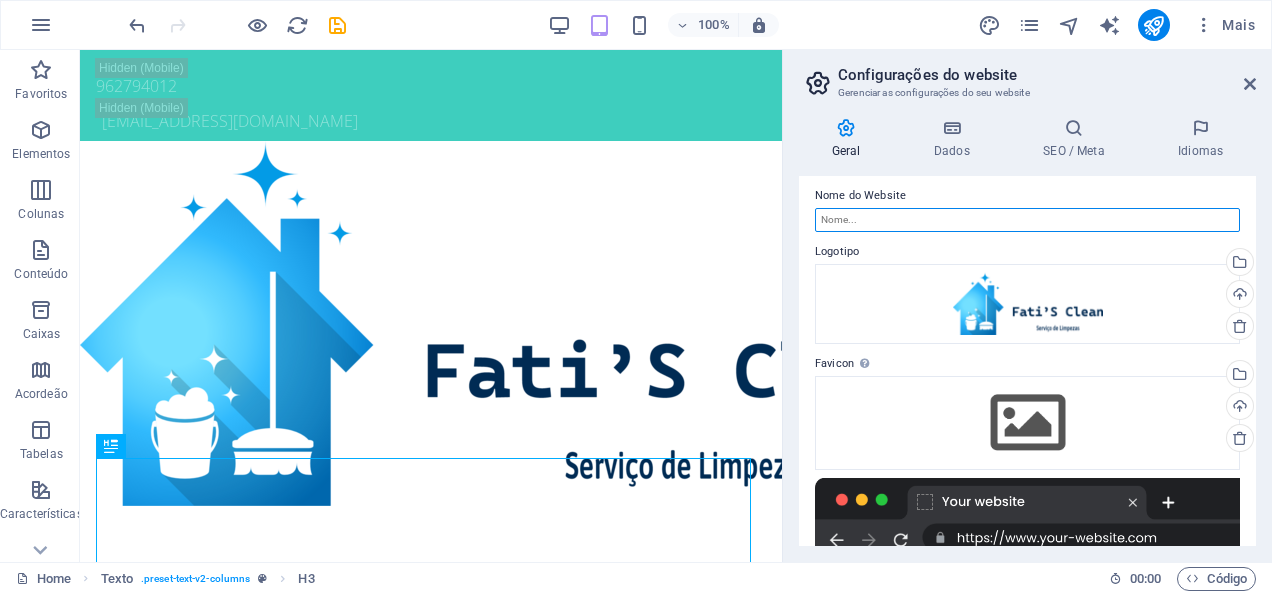 scroll, scrollTop: 0, scrollLeft: 0, axis: both 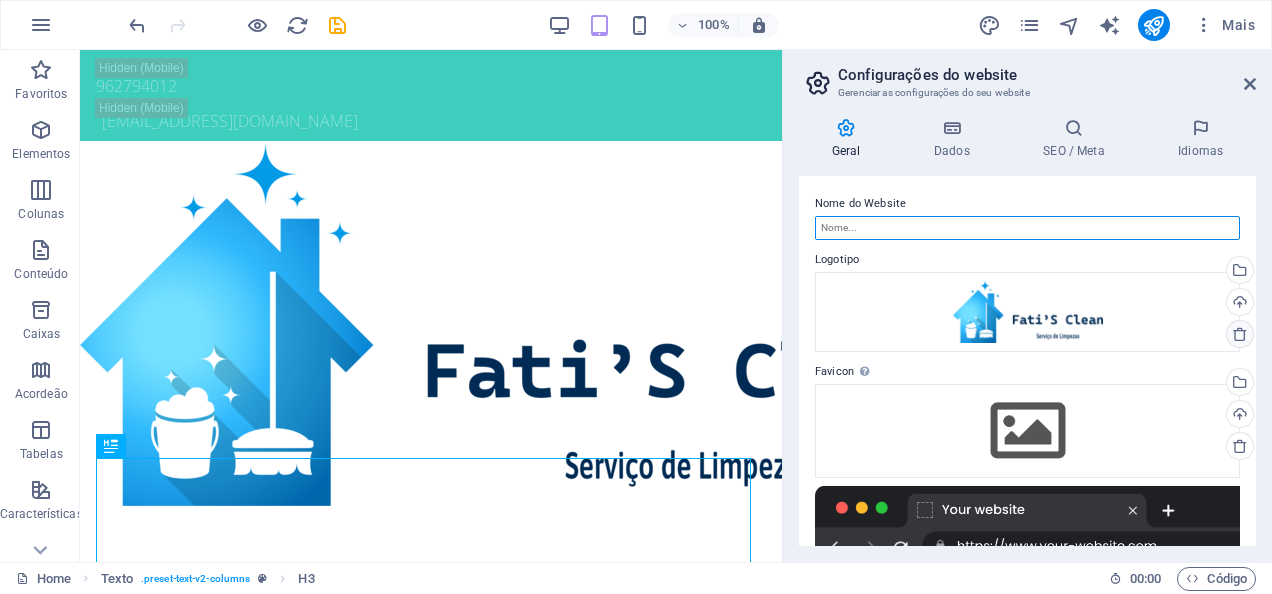 type 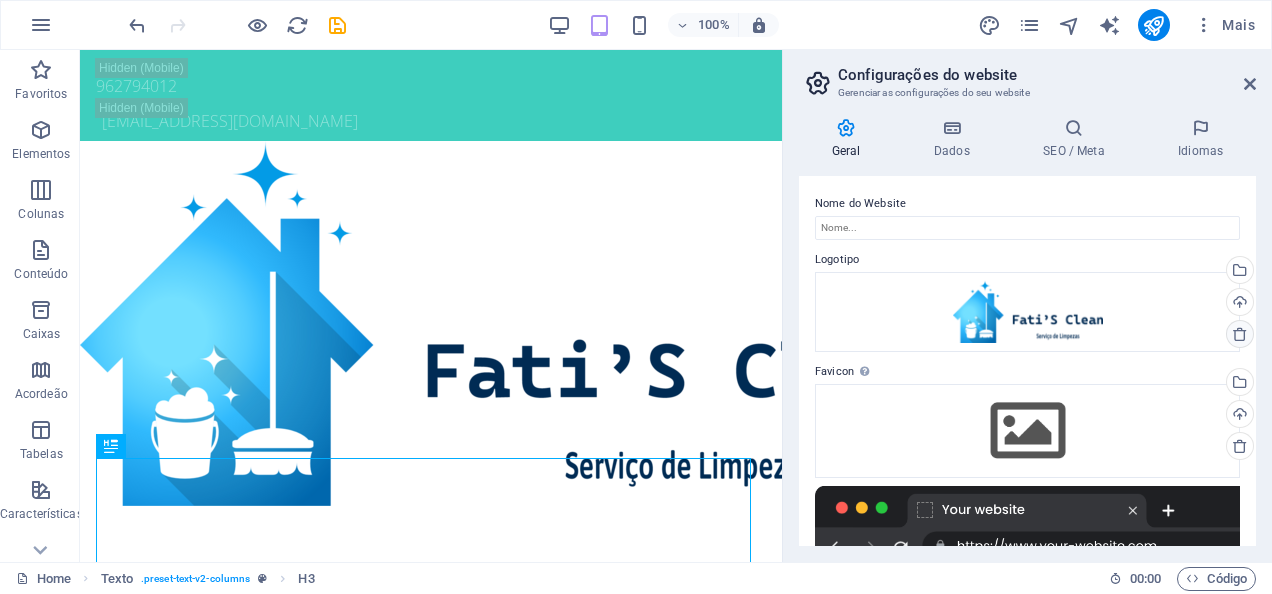 click at bounding box center (1240, 334) 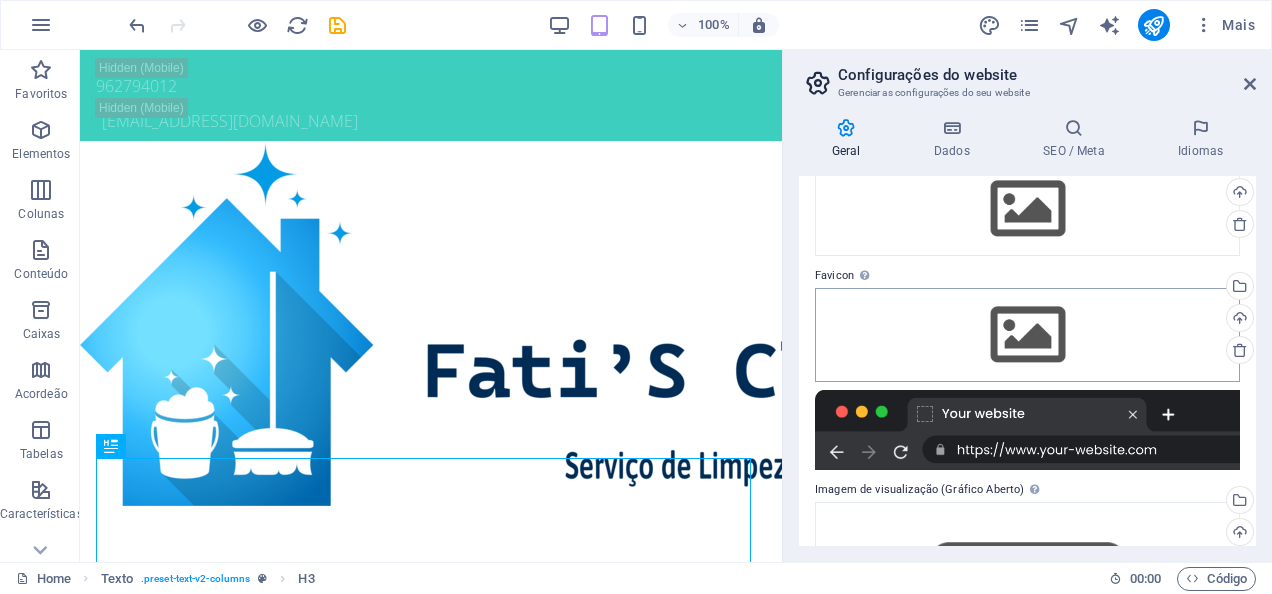 scroll, scrollTop: 0, scrollLeft: 0, axis: both 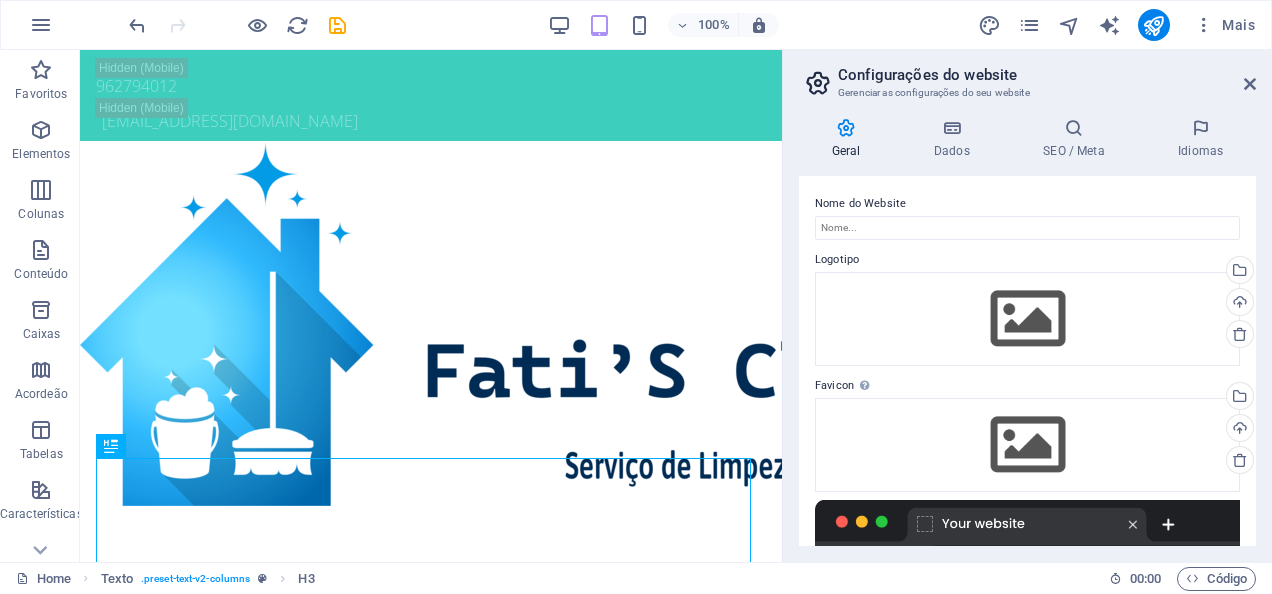 click on "Configurações do website Gerenciar as configurações do seu website  Geral  Dados  SEO / Meta  Idiomas Nome do Website Logotipo Arraste os arquivos aqui, clique para escolher os arquivos ou selecione os arquivos em Arquivos ou em nossa galeria de fotos e vídeos gratuitos Selecione arquivos do gerenciador de arquivos, galeria de fotos ou faça upload de arquivo(s) Upload Favicon Defina o favicon do seu website aqui. Um favicon é um pequeno ícone mostrado na guia do navegador ao lado do título do seu website. Ajuda os visitantes a identificarem o seu website. Arraste os arquivos aqui, clique para escolher os arquivos ou selecione os arquivos em Arquivos ou em nossa galeria de fotos e vídeos gratuitos Selecione arquivos do gerenciador de arquivos, galeria de fotos ou faça upload de arquivo(s) Upload Imagem de visualização (Gráfico Aberto) Esta imagem será mostrada quando o website for compartilhado nas redes sociais Arraste os arquivos aqui, clique para escolher os arquivos ou Upload Empresa Nome AI" at bounding box center (1027, 306) 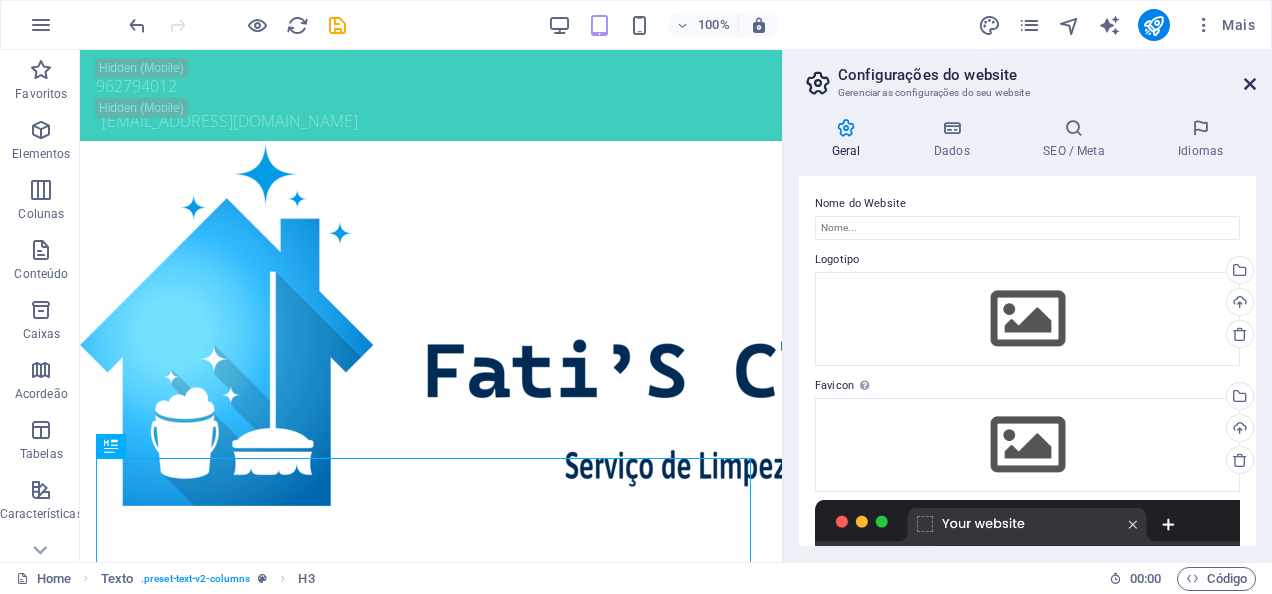 click at bounding box center [1250, 84] 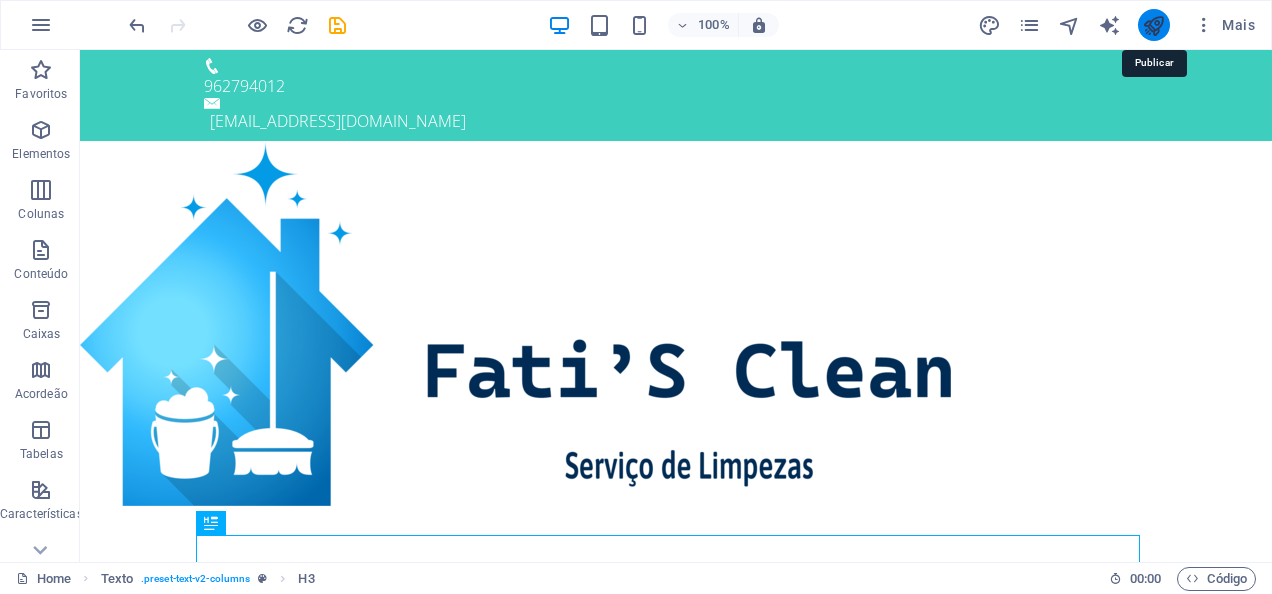 click at bounding box center (1153, 25) 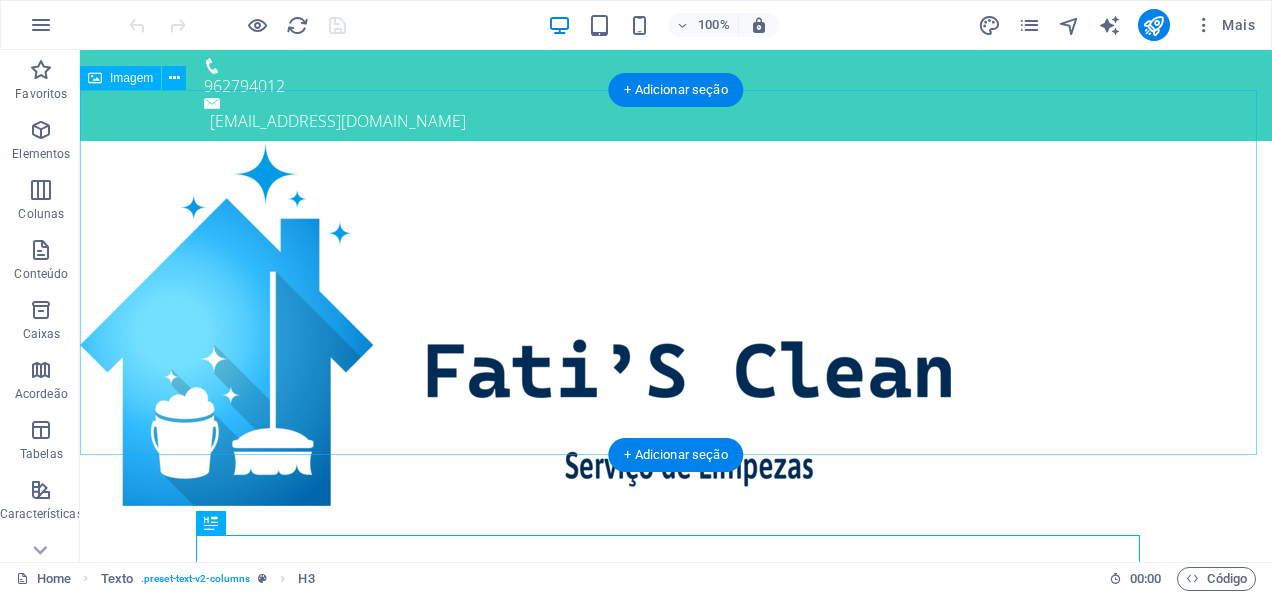 scroll, scrollTop: 0, scrollLeft: 0, axis: both 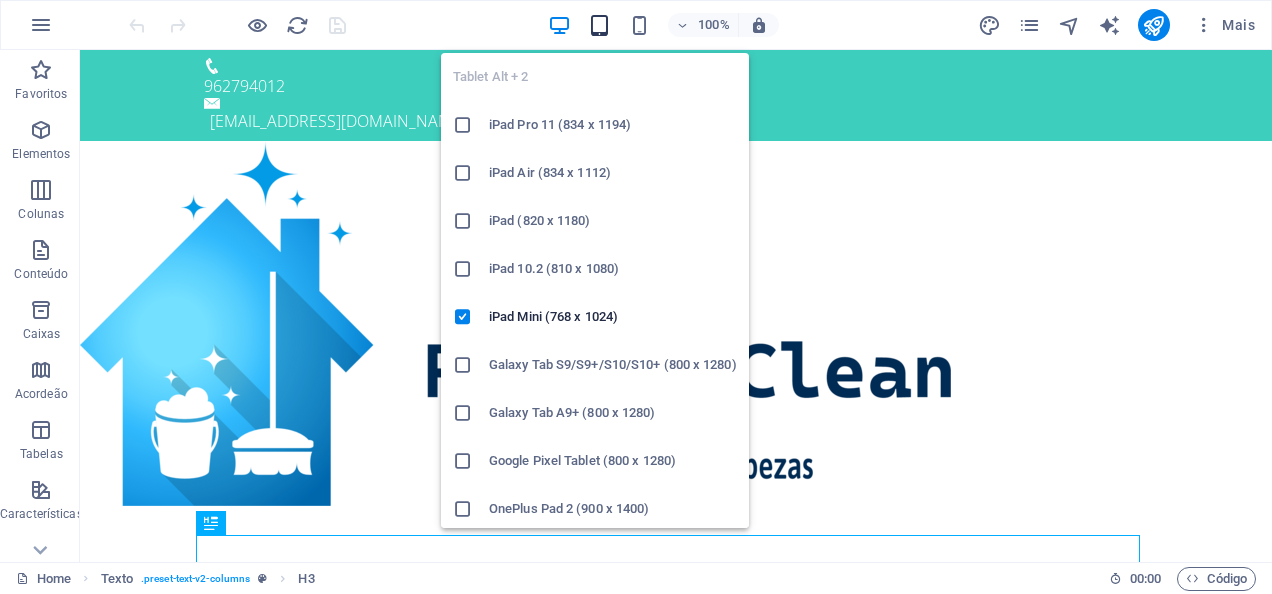 click at bounding box center (599, 25) 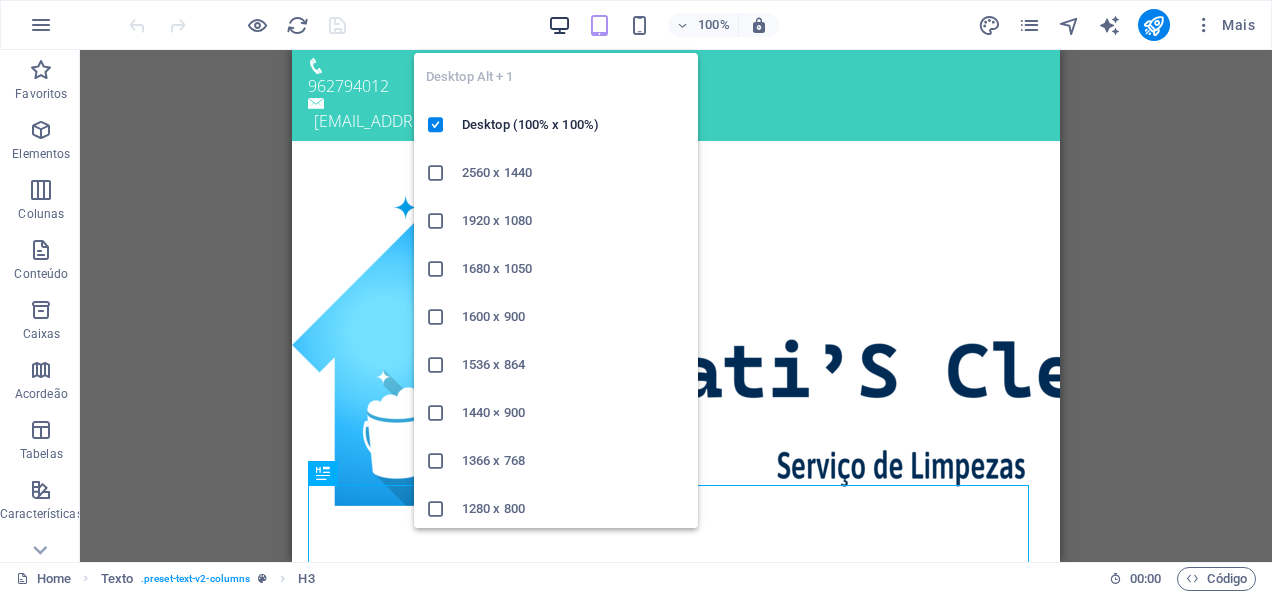 click at bounding box center [559, 25] 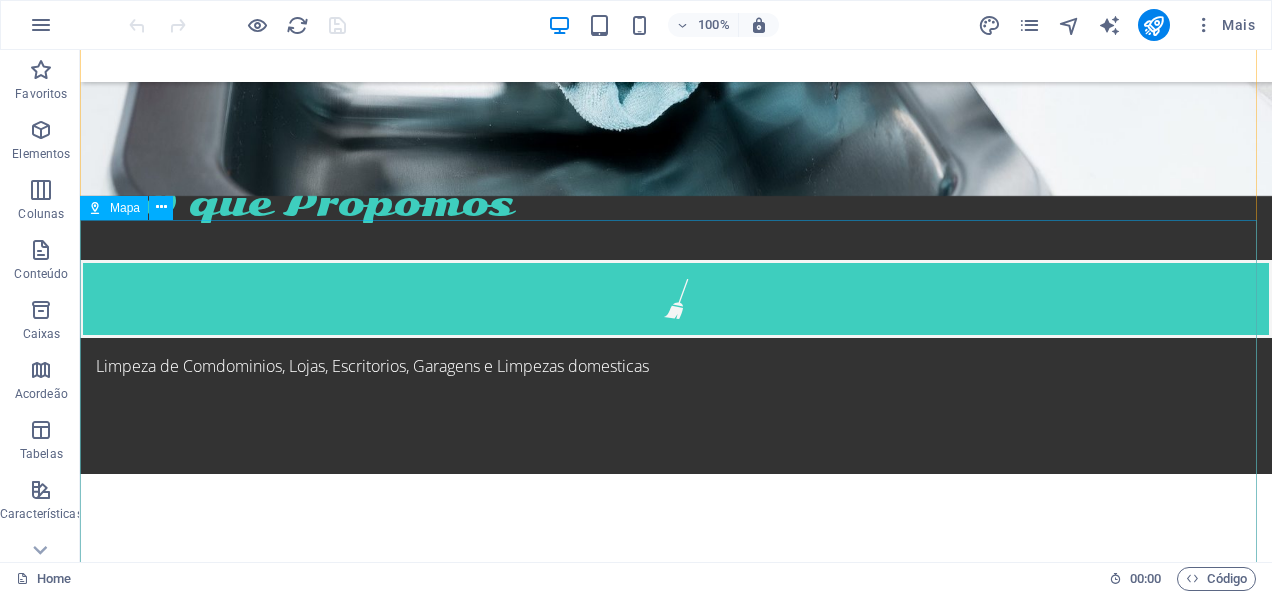 scroll, scrollTop: 3143, scrollLeft: 0, axis: vertical 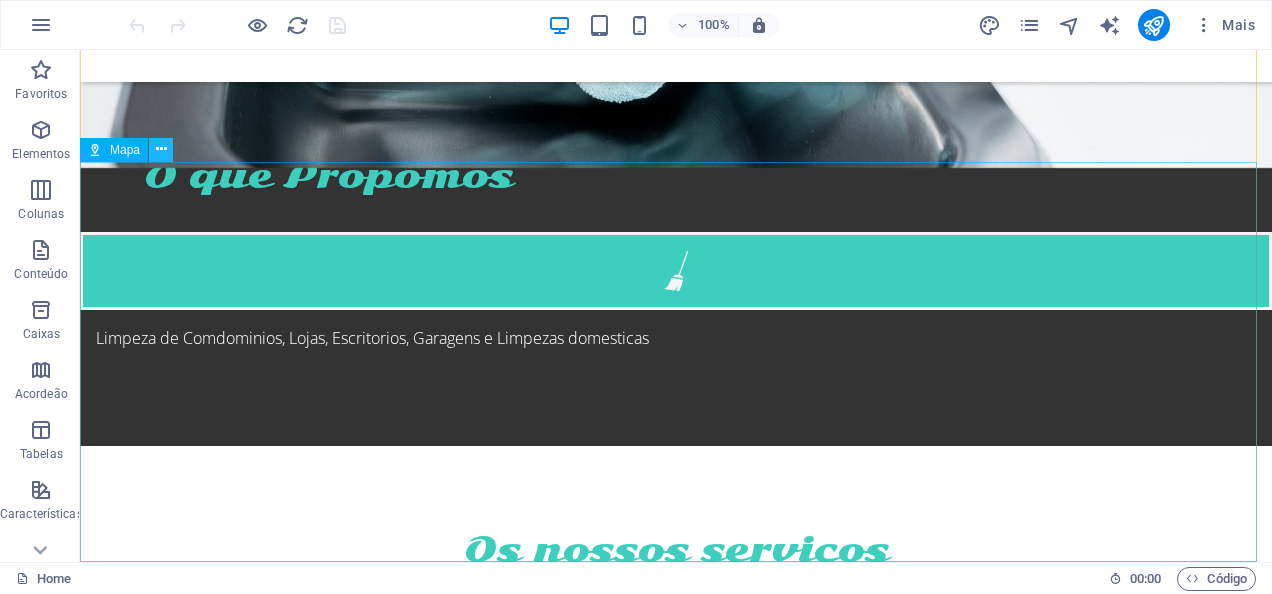 click at bounding box center [161, 150] 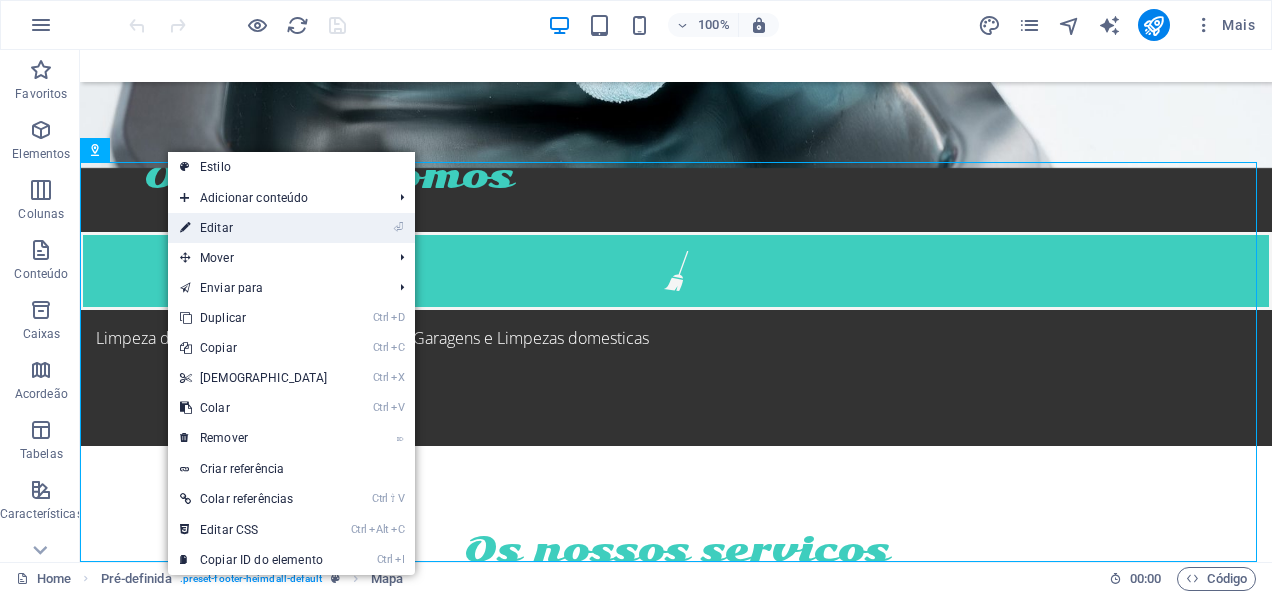 click on "⏎  Editar" at bounding box center [254, 228] 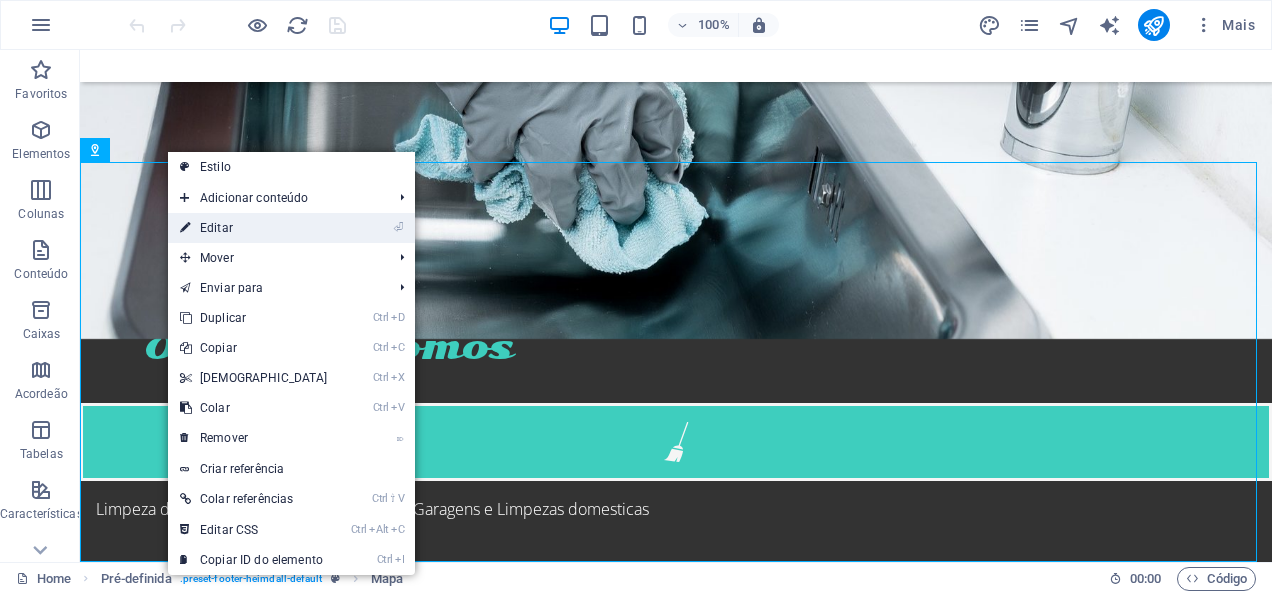 select on "1" 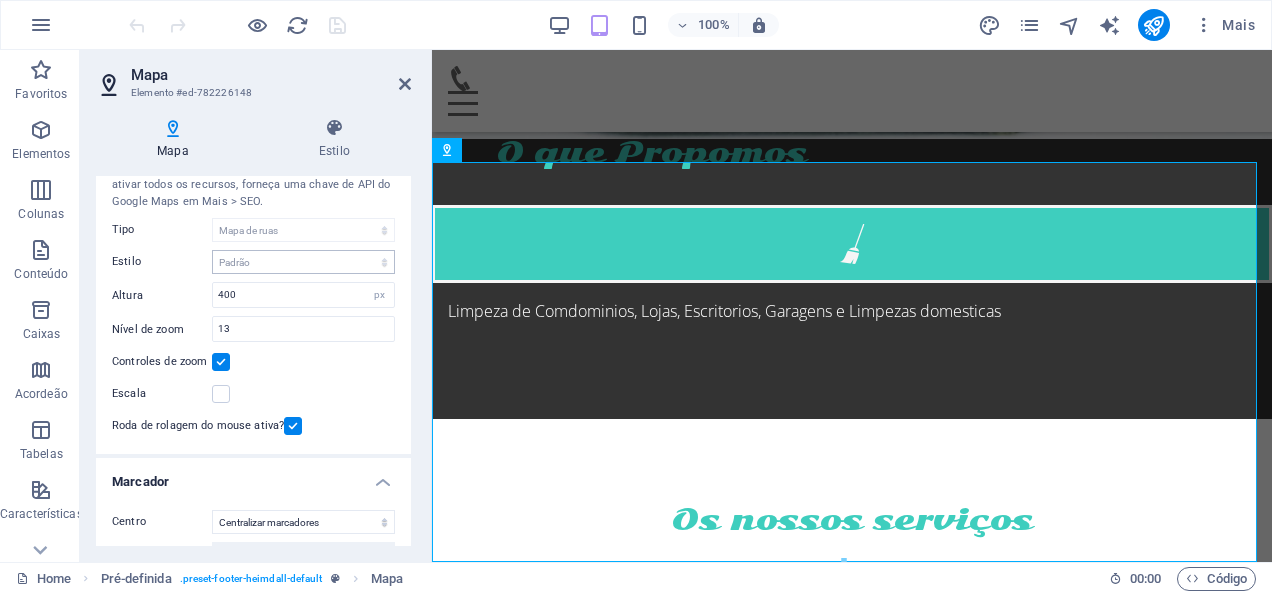 scroll, scrollTop: 0, scrollLeft: 0, axis: both 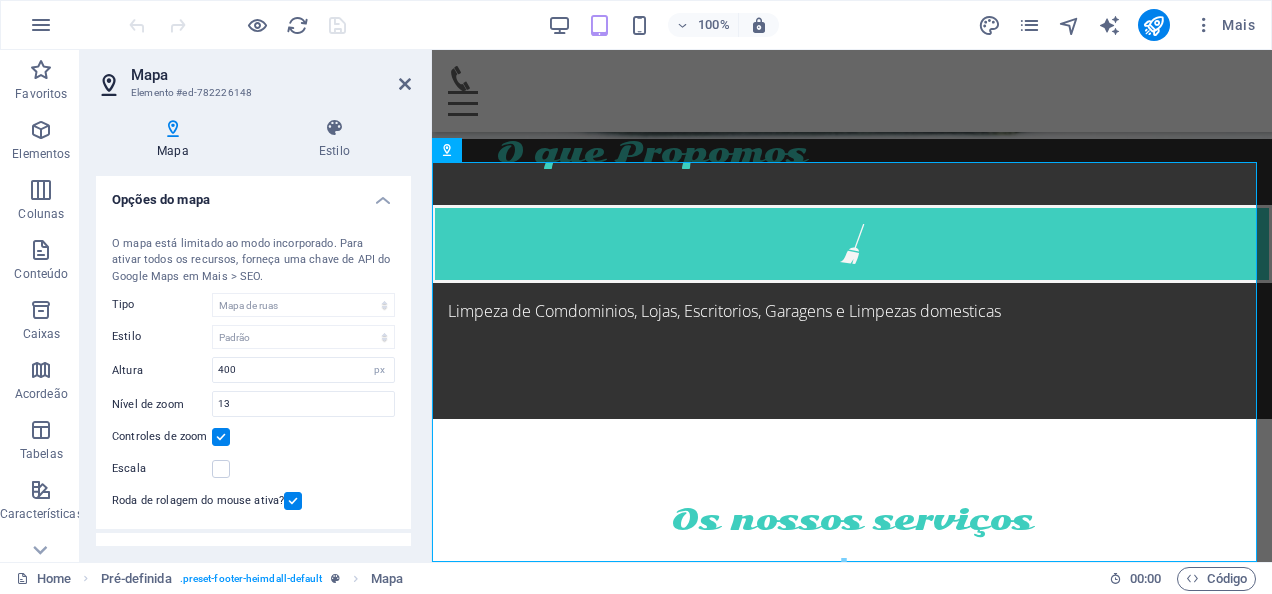 click on "Opções do mapa" at bounding box center (253, 194) 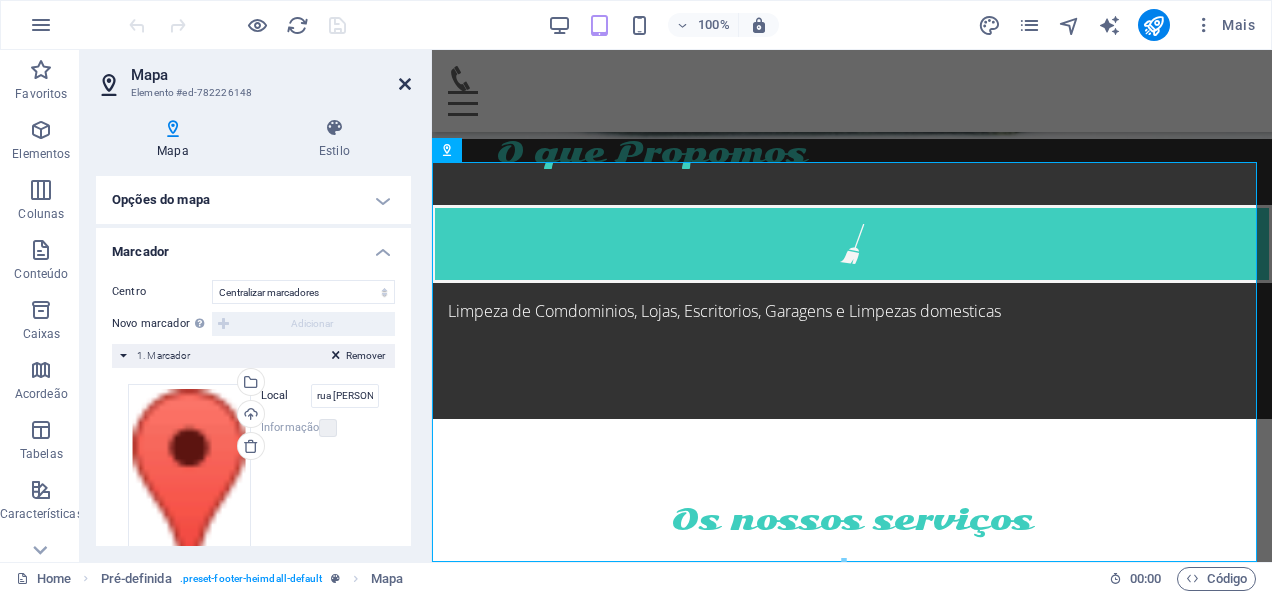 click at bounding box center (405, 84) 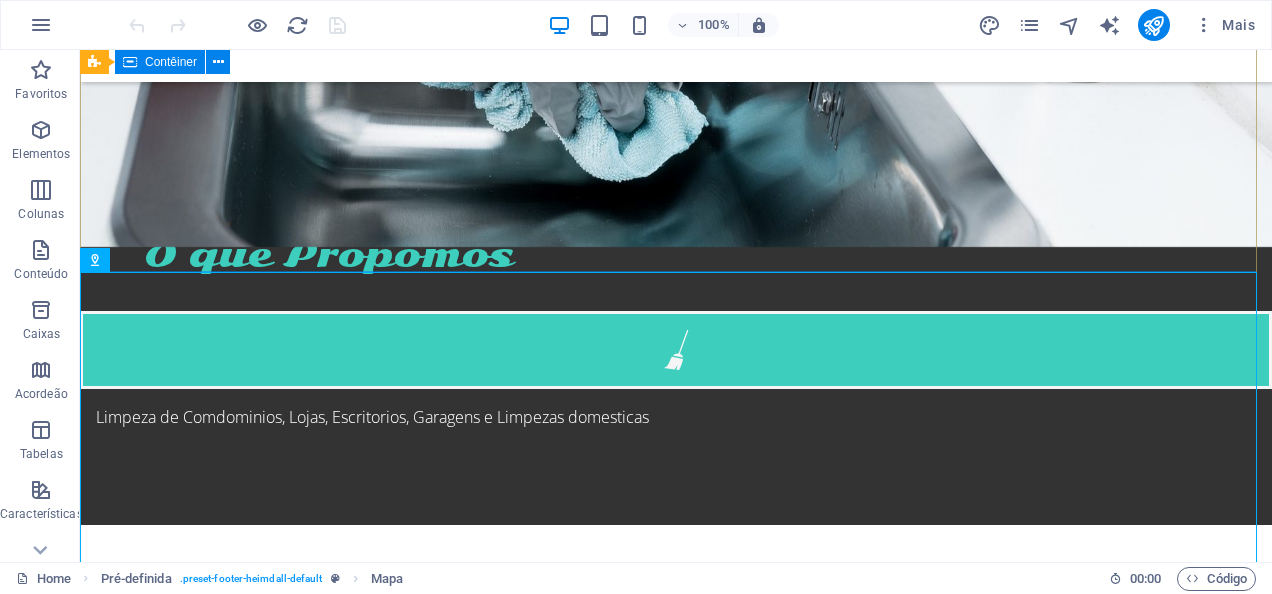 scroll, scrollTop: 2843, scrollLeft: 0, axis: vertical 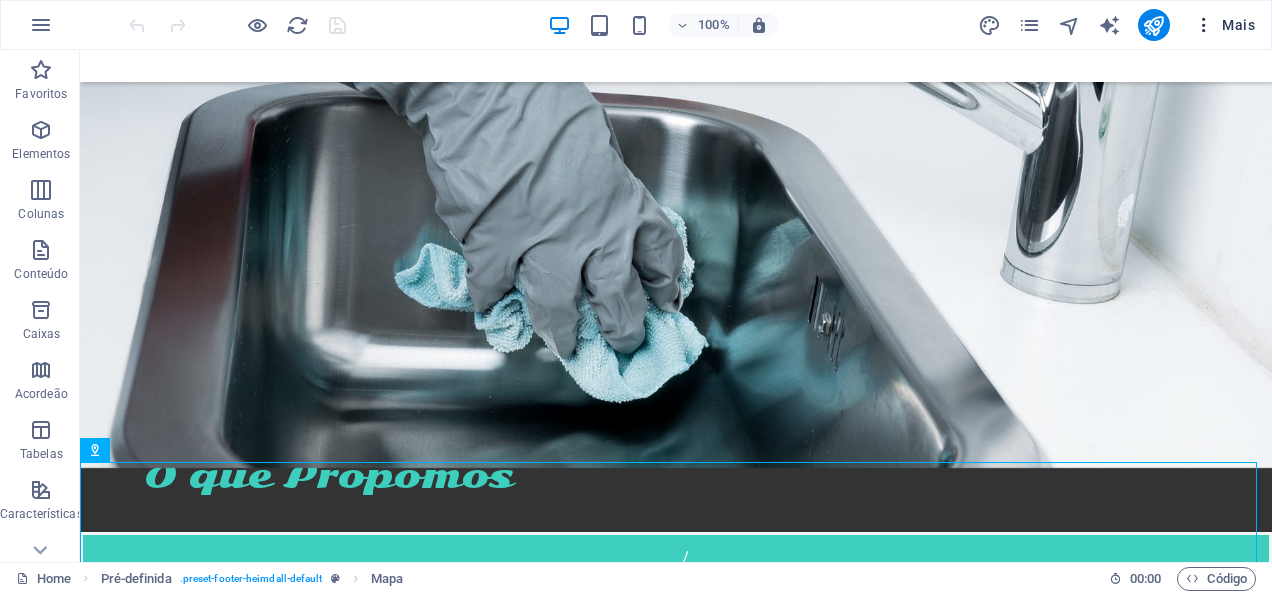 click at bounding box center [1204, 25] 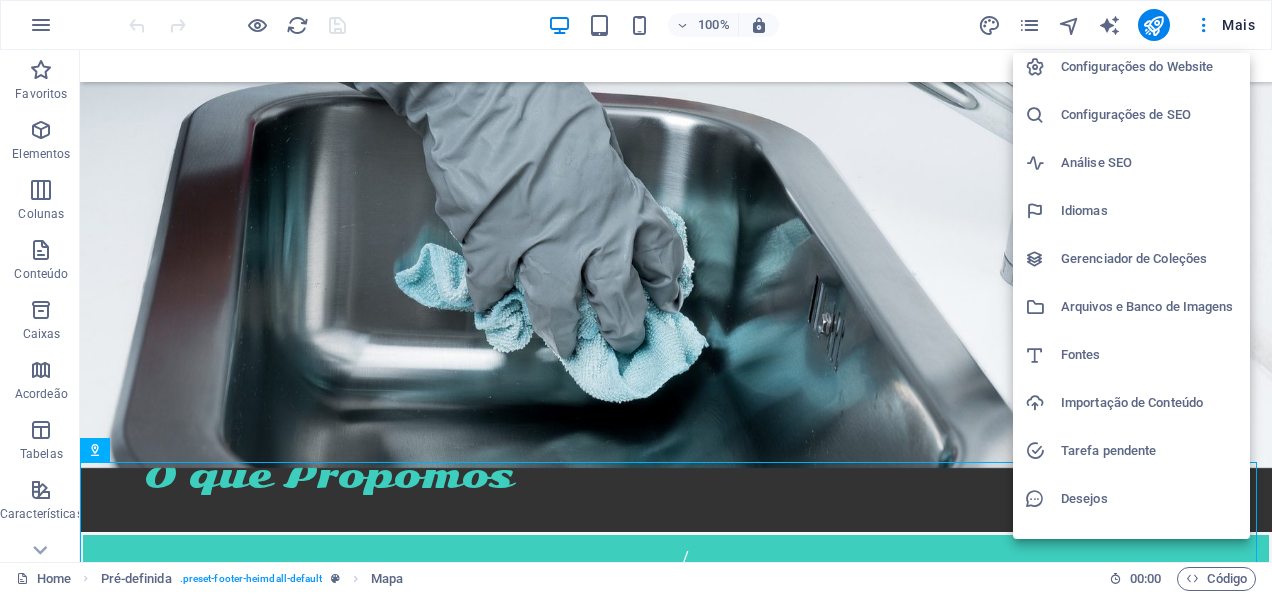 scroll, scrollTop: 0, scrollLeft: 0, axis: both 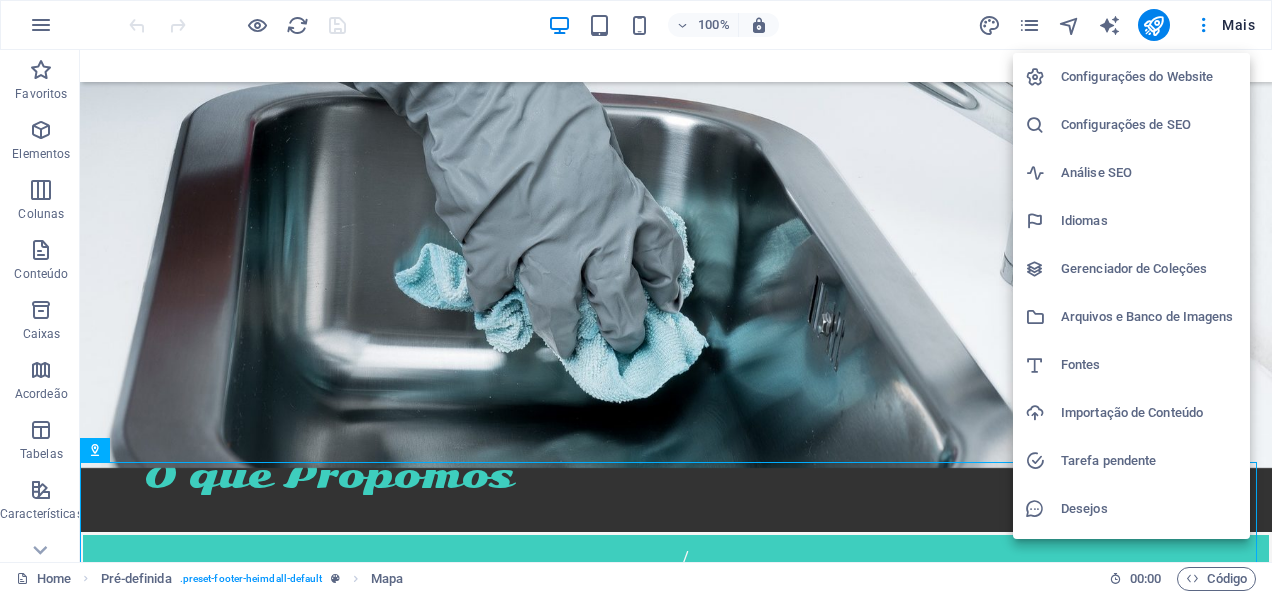 click on "Configurações do Website" at bounding box center [1149, 77] 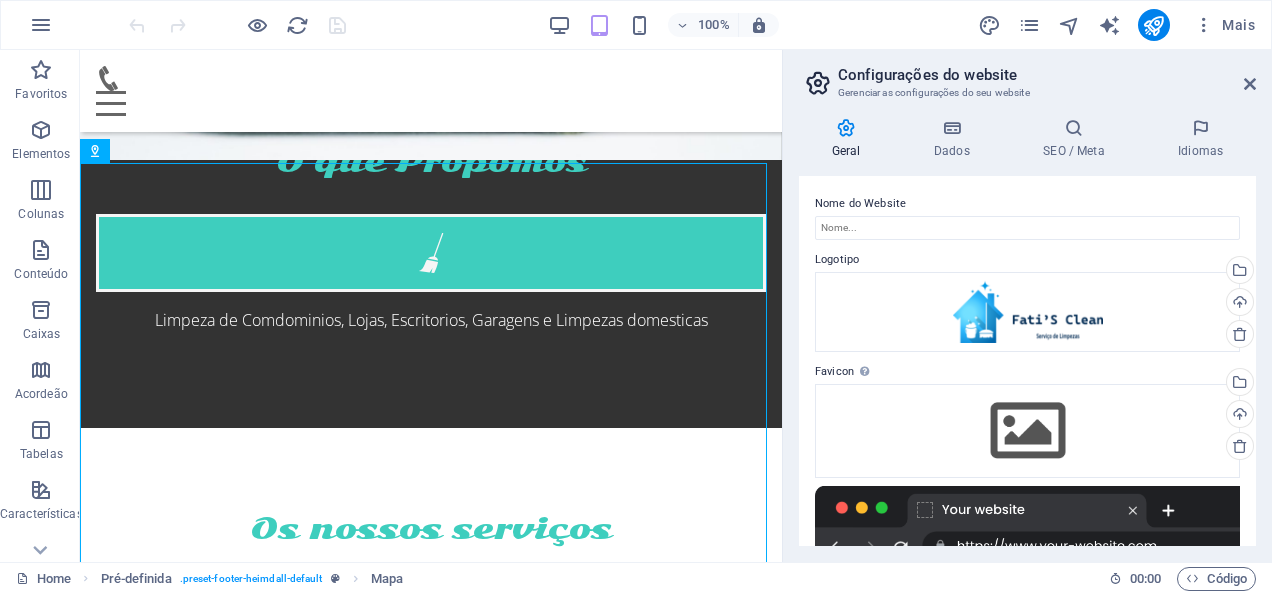 scroll, scrollTop: 2931, scrollLeft: 0, axis: vertical 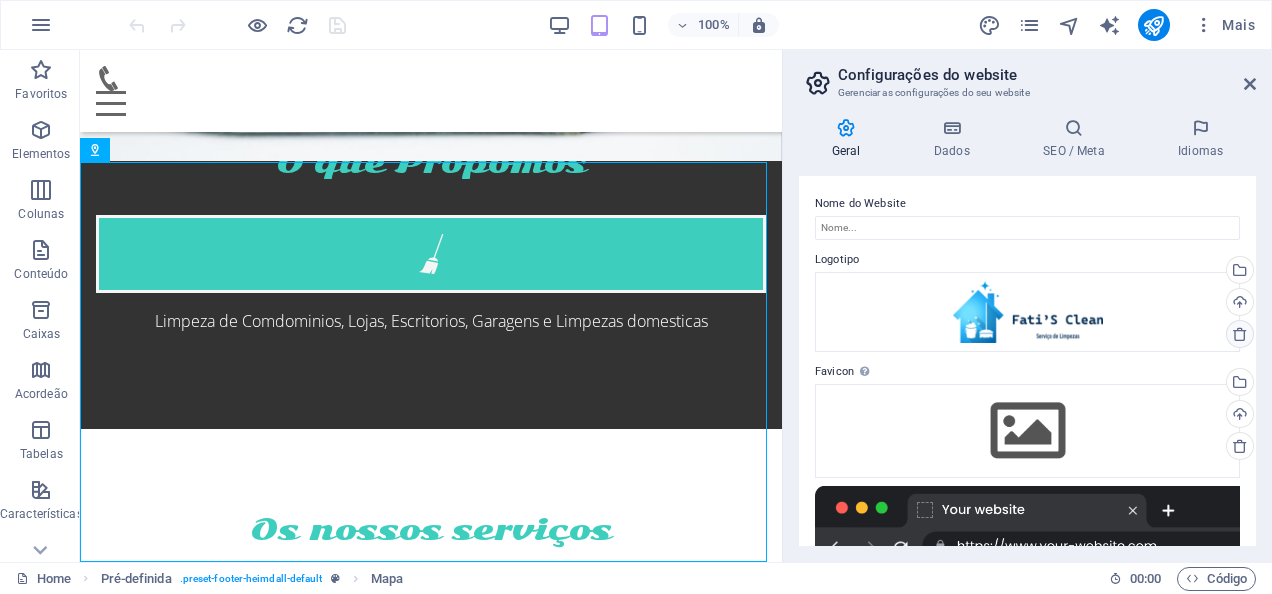 click at bounding box center (1240, 334) 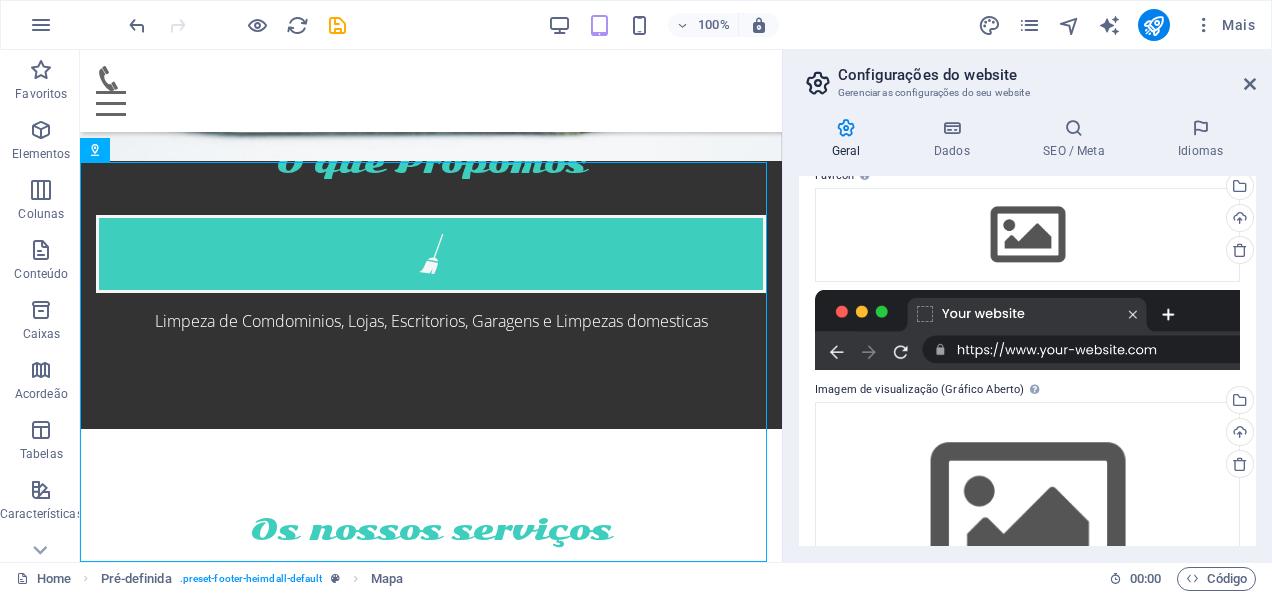 scroll, scrollTop: 0, scrollLeft: 0, axis: both 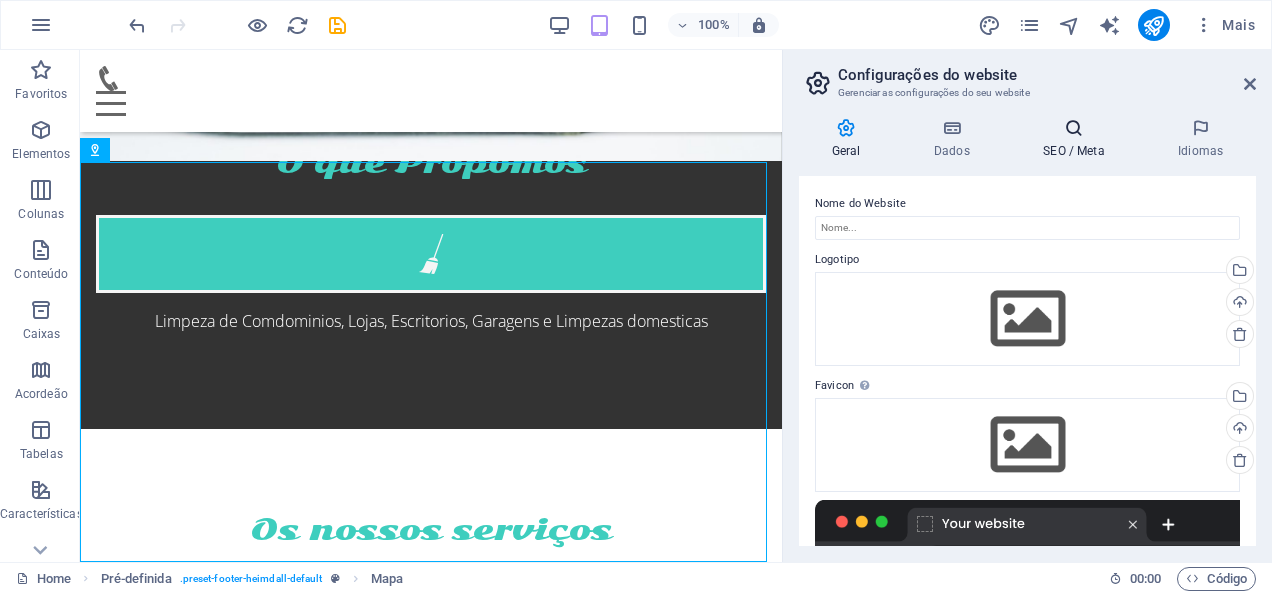 click on "SEO / Meta" at bounding box center (1078, 139) 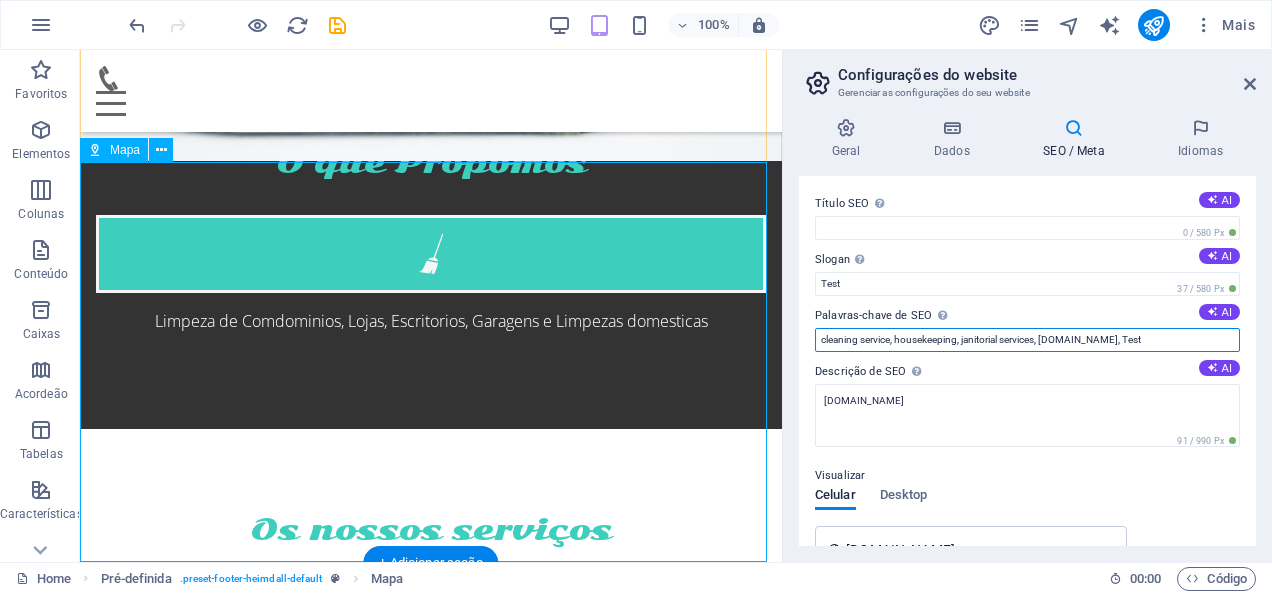 drag, startPoint x: 1226, startPoint y: 384, endPoint x: 687, endPoint y: 340, distance: 540.7929 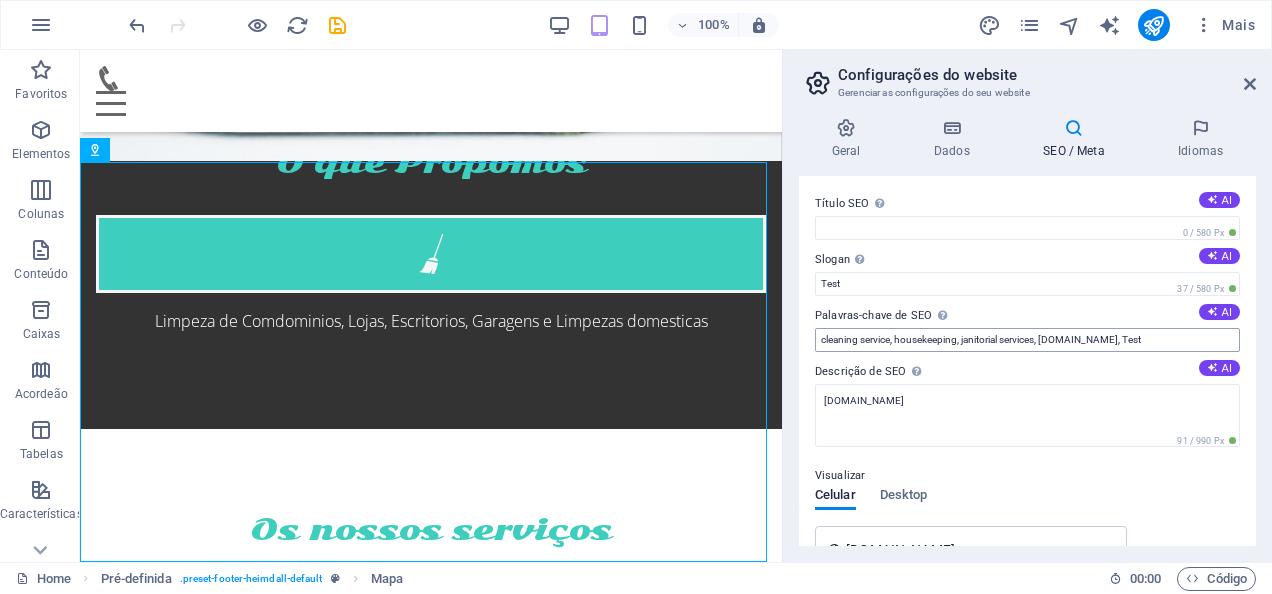 scroll, scrollTop: 0, scrollLeft: 0, axis: both 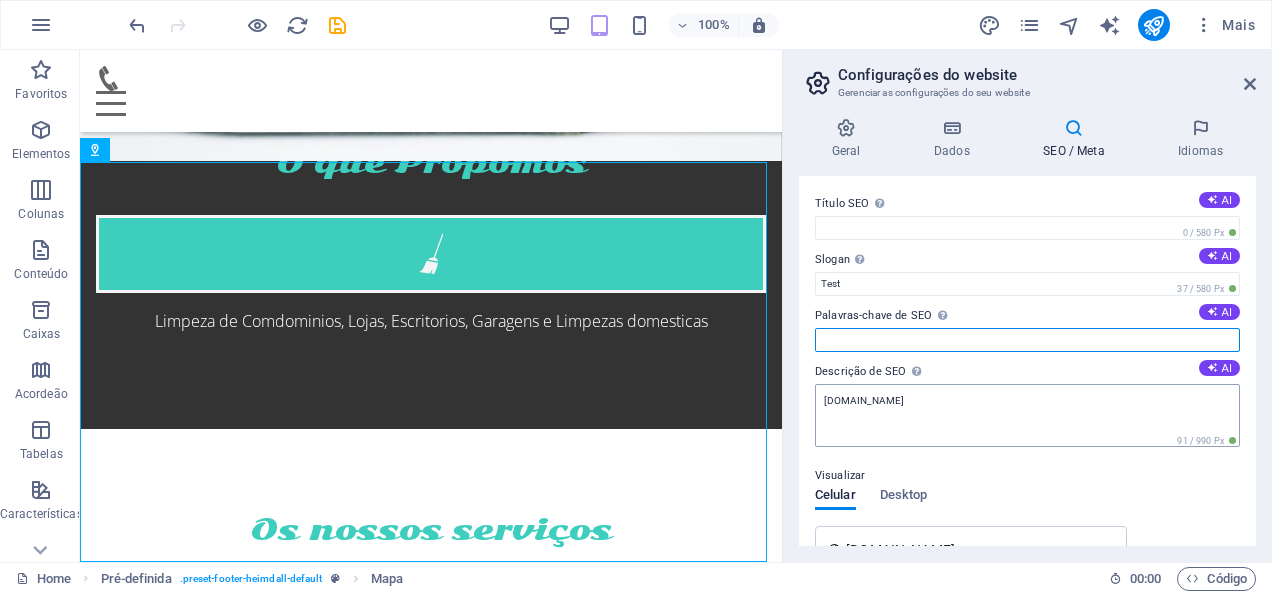 type 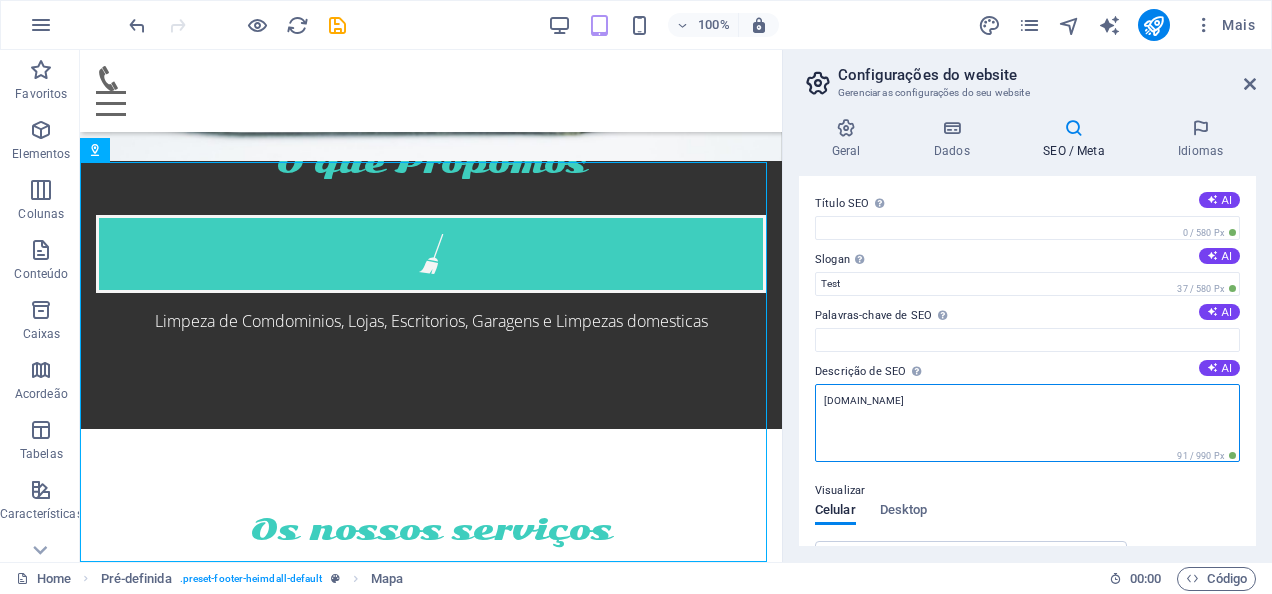 drag, startPoint x: 1053, startPoint y: 415, endPoint x: 798, endPoint y: 409, distance: 255.07057 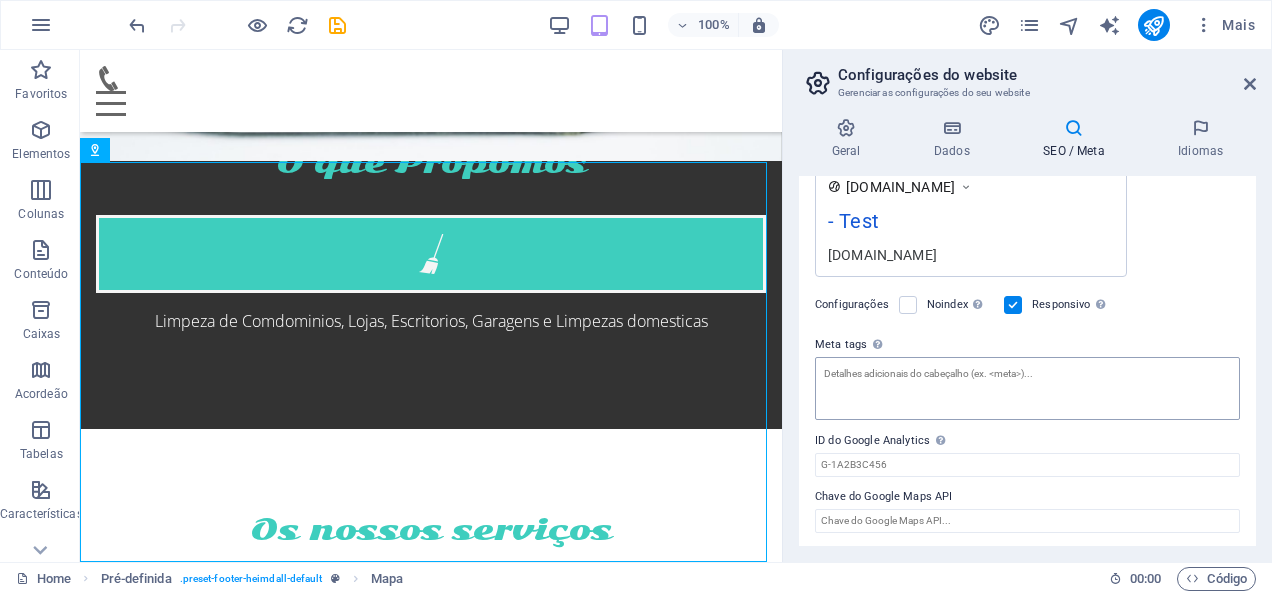scroll, scrollTop: 178, scrollLeft: 0, axis: vertical 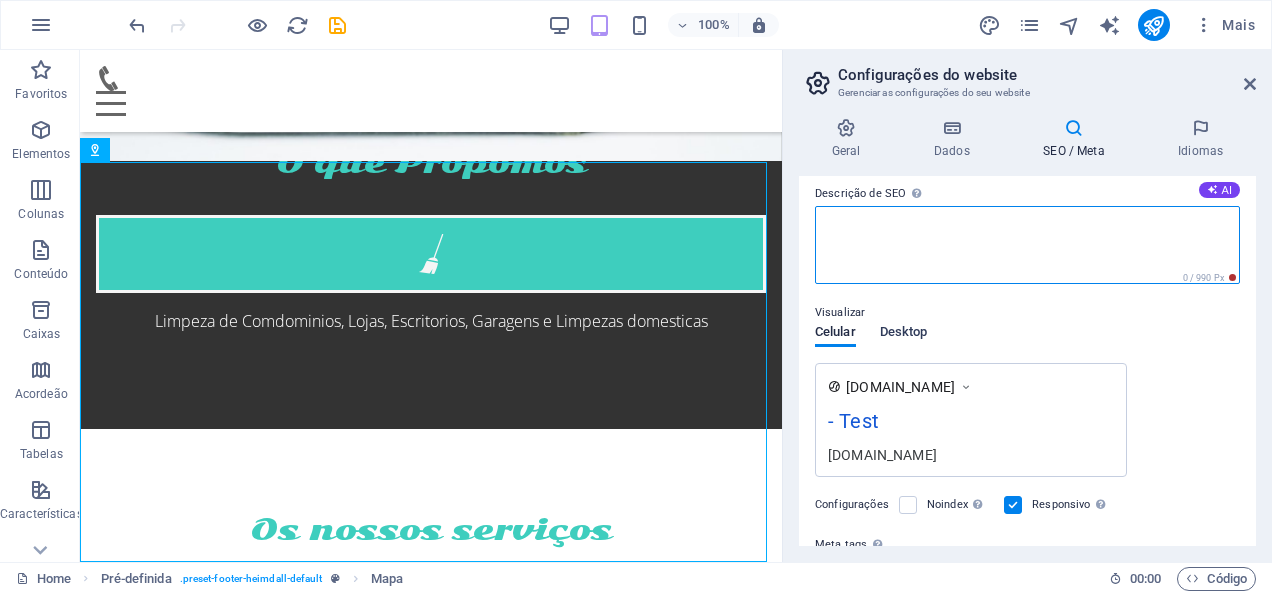 type 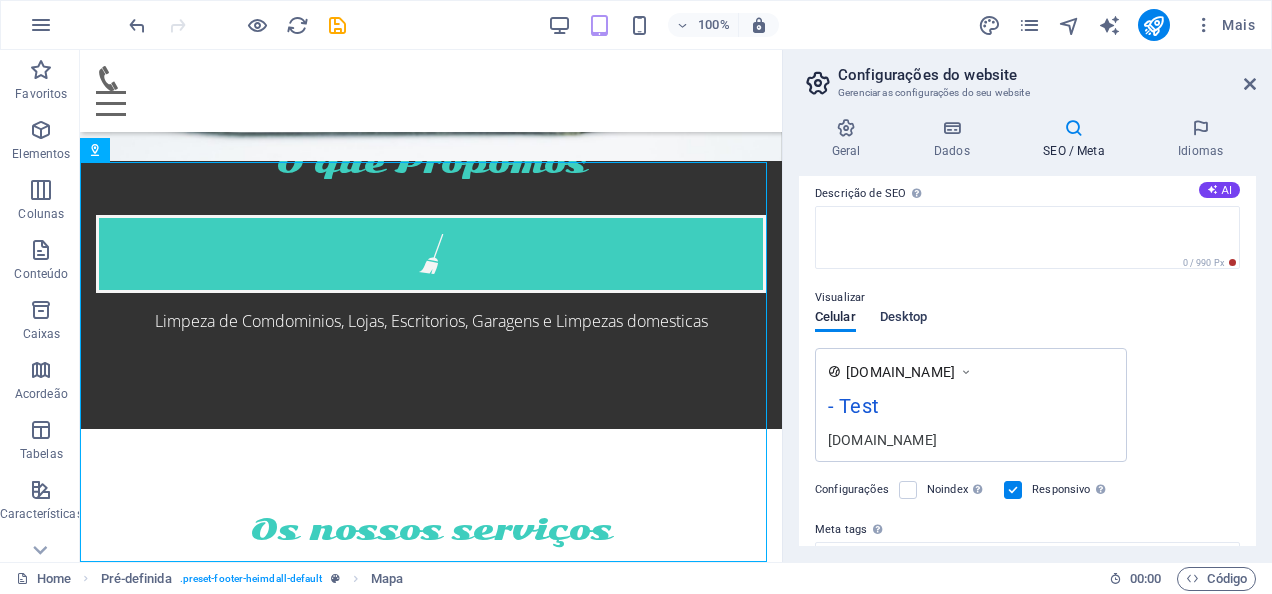 click on "Celular Desktop" at bounding box center [871, 329] 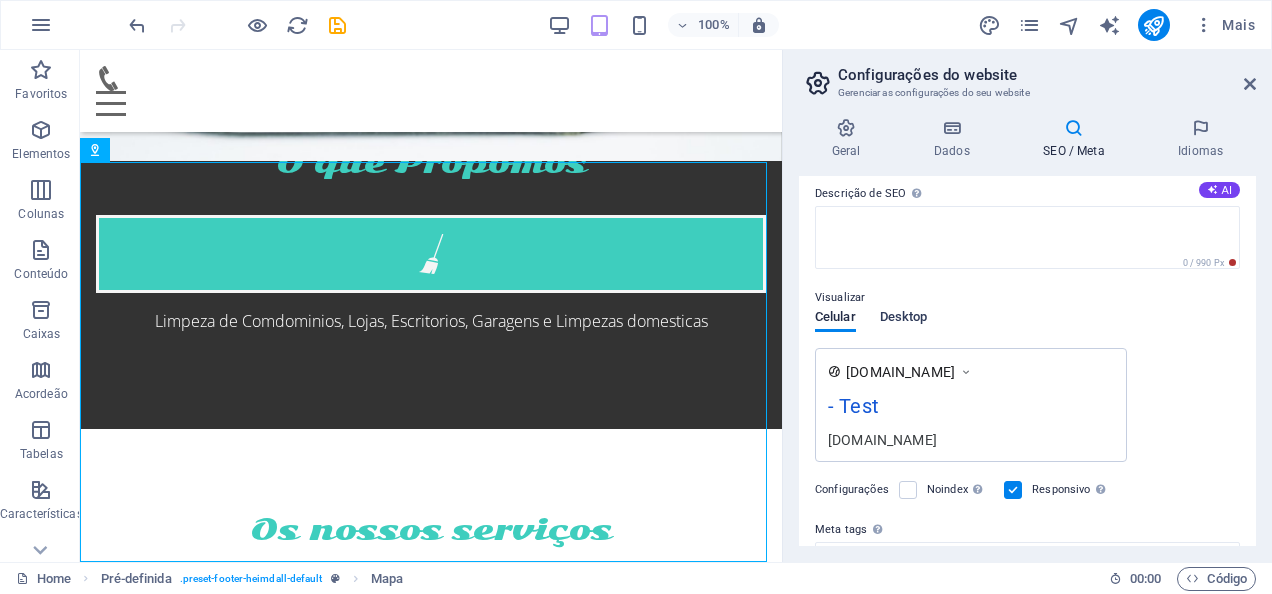 click on "Desktop" at bounding box center (904, 319) 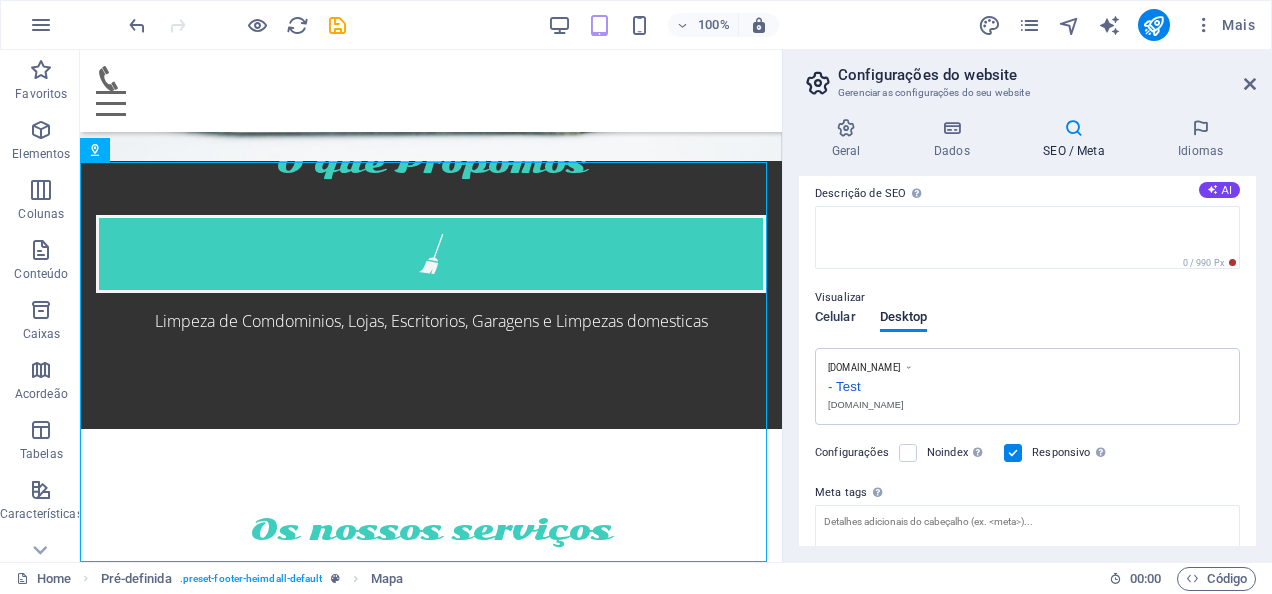 click on "Celular" at bounding box center [835, 319] 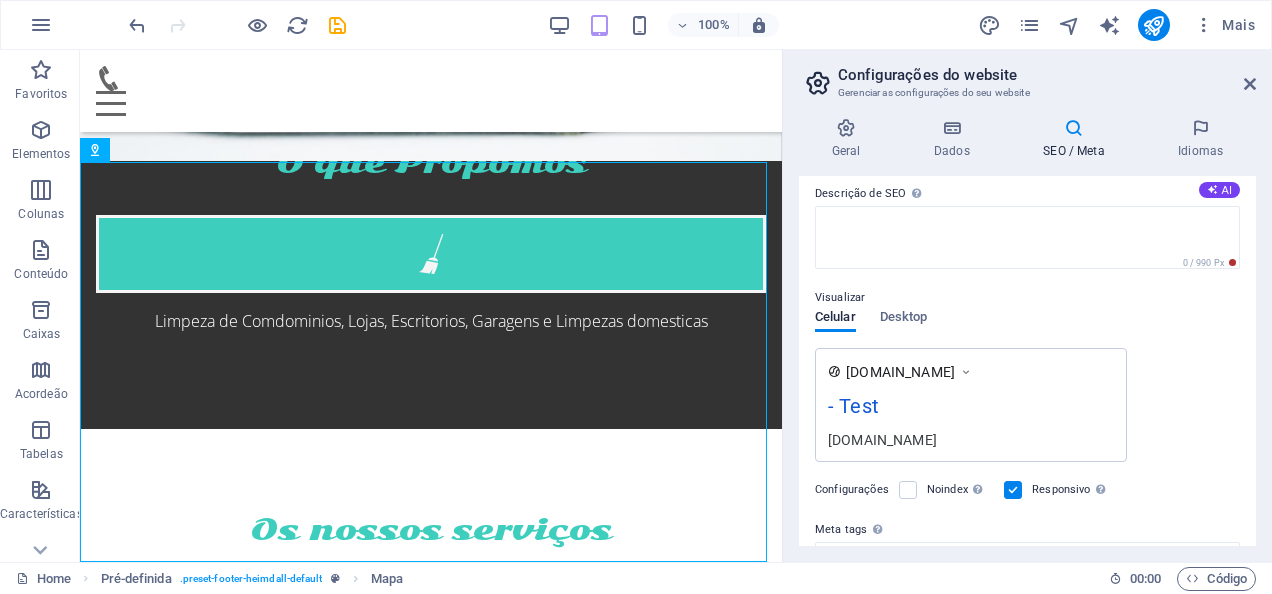 drag, startPoint x: 940, startPoint y: 431, endPoint x: 887, endPoint y: 388, distance: 68.24954 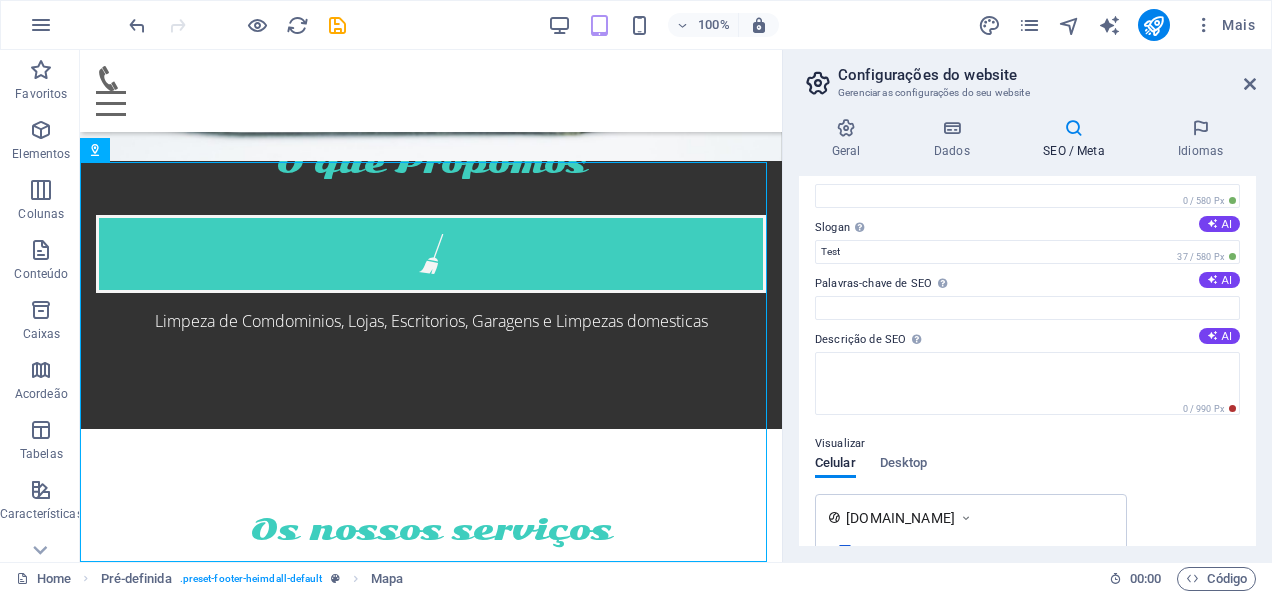 scroll, scrollTop: 0, scrollLeft: 0, axis: both 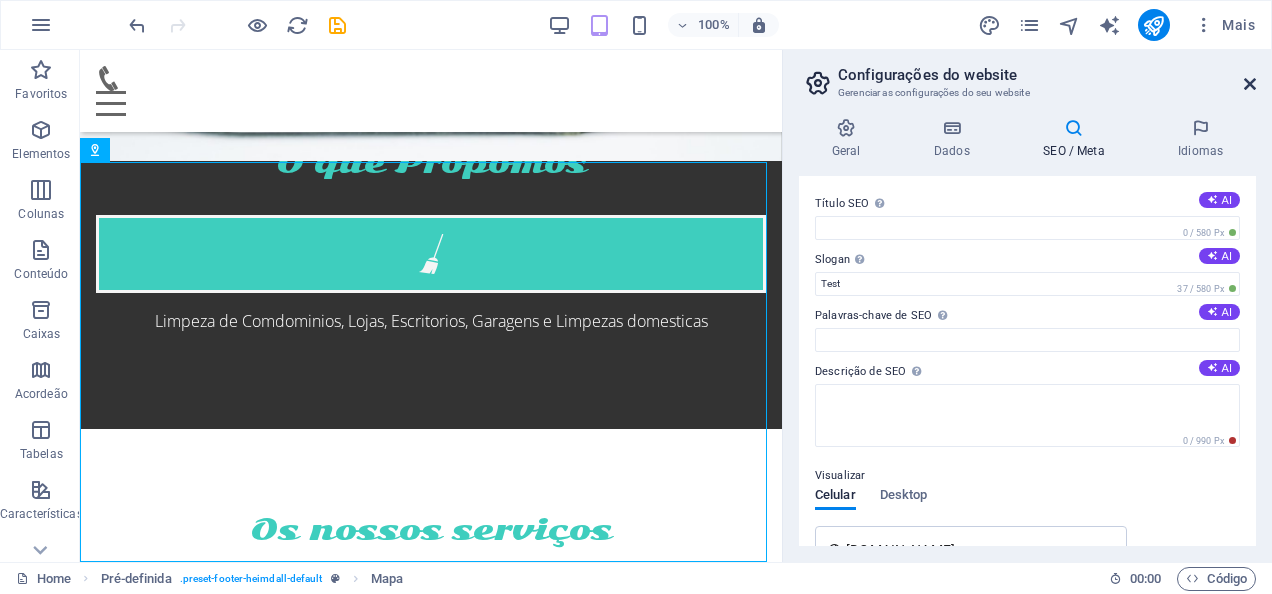 click at bounding box center [1250, 84] 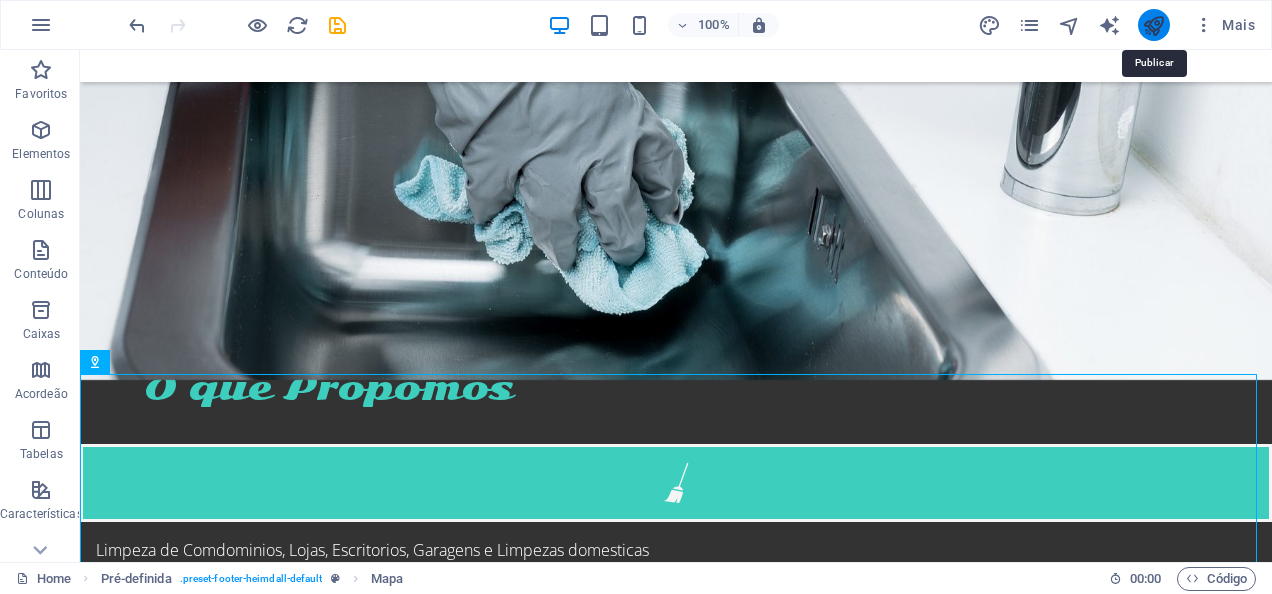 click at bounding box center (1153, 25) 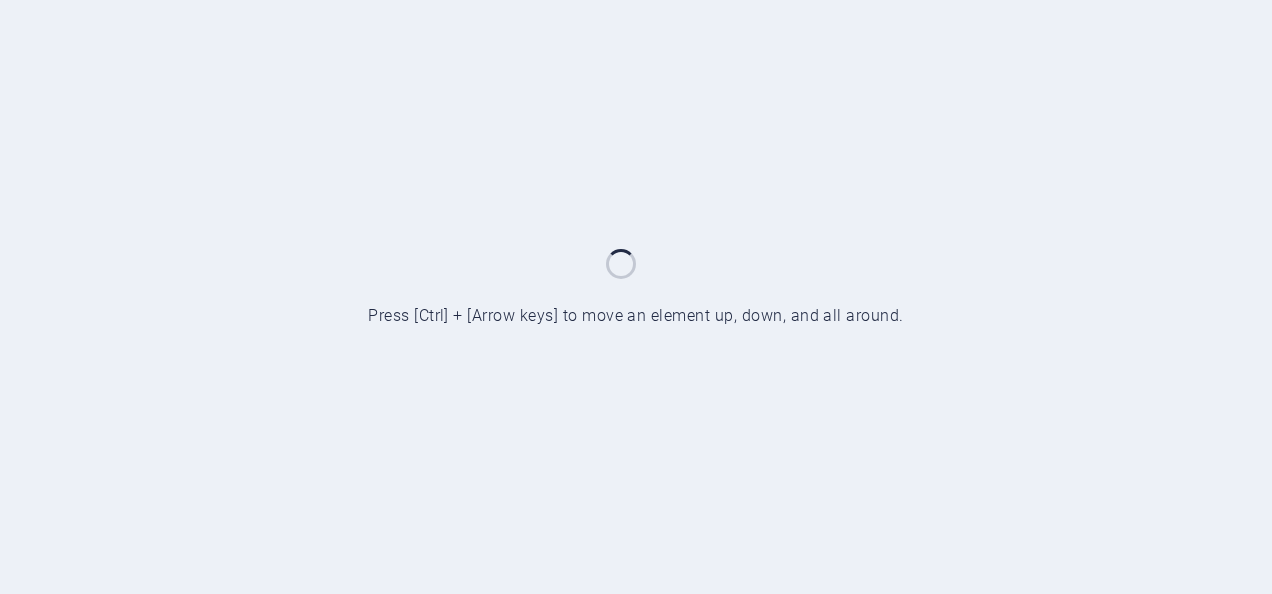 scroll, scrollTop: 0, scrollLeft: 0, axis: both 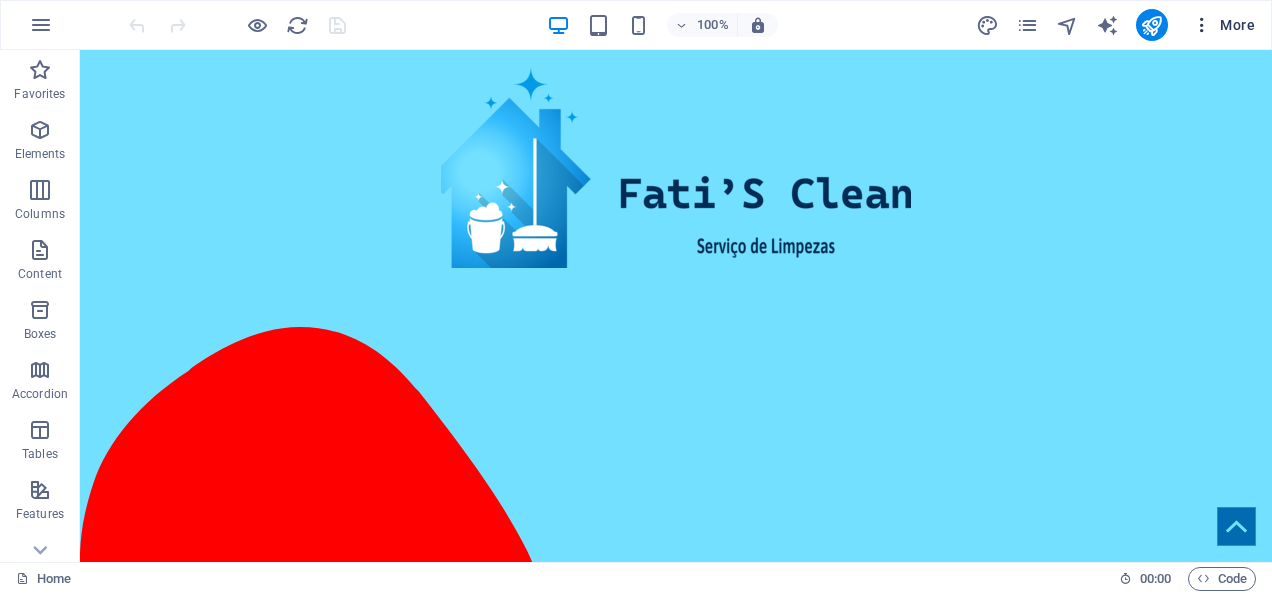 click at bounding box center (1202, 25) 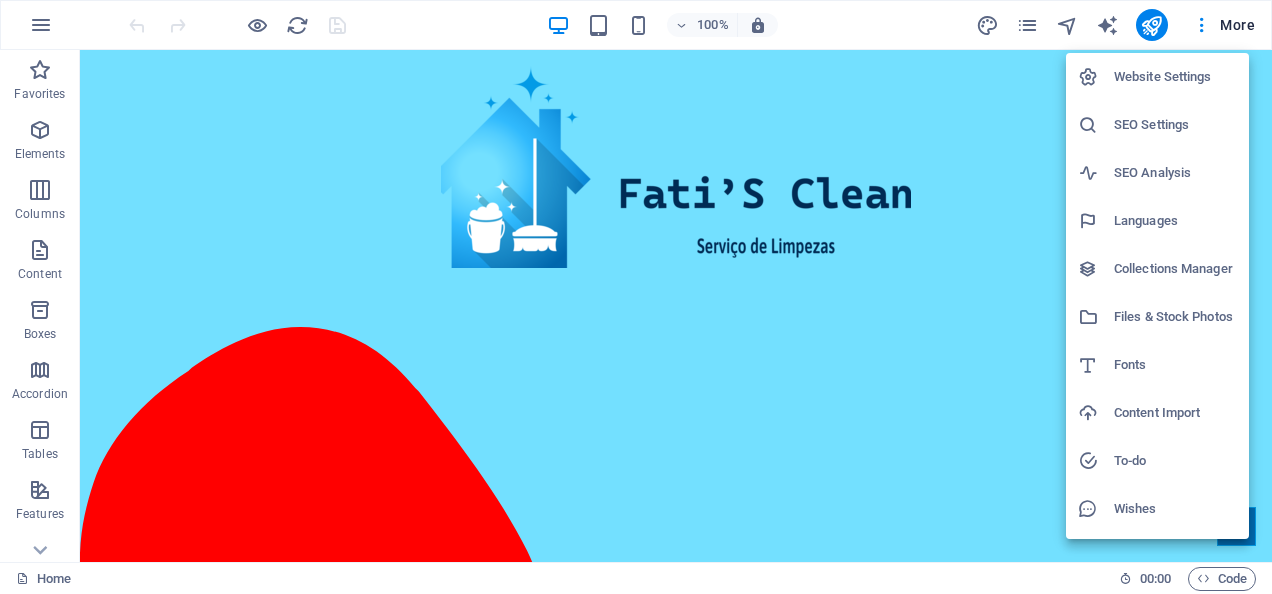 click on "SEO Settings" at bounding box center (1175, 125) 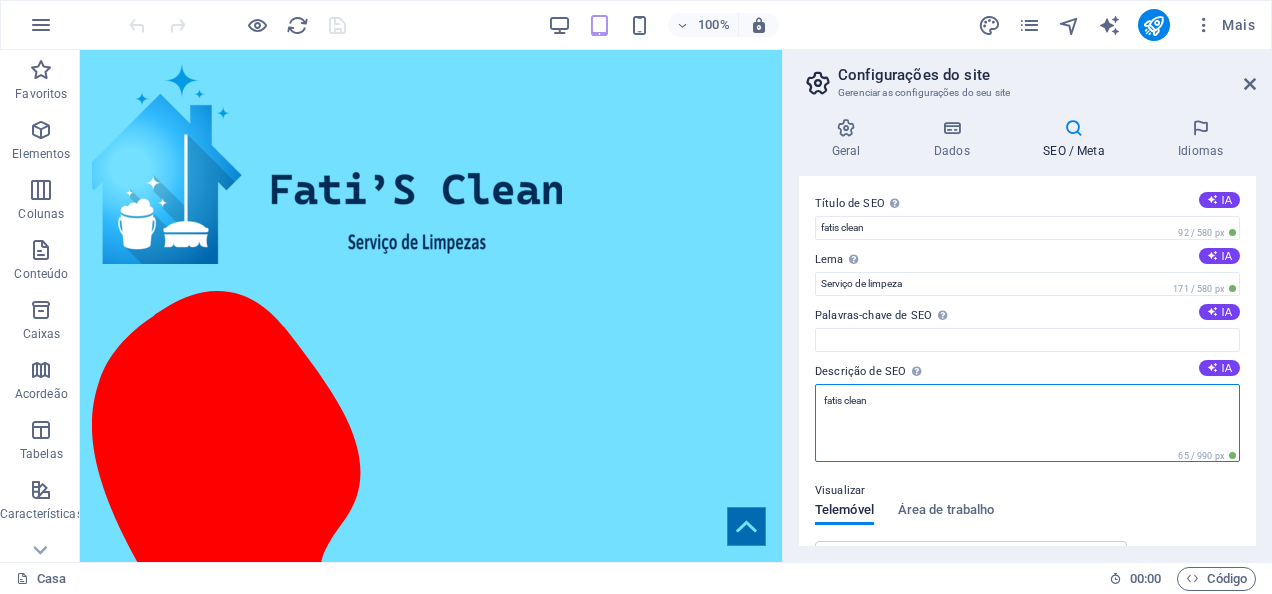 drag, startPoint x: 884, startPoint y: 394, endPoint x: 799, endPoint y: 402, distance: 85.37564 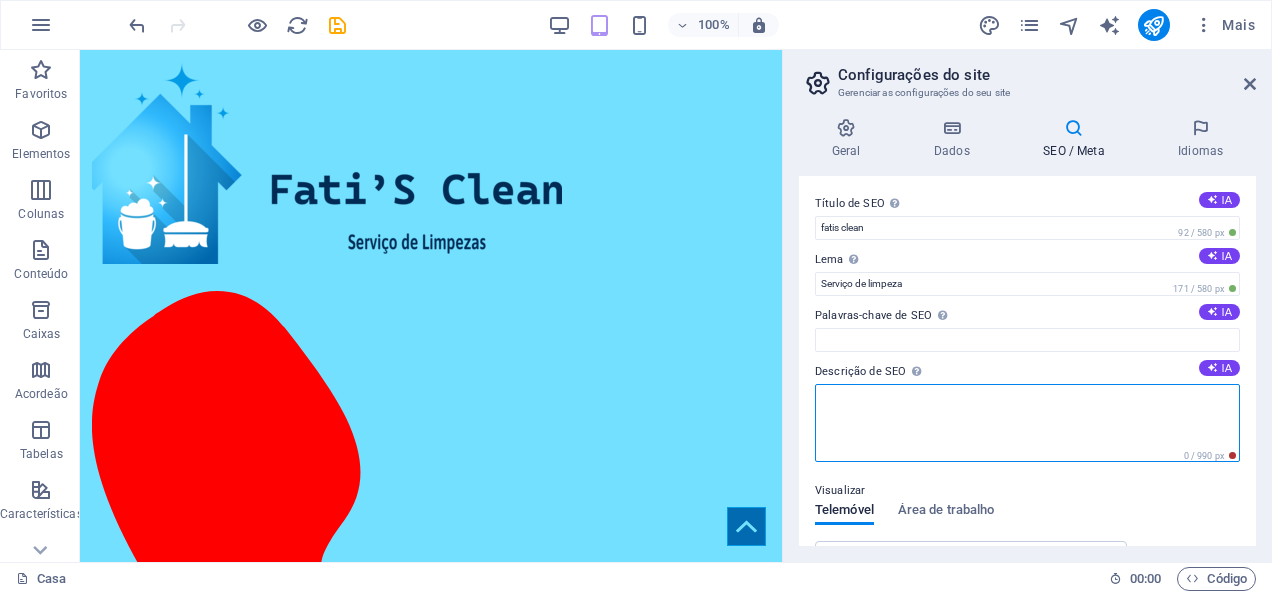 paste on "[URL][DOMAIN_NAME]" 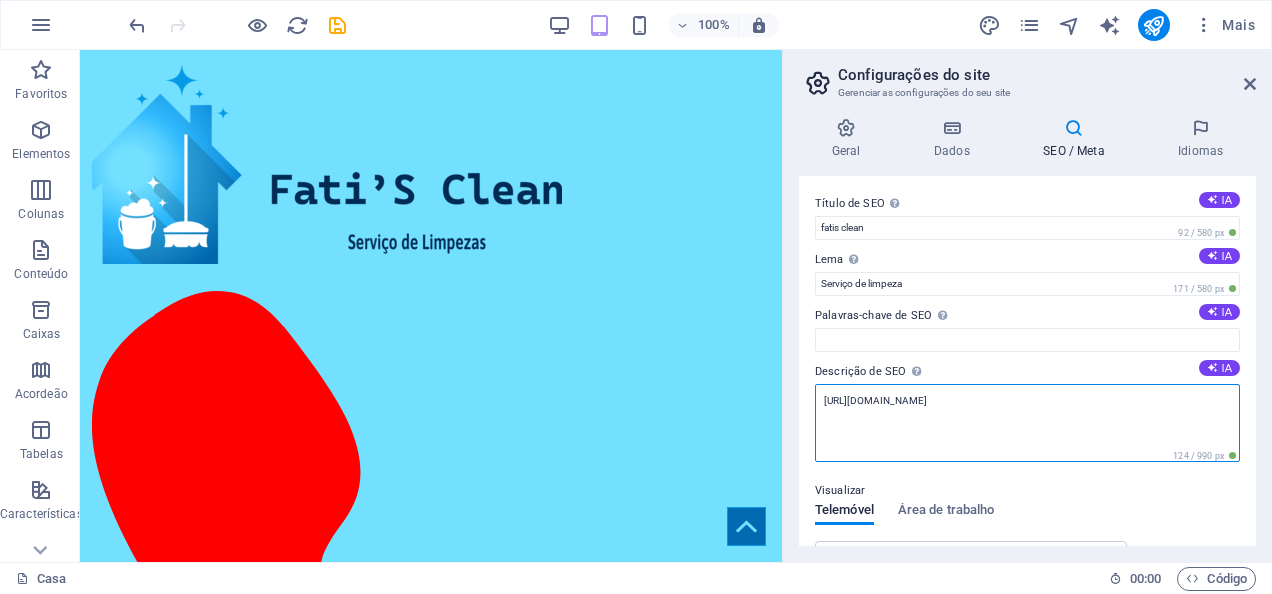 drag, startPoint x: 858, startPoint y: 402, endPoint x: 828, endPoint y: 405, distance: 30.149628 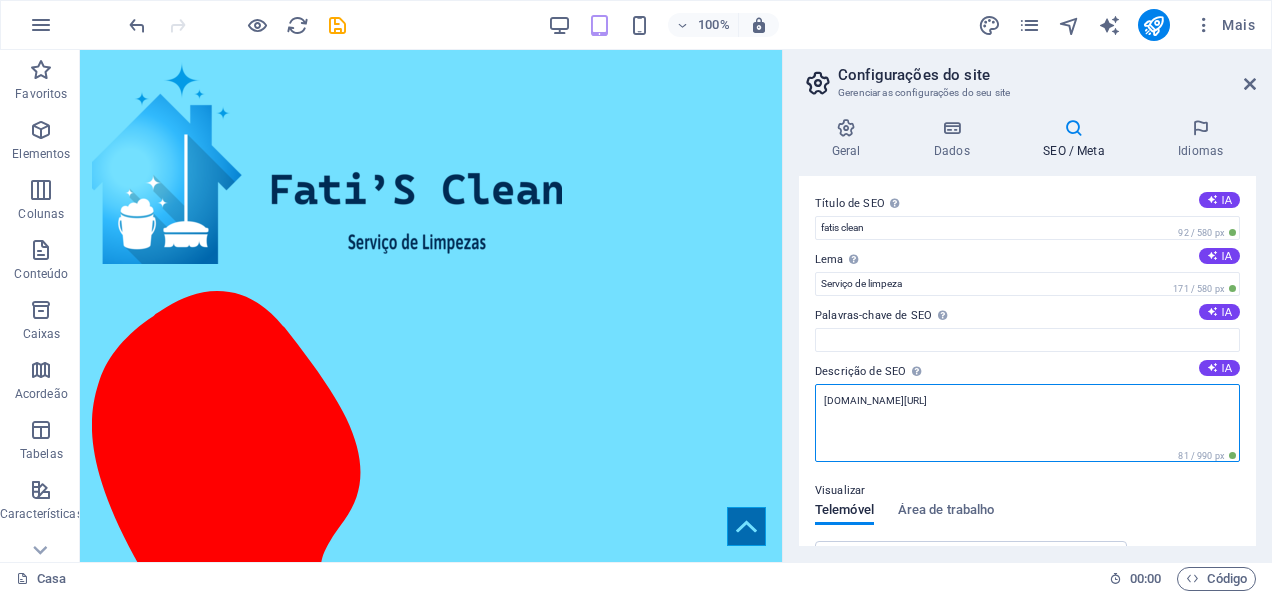 click on "[DOMAIN_NAME][URL]" at bounding box center (1027, 423) 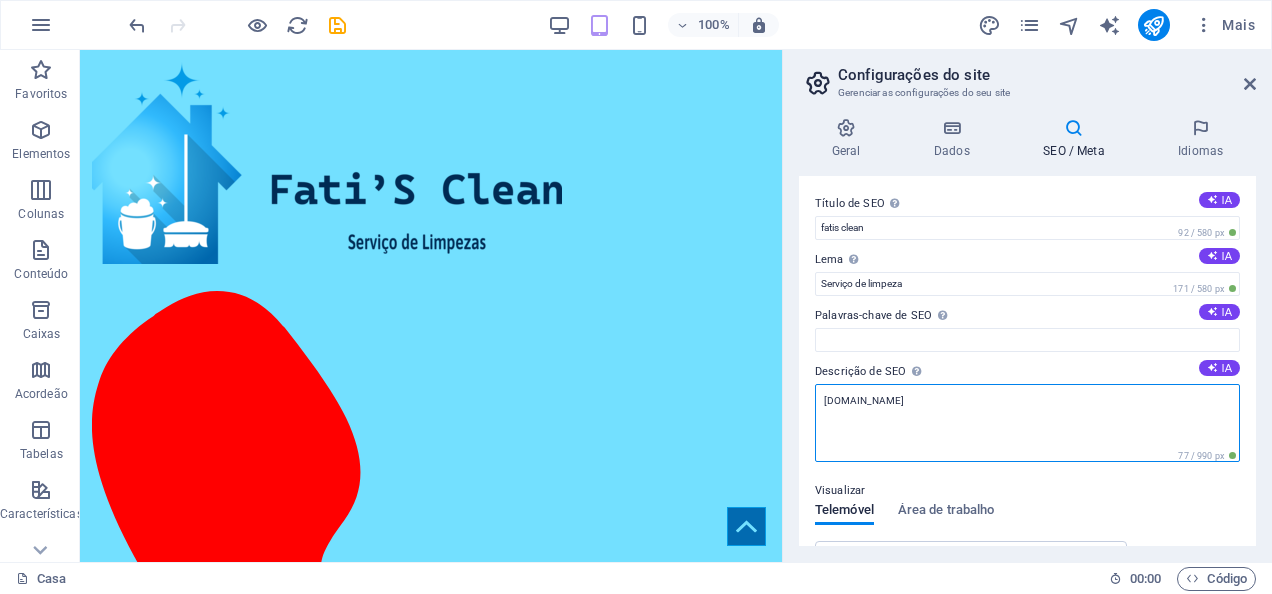 click on "[DOMAIN_NAME]" at bounding box center (1027, 423) 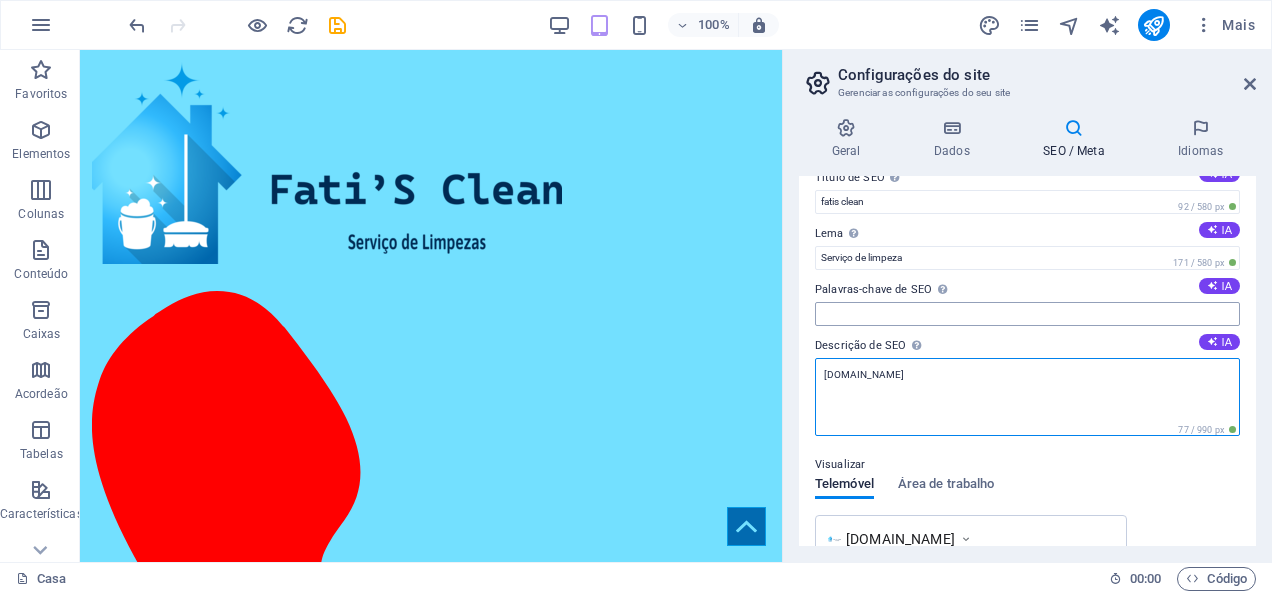 scroll, scrollTop: 0, scrollLeft: 0, axis: both 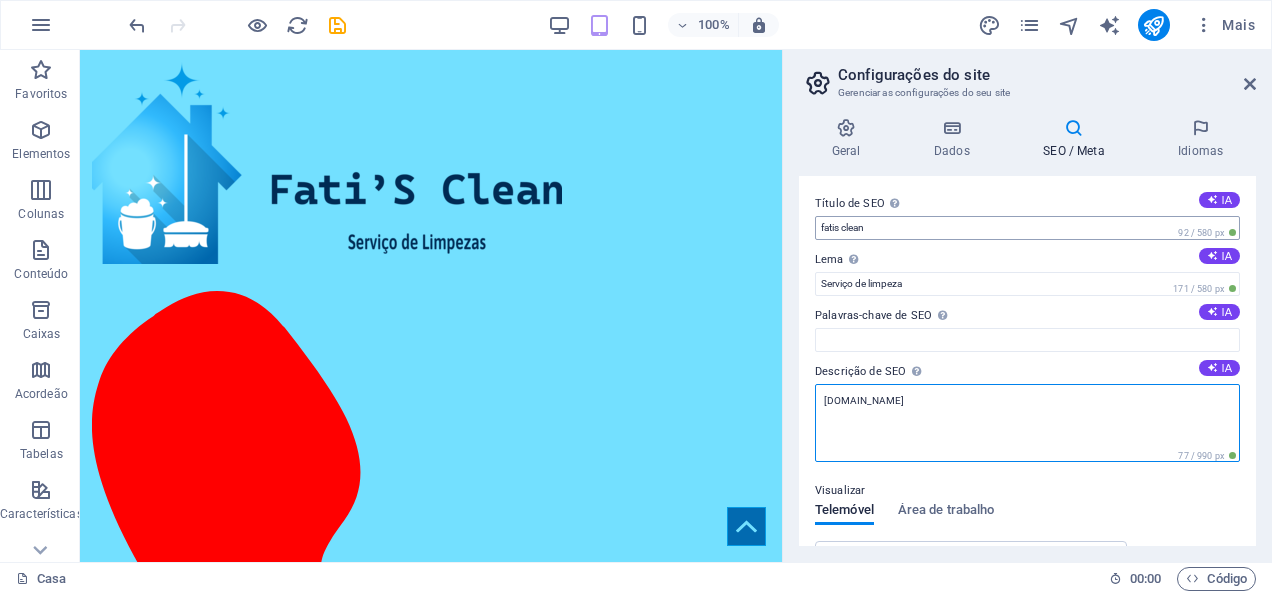 type on "[DOMAIN_NAME]" 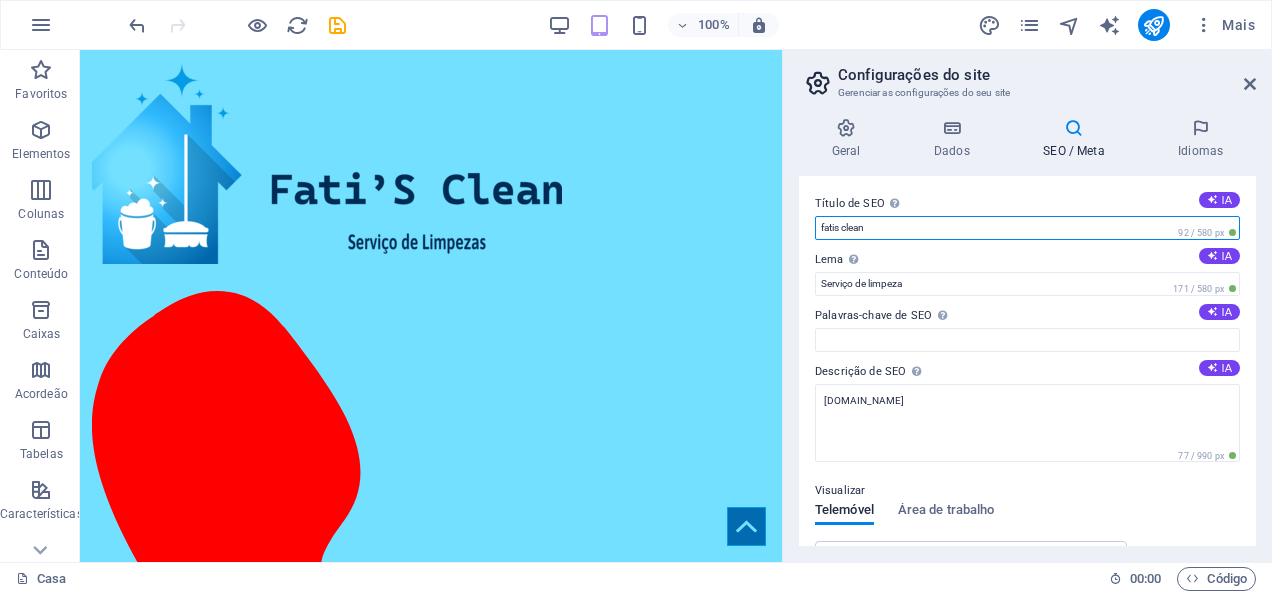 click on "fatis clean" at bounding box center (1027, 228) 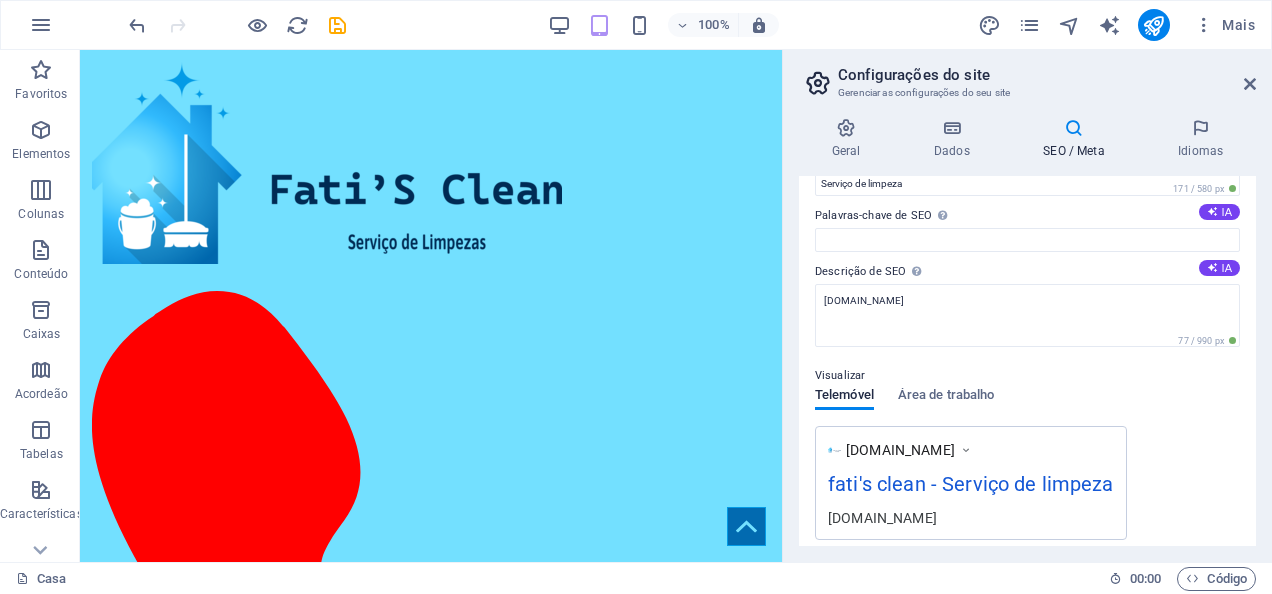 scroll, scrollTop: 200, scrollLeft: 0, axis: vertical 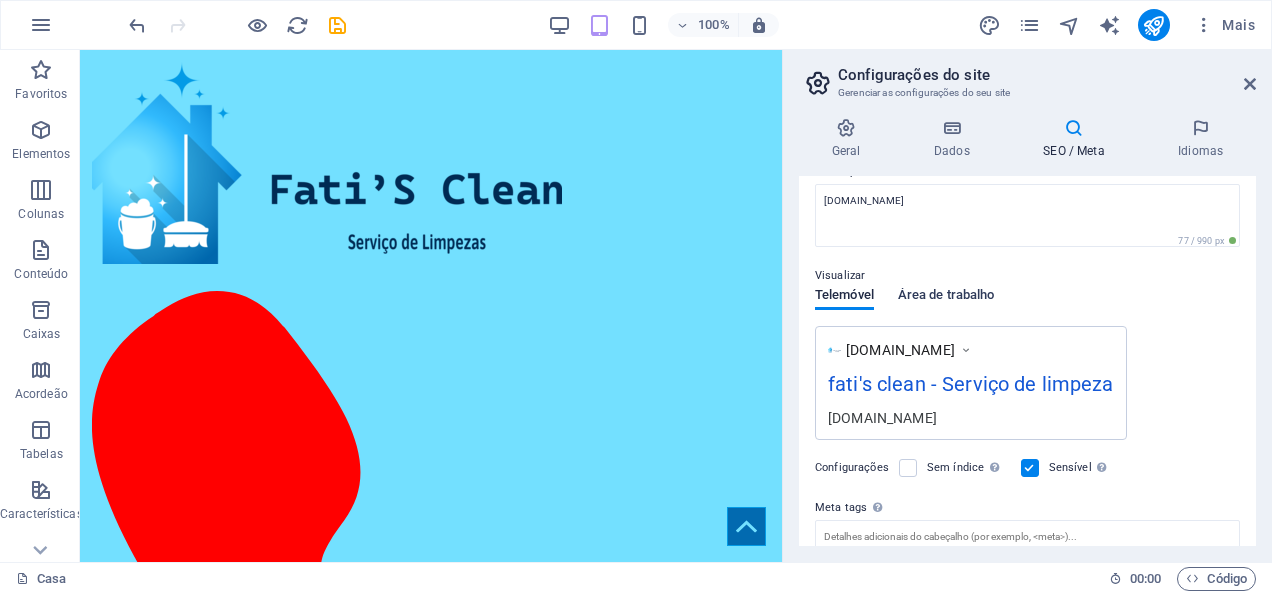 type on "[PERSON_NAME] clean" 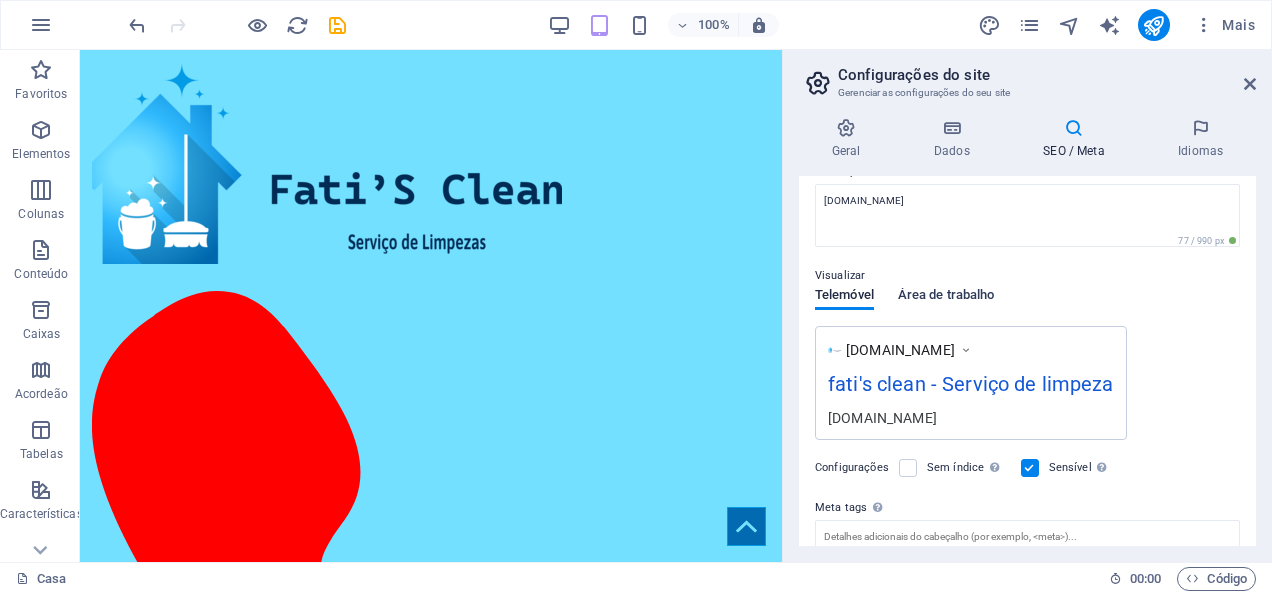 click on "Área de trabalho" at bounding box center (946, 297) 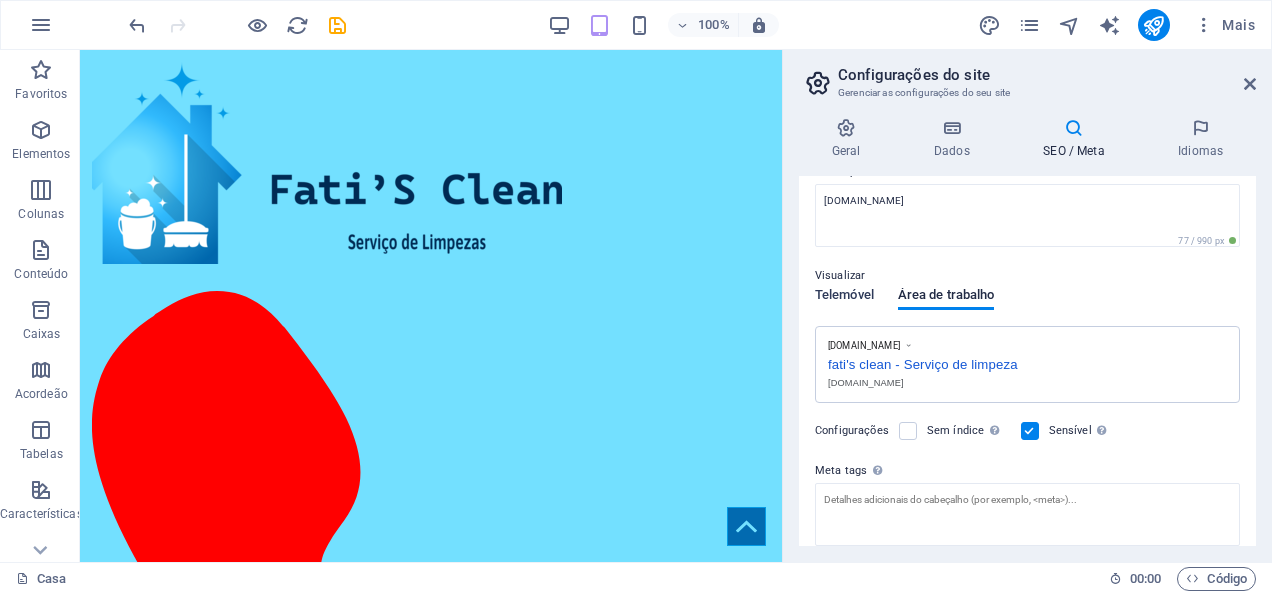 click on "Telemóvel" at bounding box center (844, 297) 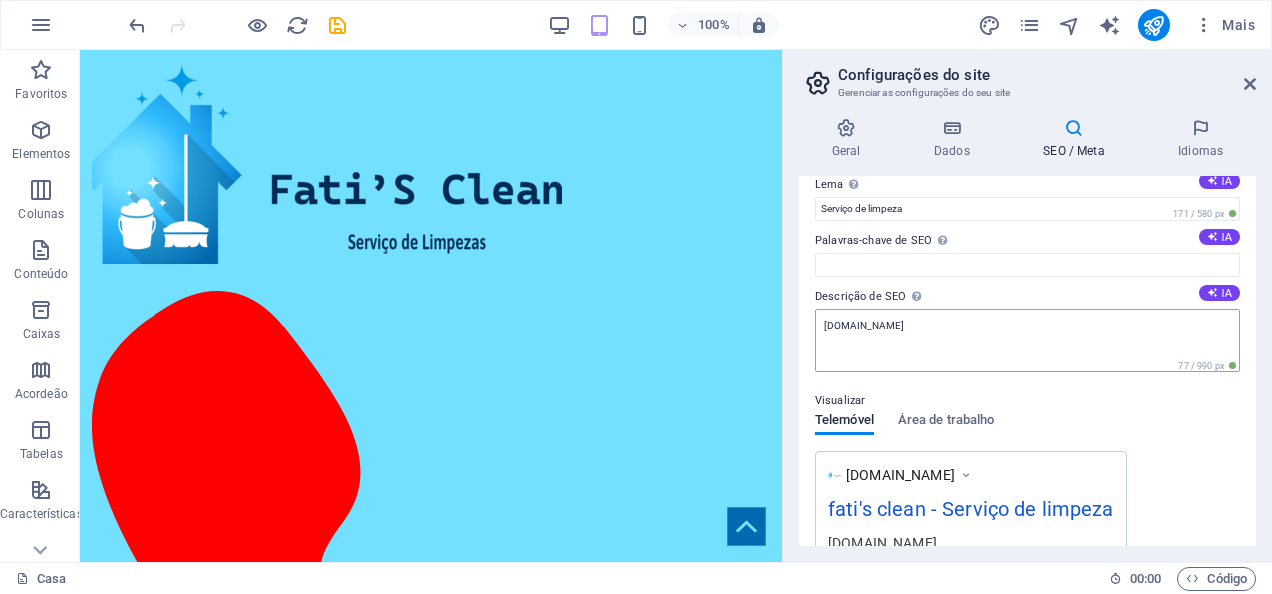 scroll, scrollTop: 0, scrollLeft: 0, axis: both 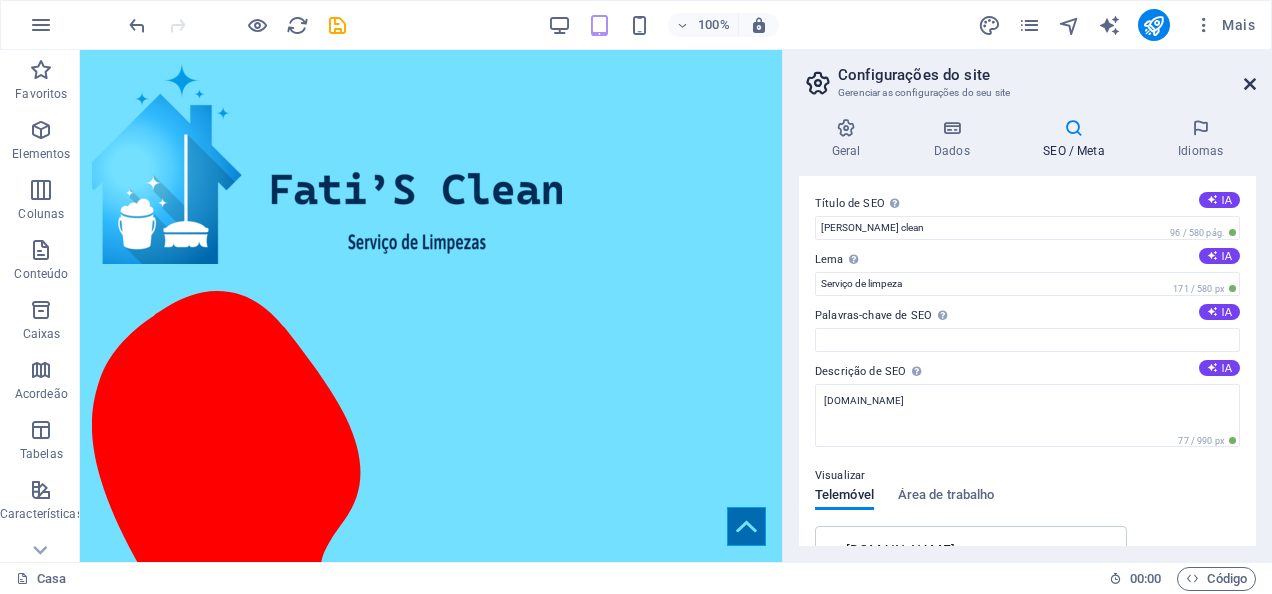 click at bounding box center [1250, 84] 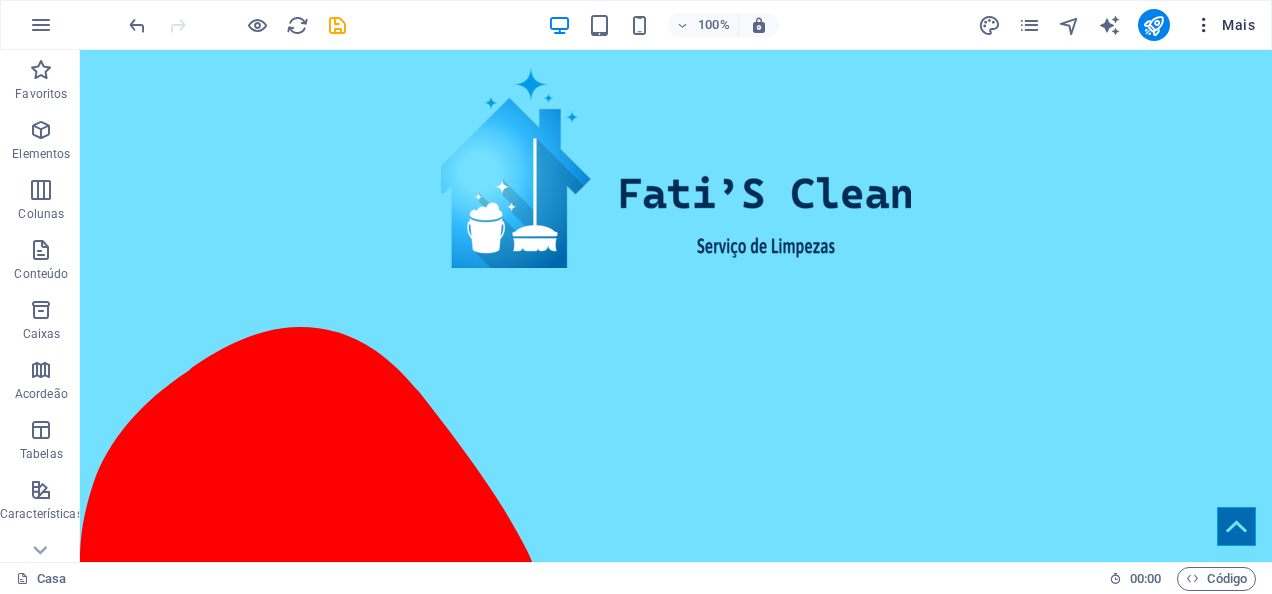 click at bounding box center [1204, 25] 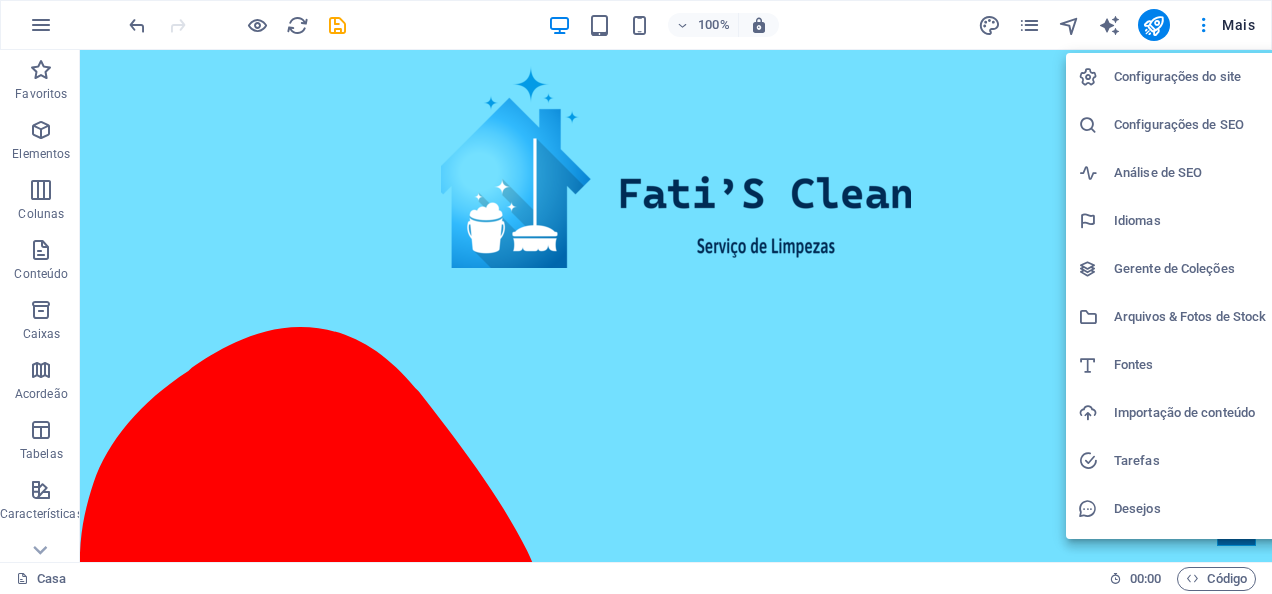 click on "Configurações do site" at bounding box center (1192, 77) 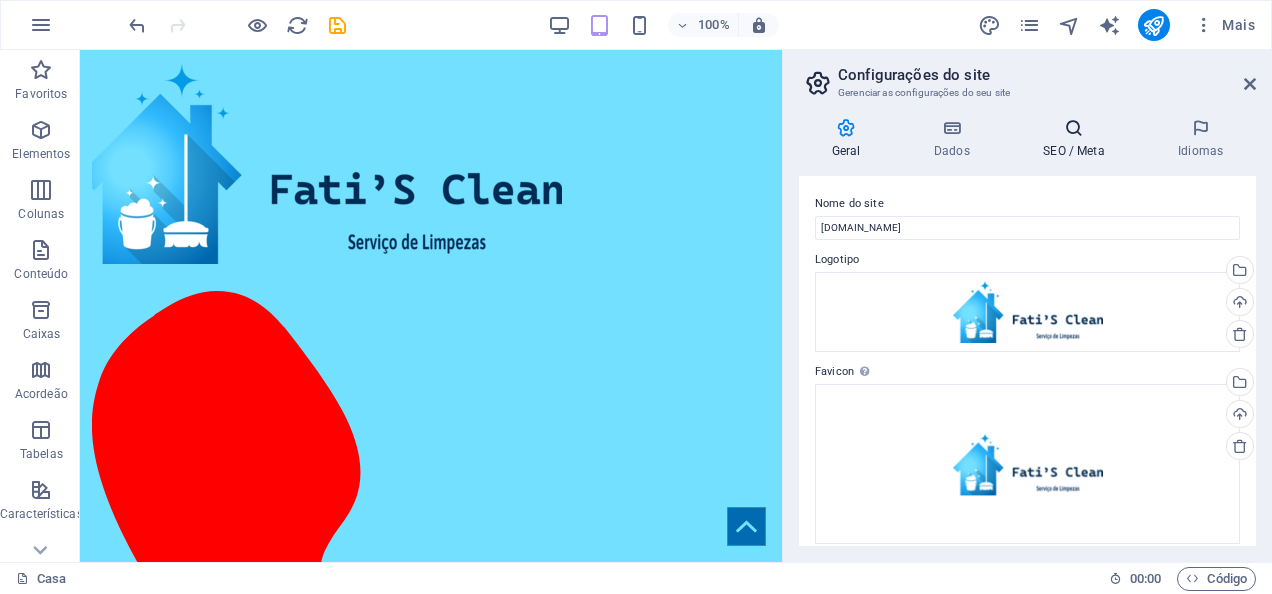 click on "SEO / Meta" at bounding box center (1073, 151) 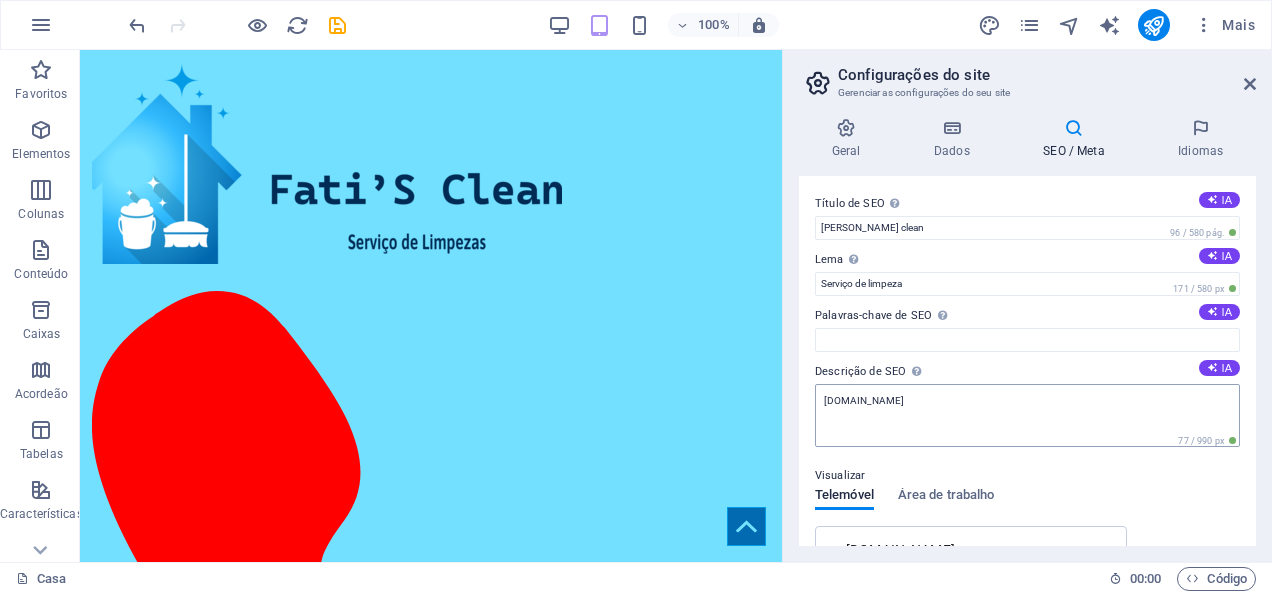 scroll, scrollTop: 0, scrollLeft: 0, axis: both 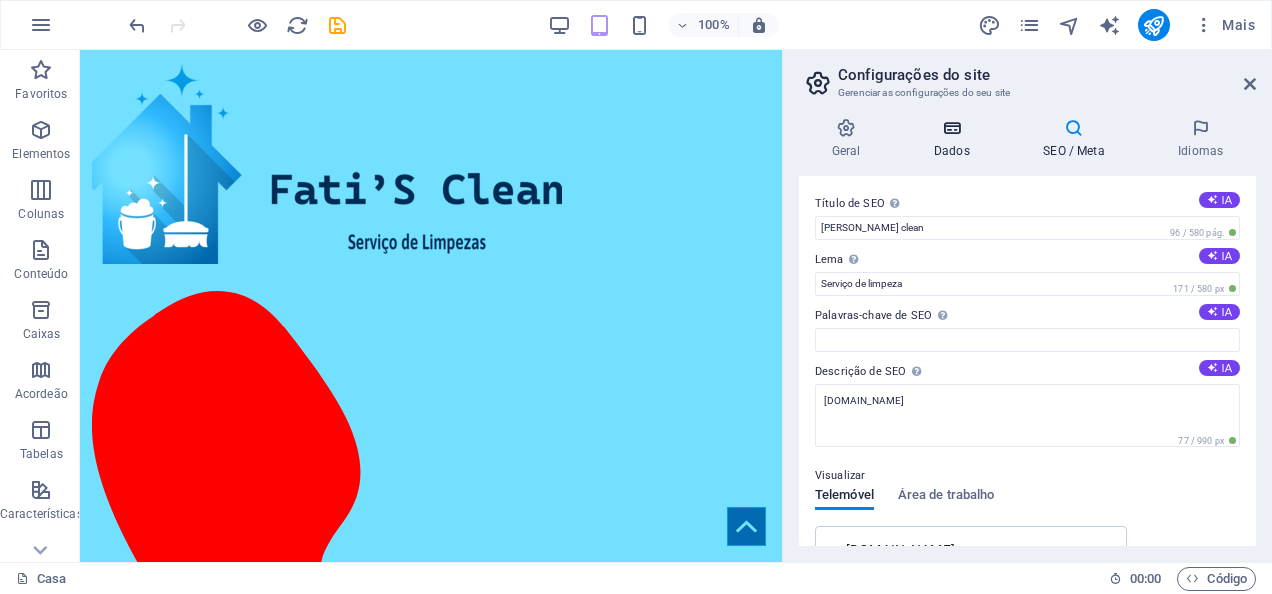 click at bounding box center [951, 128] 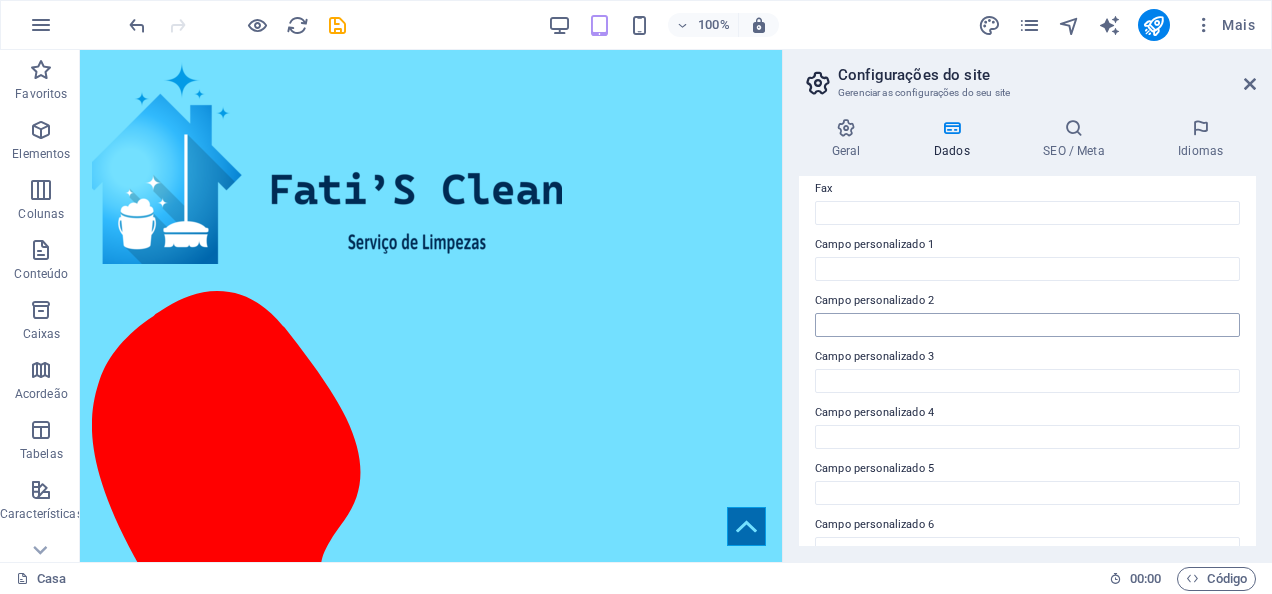 scroll, scrollTop: 590, scrollLeft: 0, axis: vertical 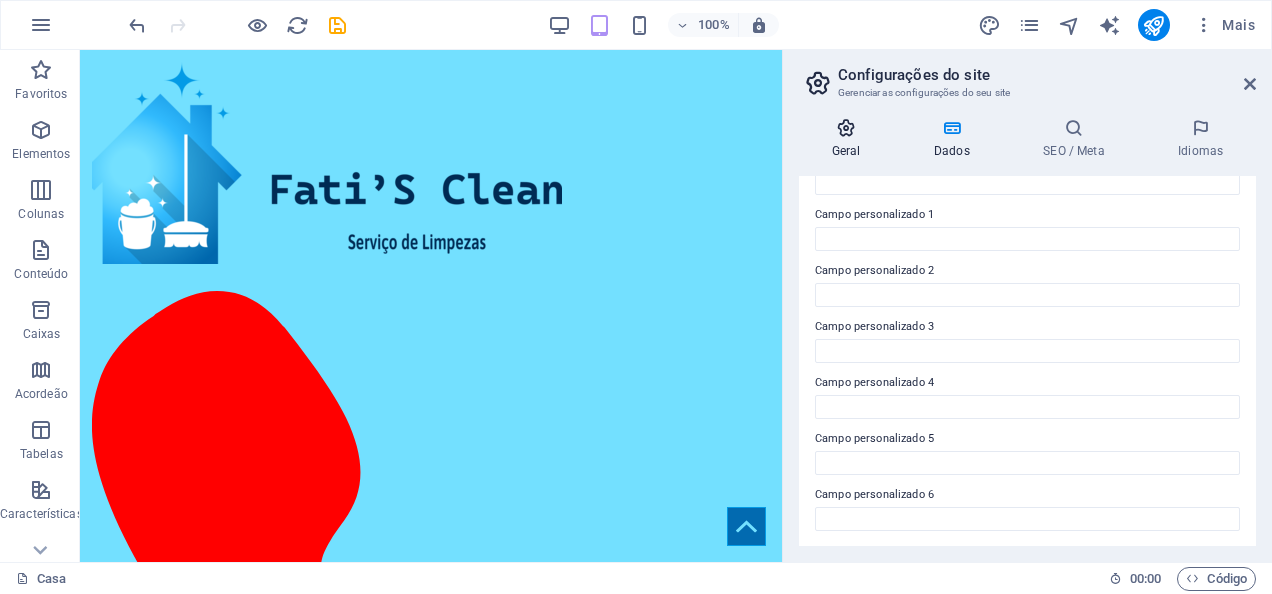 click on "Geral" at bounding box center (846, 151) 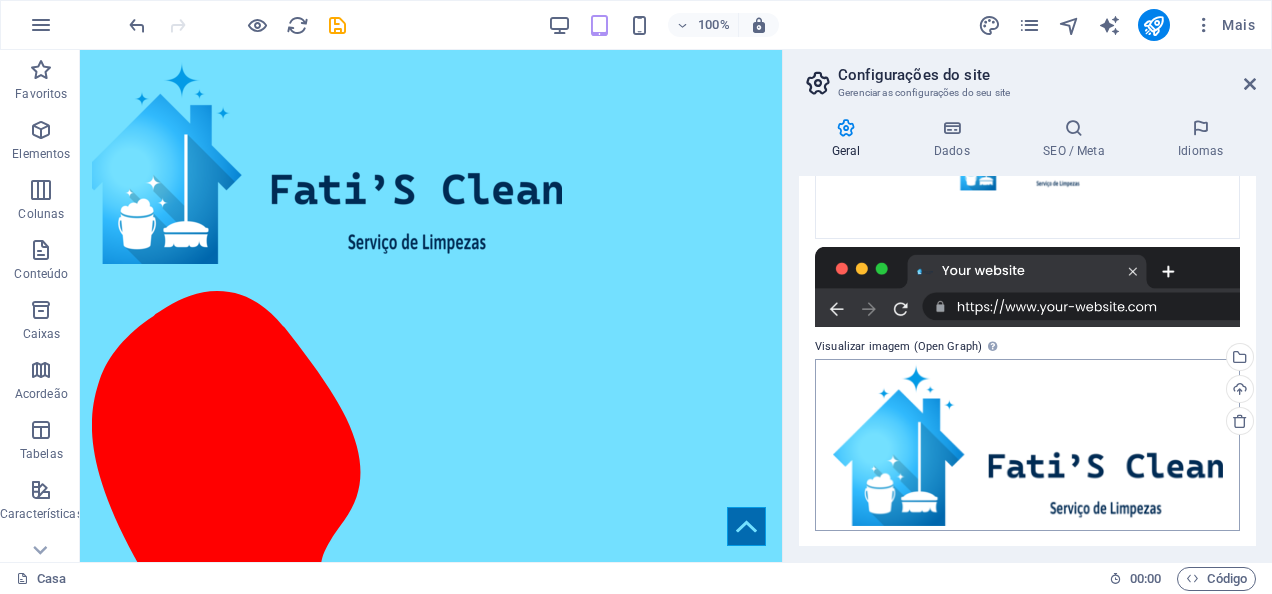 scroll, scrollTop: 306, scrollLeft: 0, axis: vertical 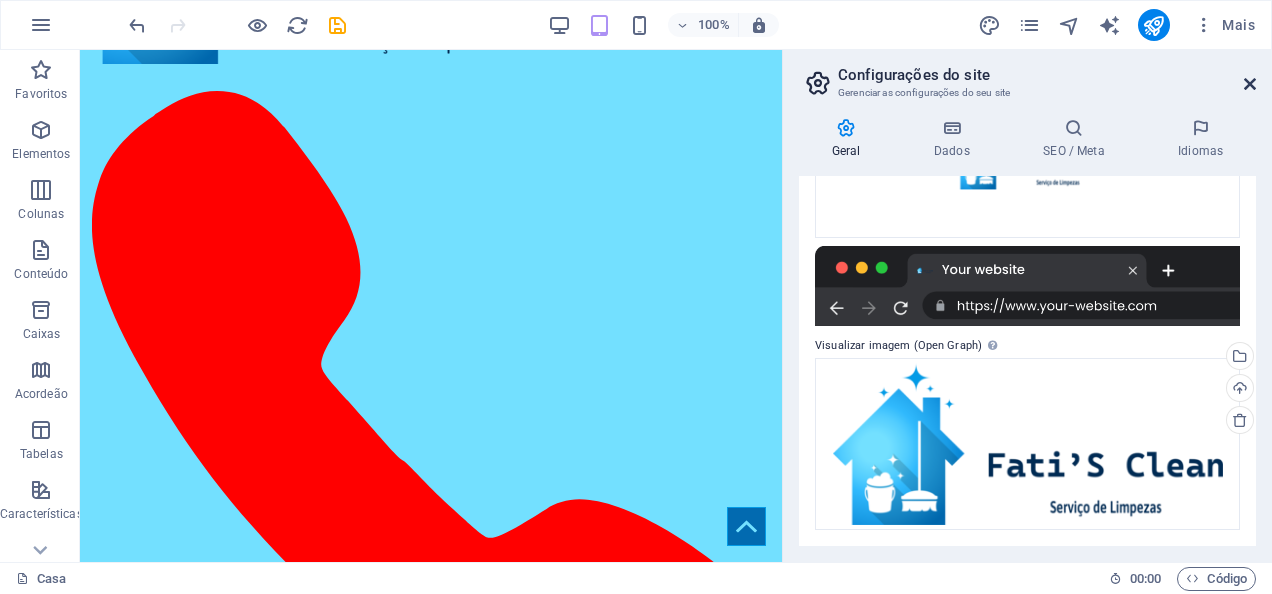click at bounding box center (1250, 84) 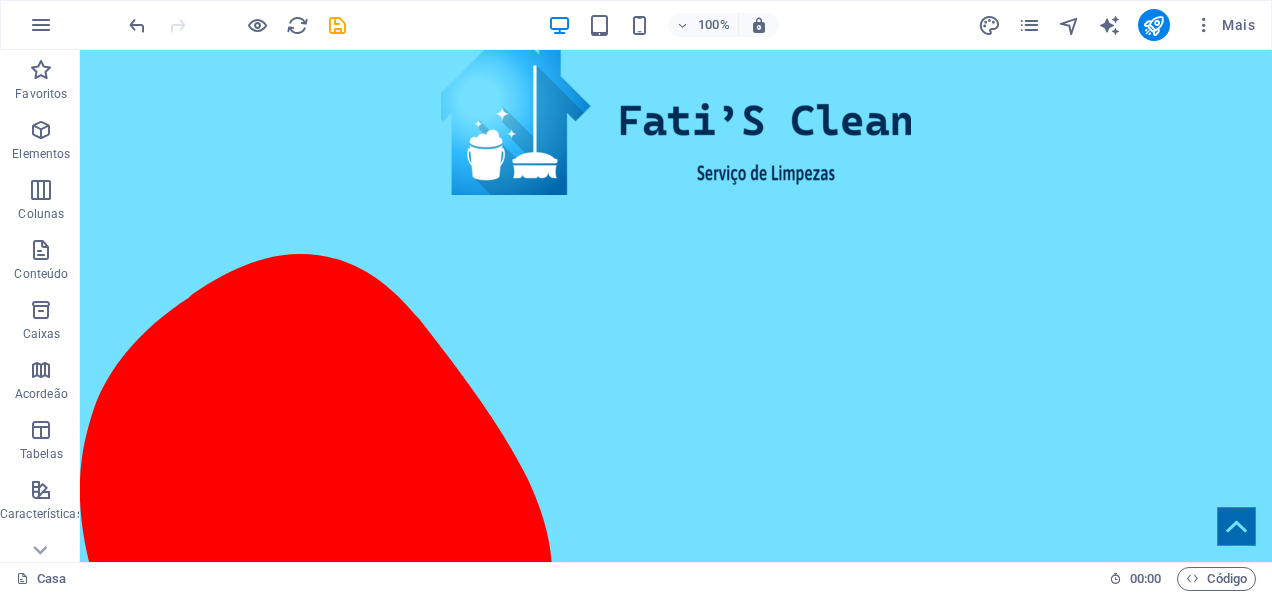scroll, scrollTop: 100, scrollLeft: 0, axis: vertical 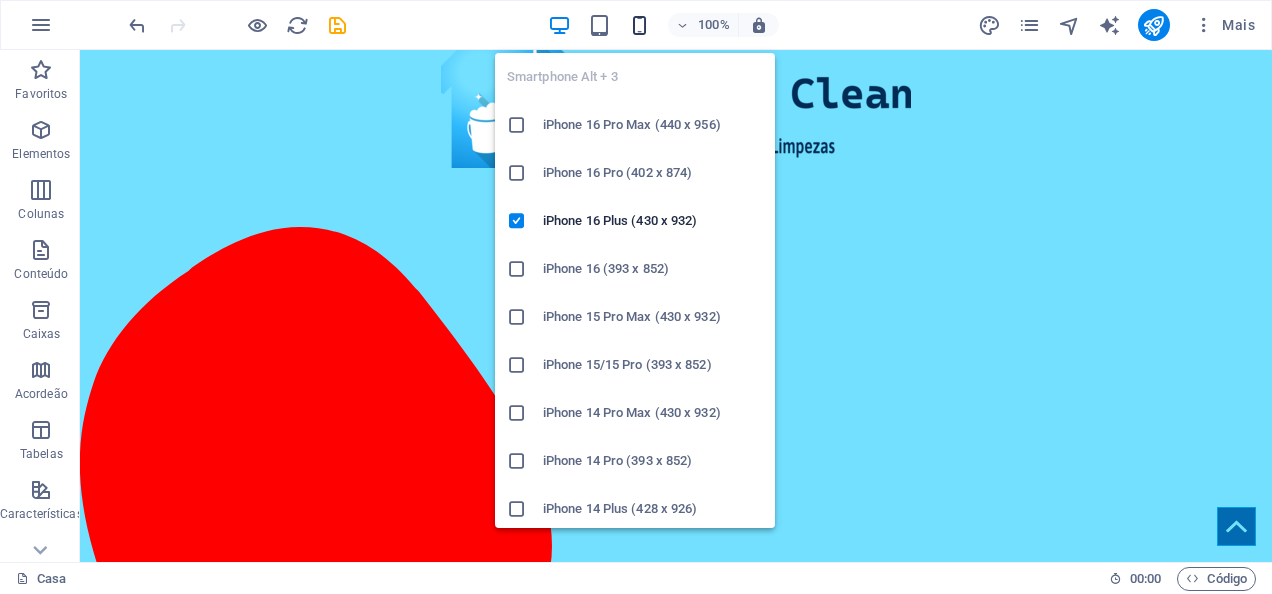 click at bounding box center (639, 25) 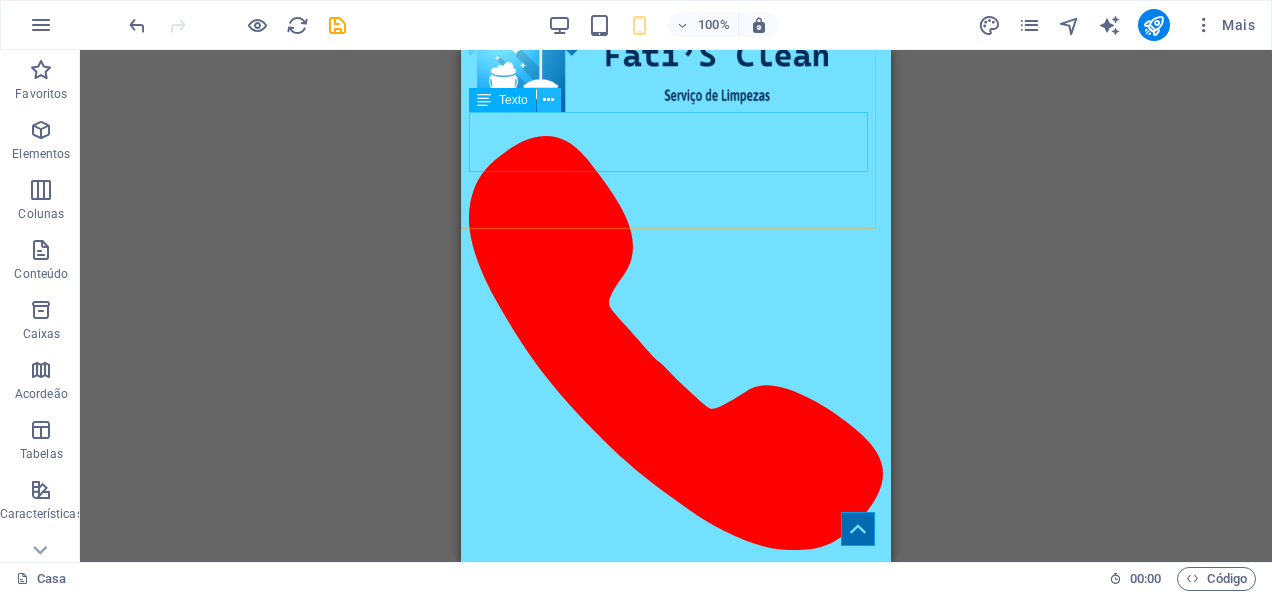 click at bounding box center (548, 100) 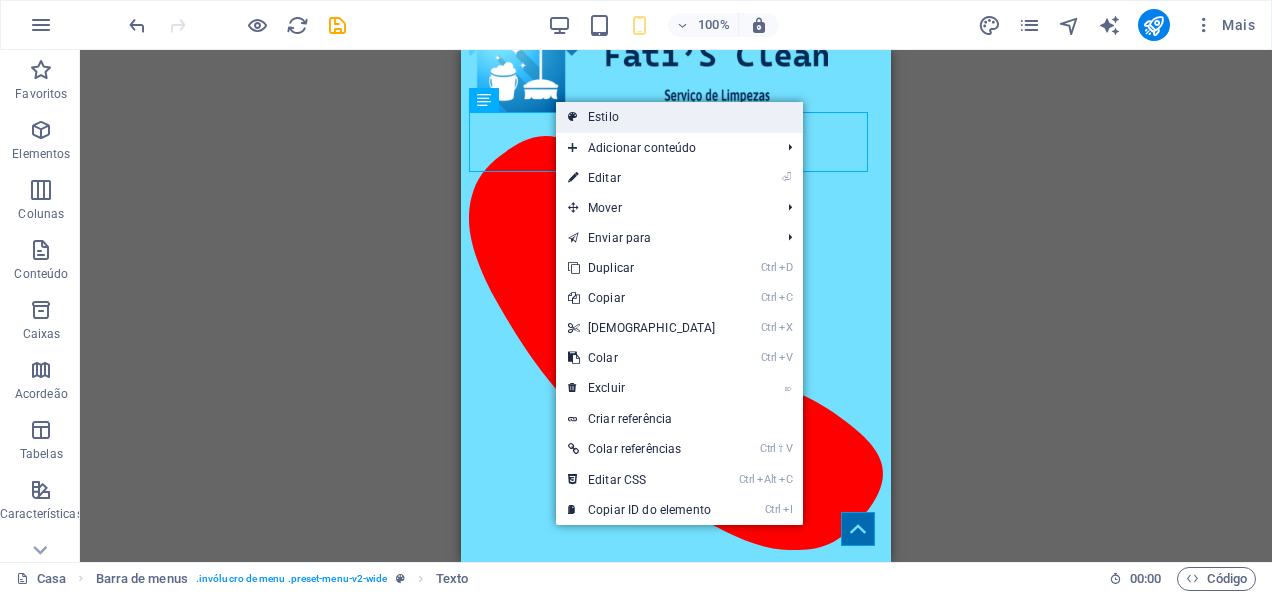 click on "Estilo" at bounding box center (603, 117) 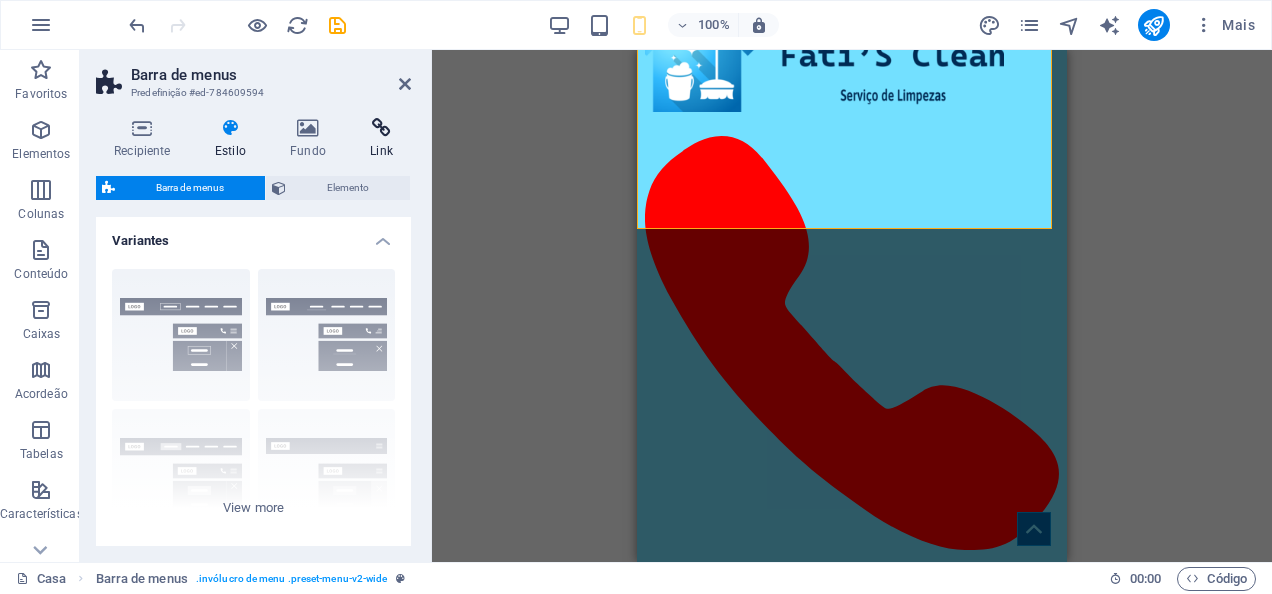 click at bounding box center (381, 128) 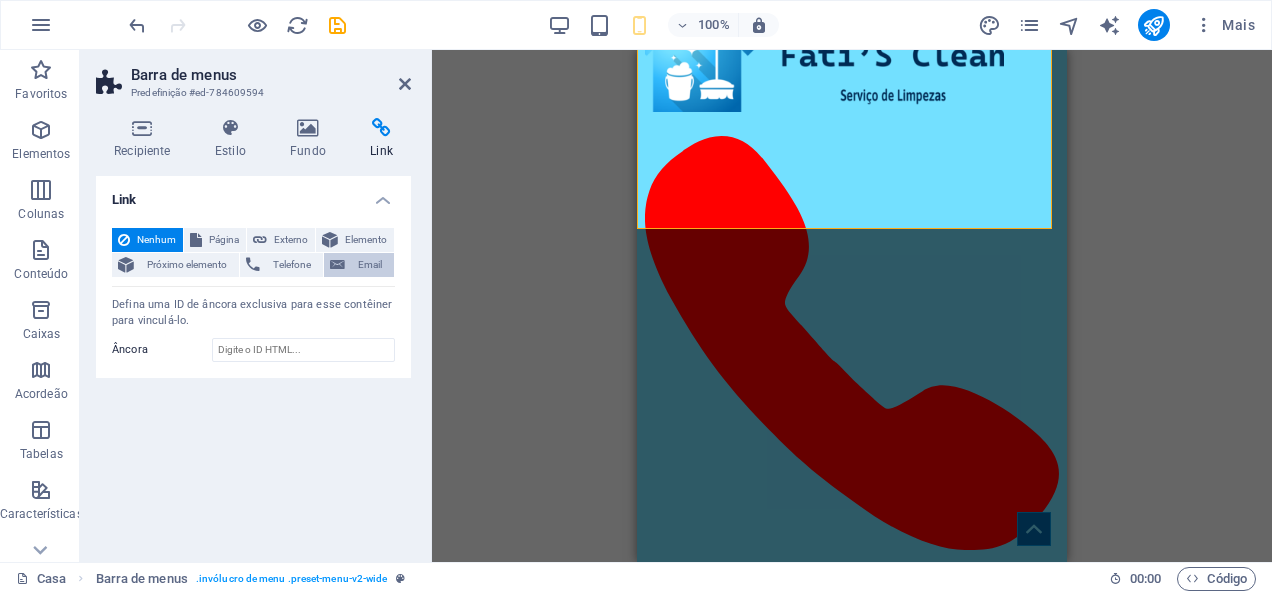 click on "Email" at bounding box center (369, 265) 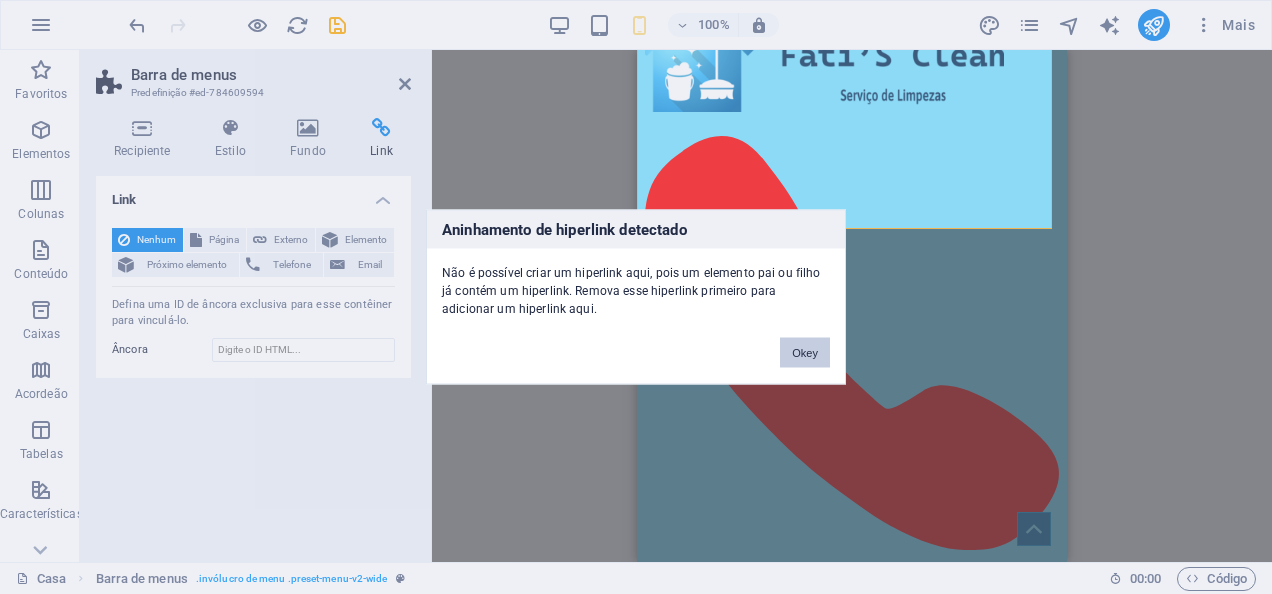 click on "Okey" at bounding box center (805, 353) 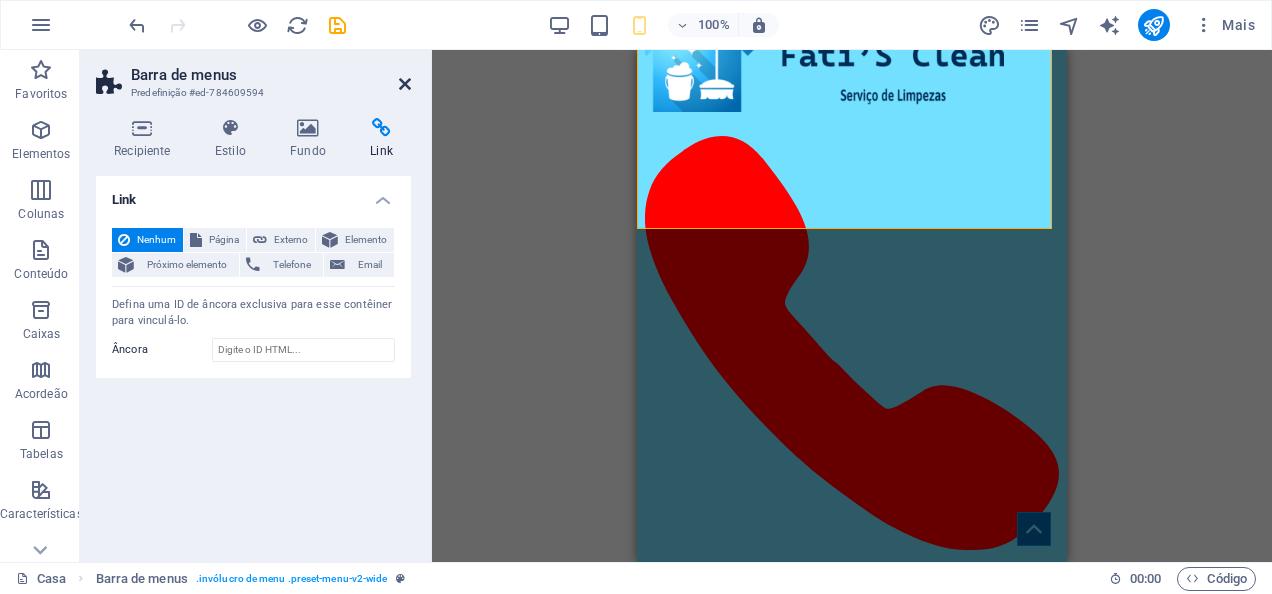 click at bounding box center [405, 84] 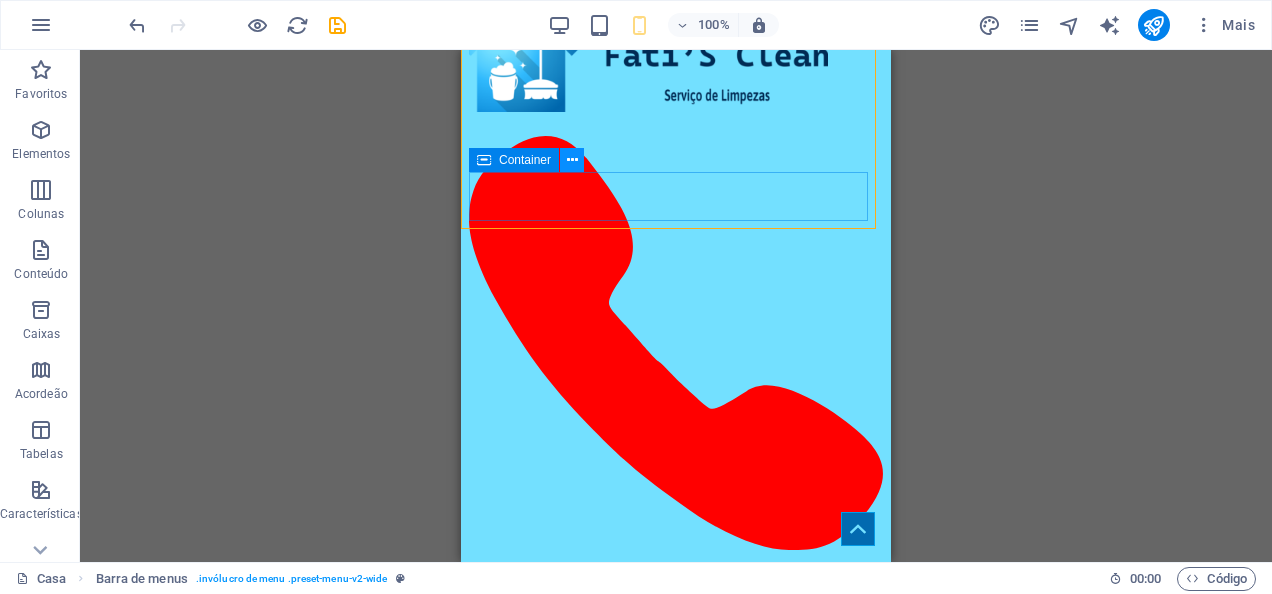 click at bounding box center [572, 160] 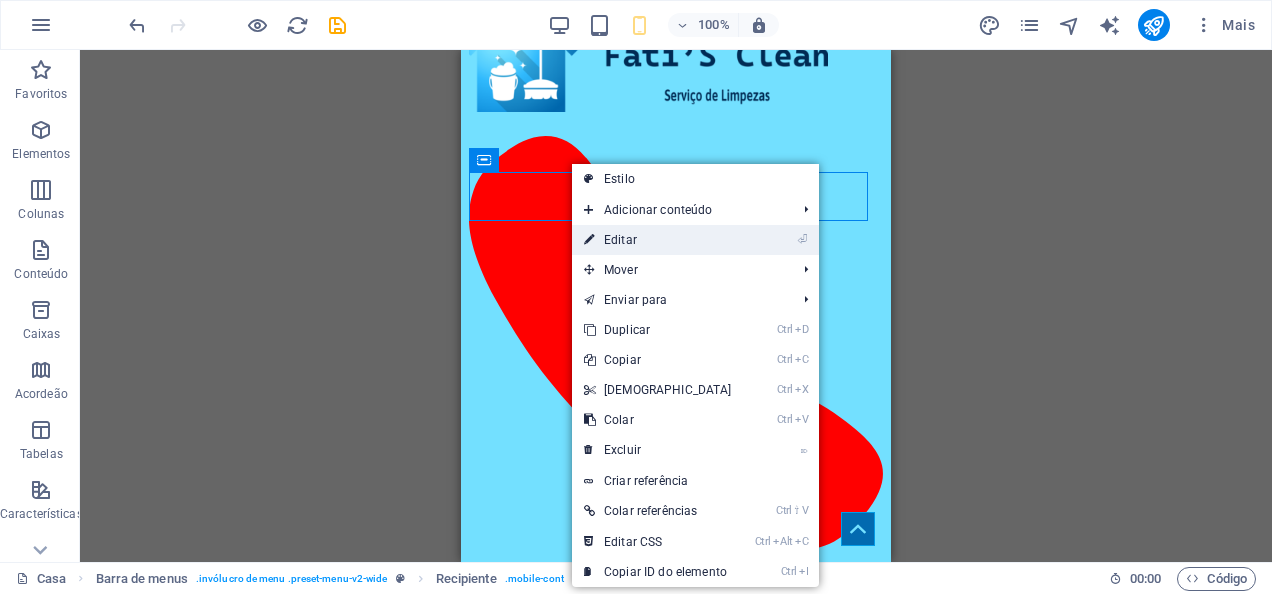 click on "Editar" at bounding box center (620, 240) 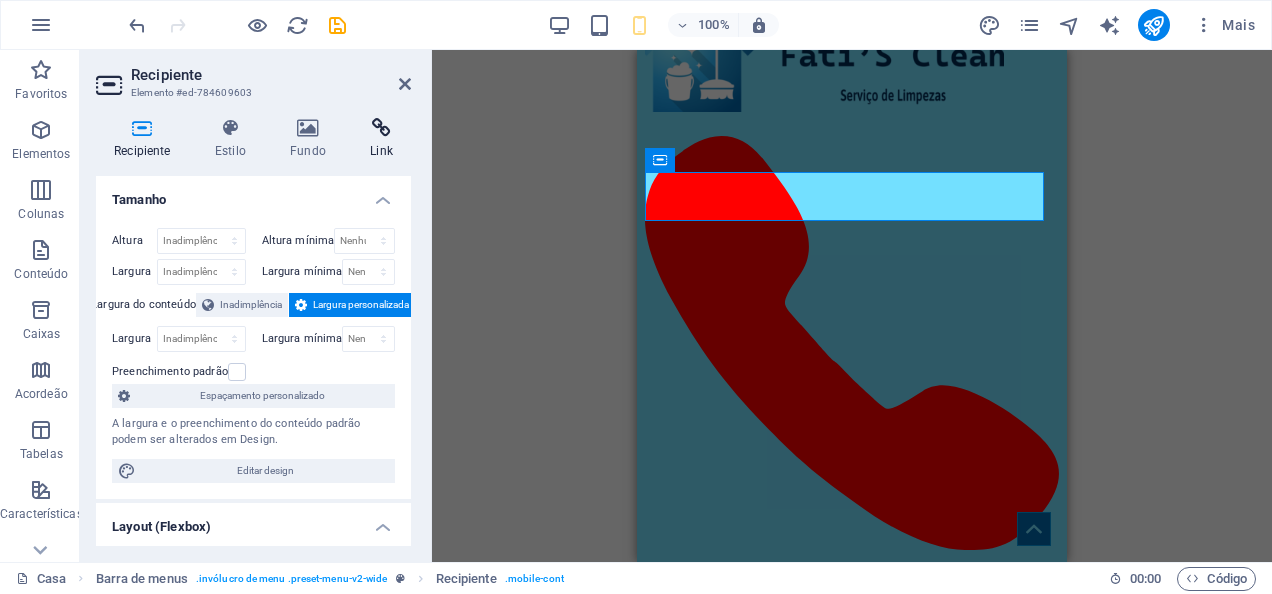 click on "Link" at bounding box center (381, 139) 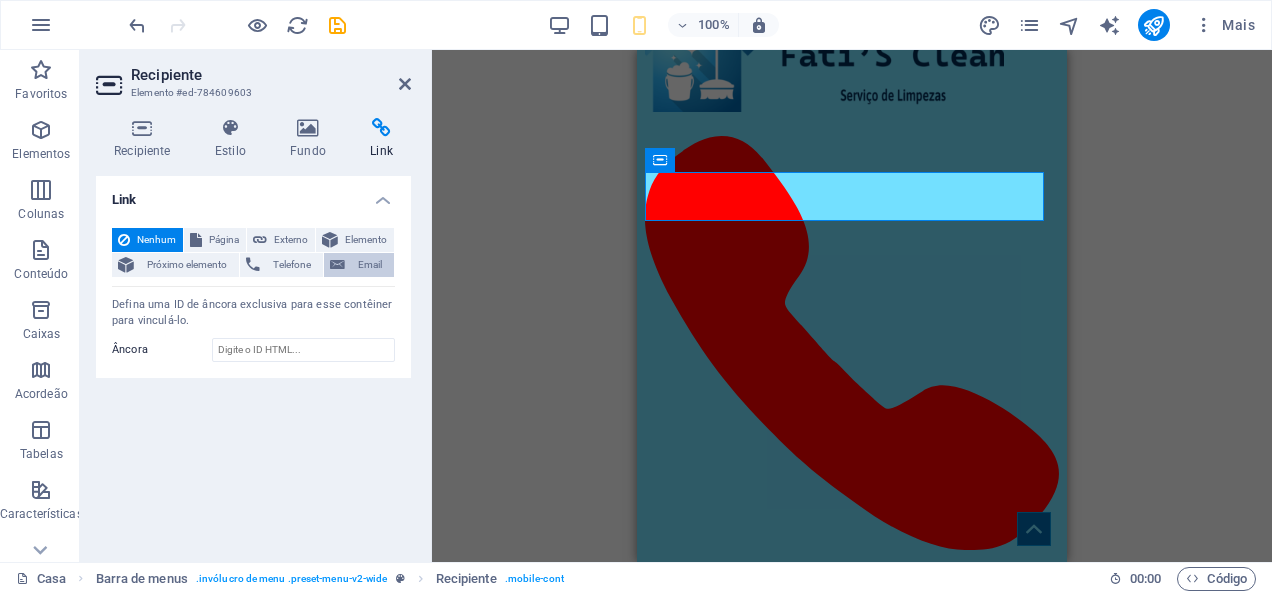 click on "Email" at bounding box center (369, 265) 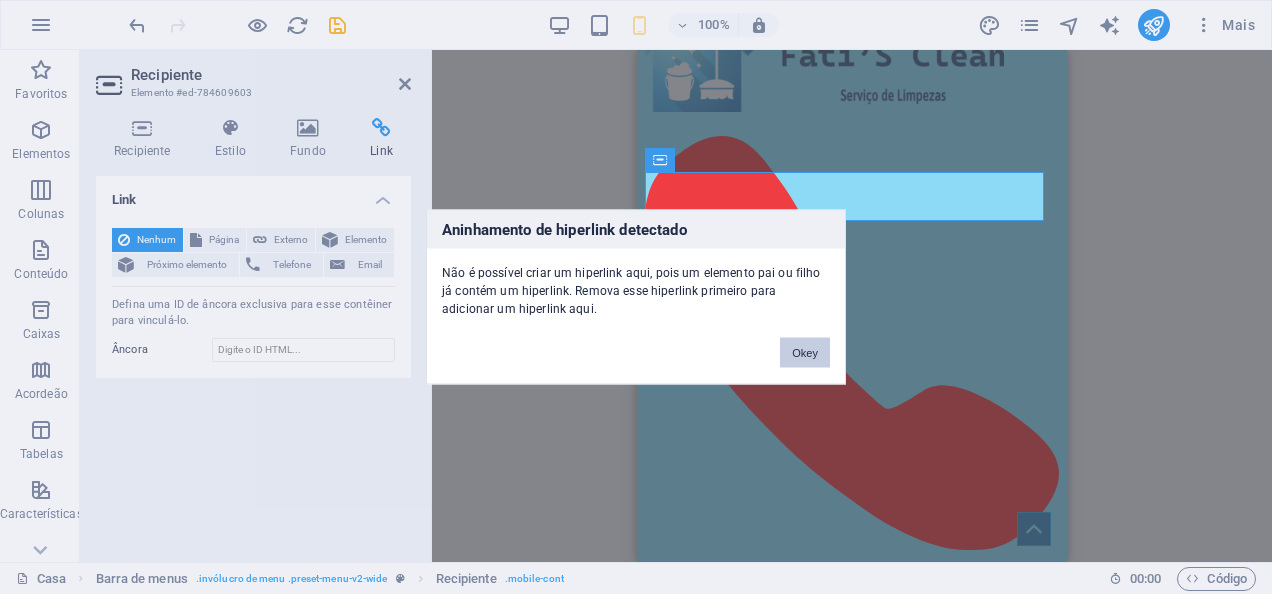 click on "Okey" at bounding box center [805, 353] 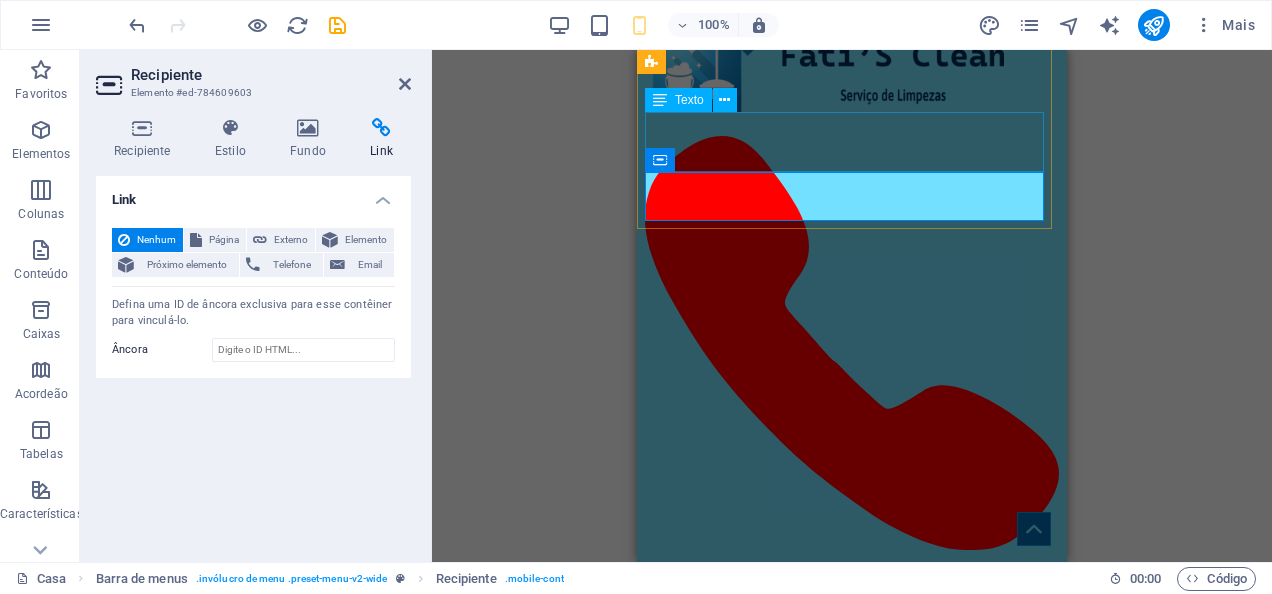 click on "962794012                                                                                                                                              [EMAIL_ADDRESS][DOMAIN_NAME]" at bounding box center (852, 500) 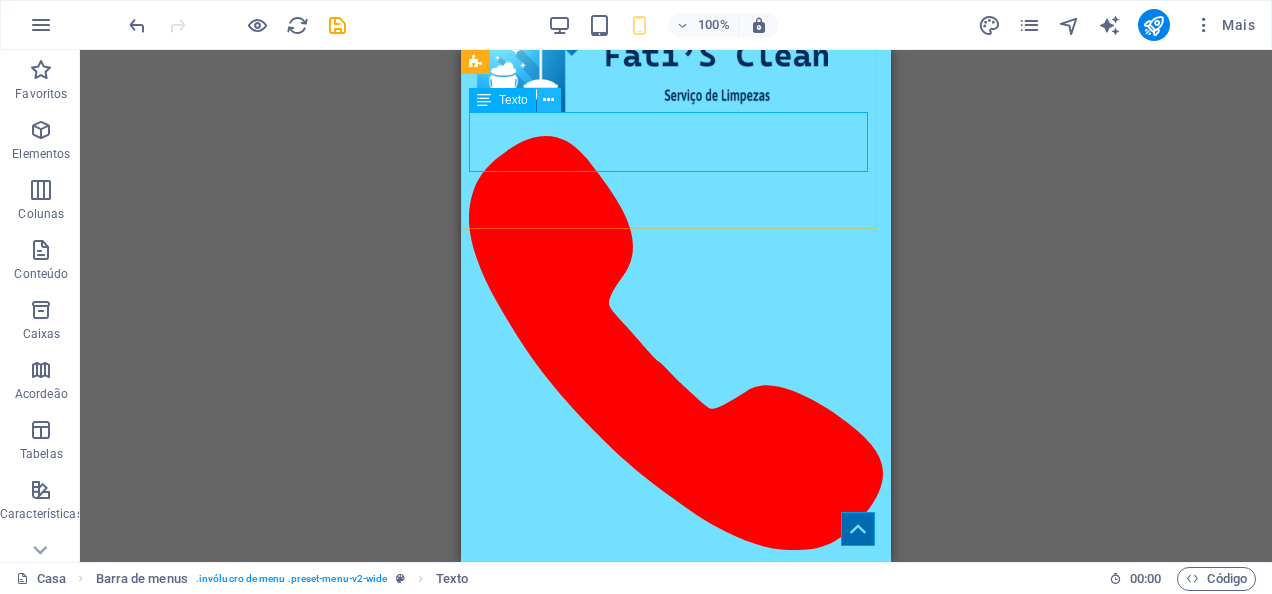 click at bounding box center (548, 100) 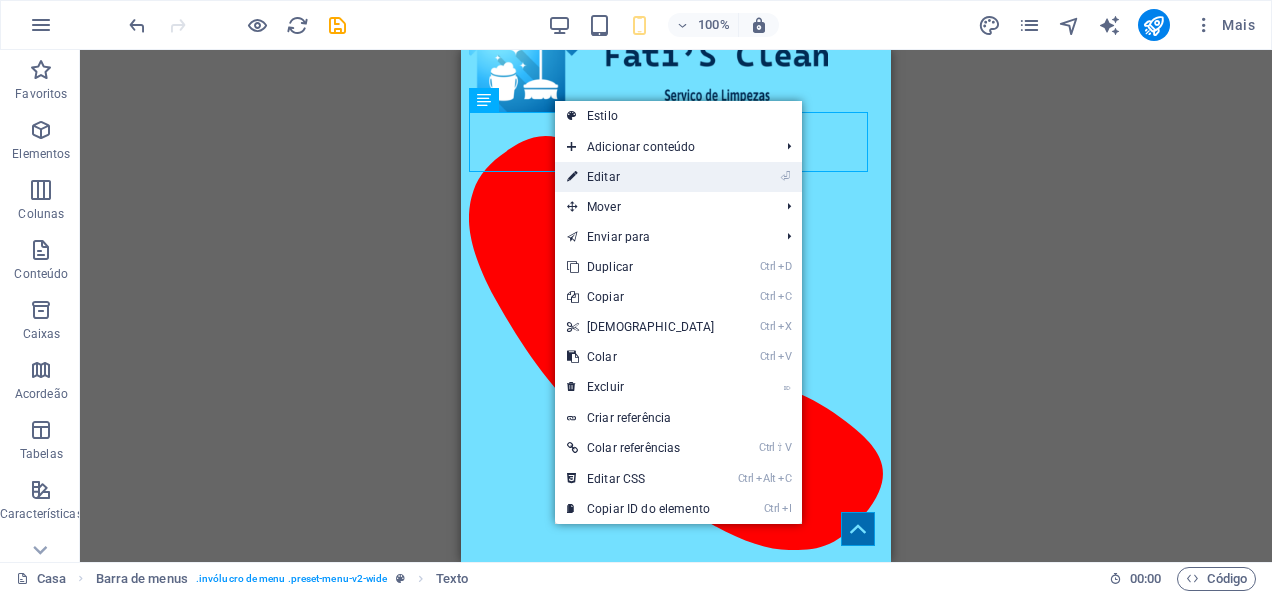 click on "⏎  Editar" at bounding box center (641, 177) 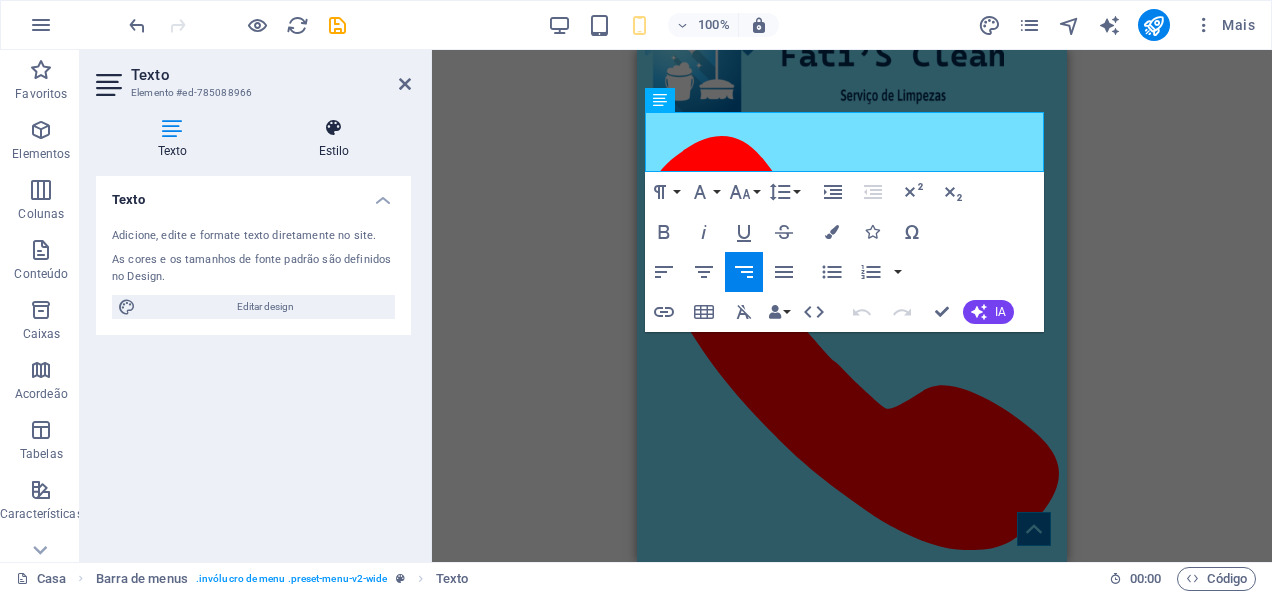 click at bounding box center (334, 128) 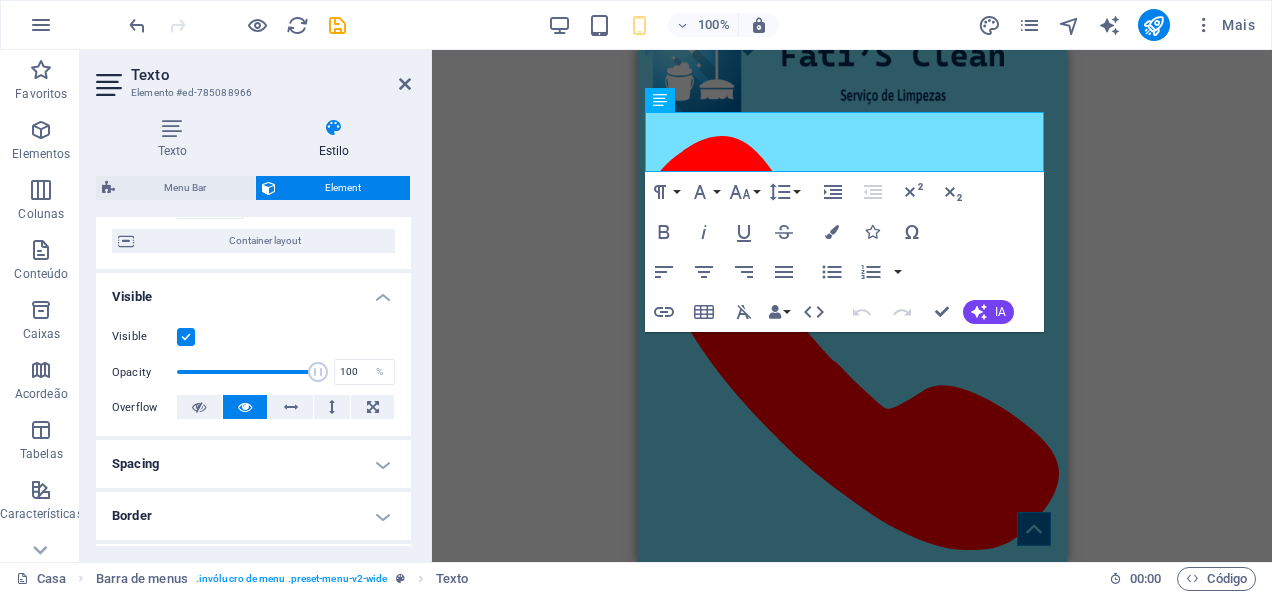 scroll, scrollTop: 0, scrollLeft: 0, axis: both 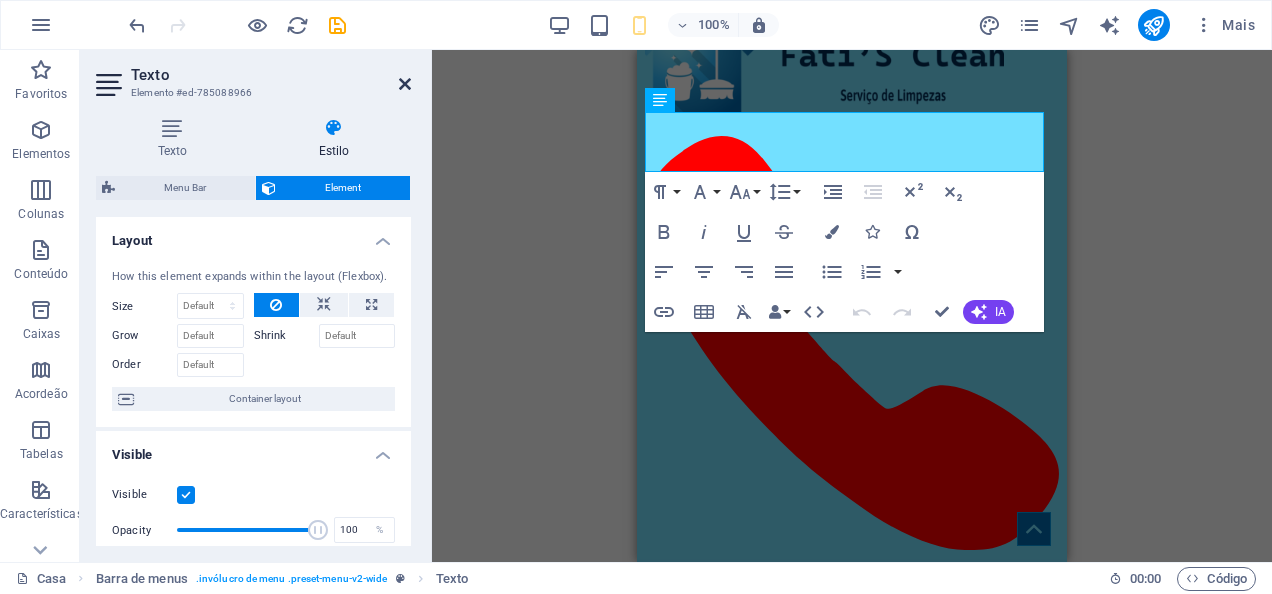 click at bounding box center [405, 84] 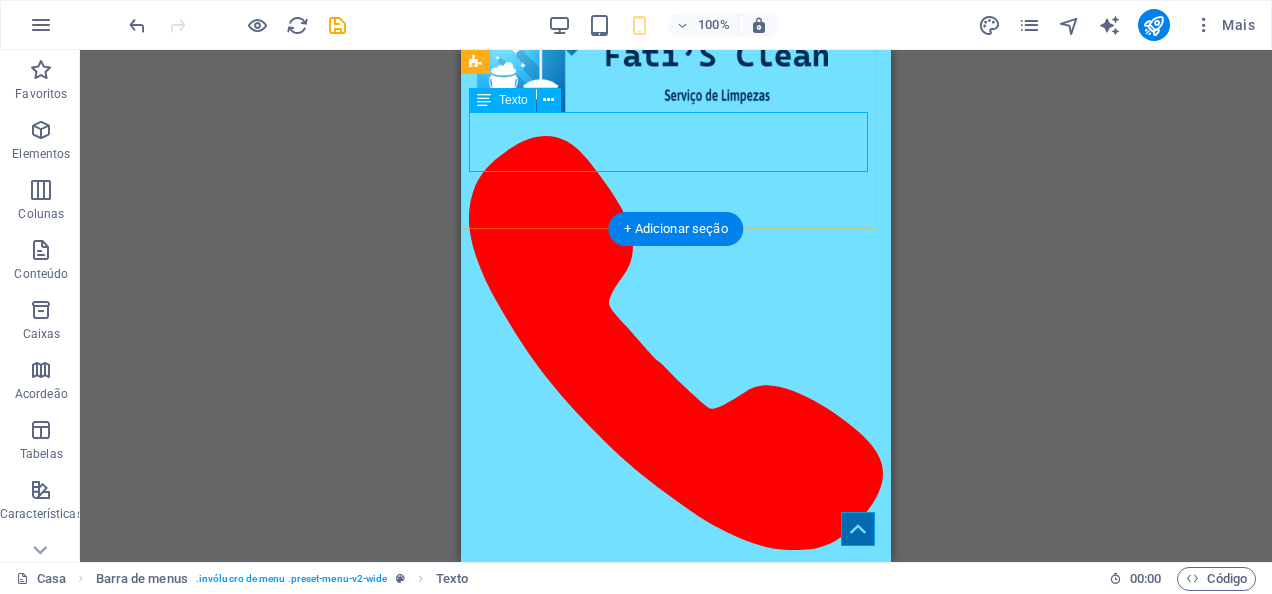 click on "[EMAIL_ADDRESS][DOMAIN_NAME]" at bounding box center (676, 722) 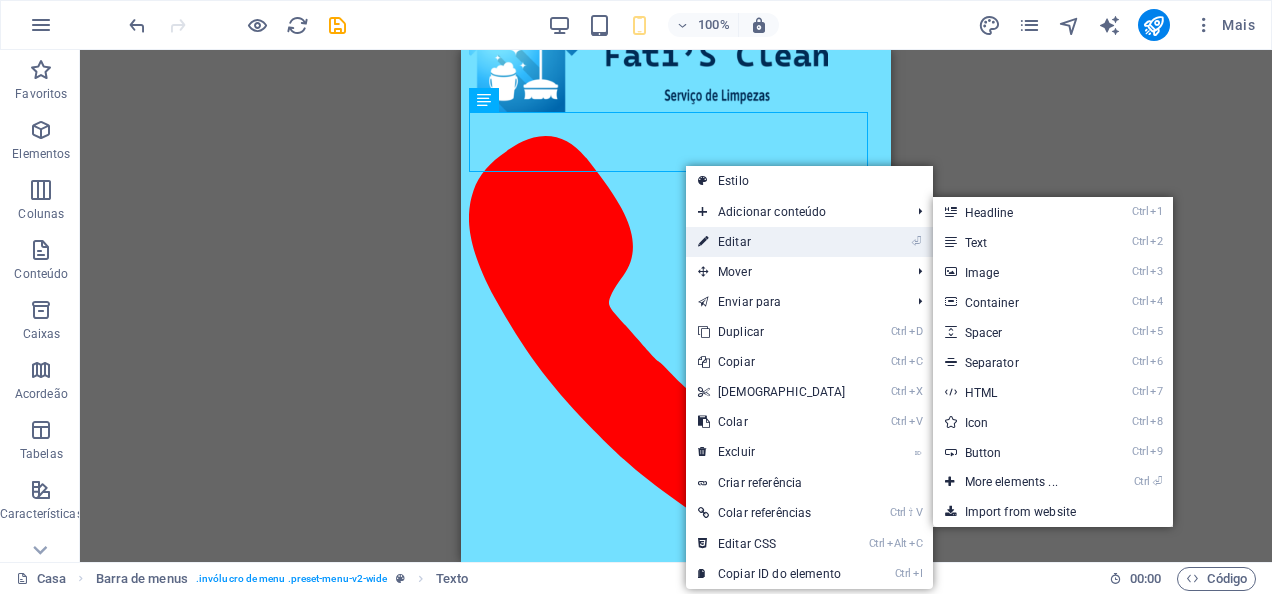 click on "Editar" at bounding box center (734, 242) 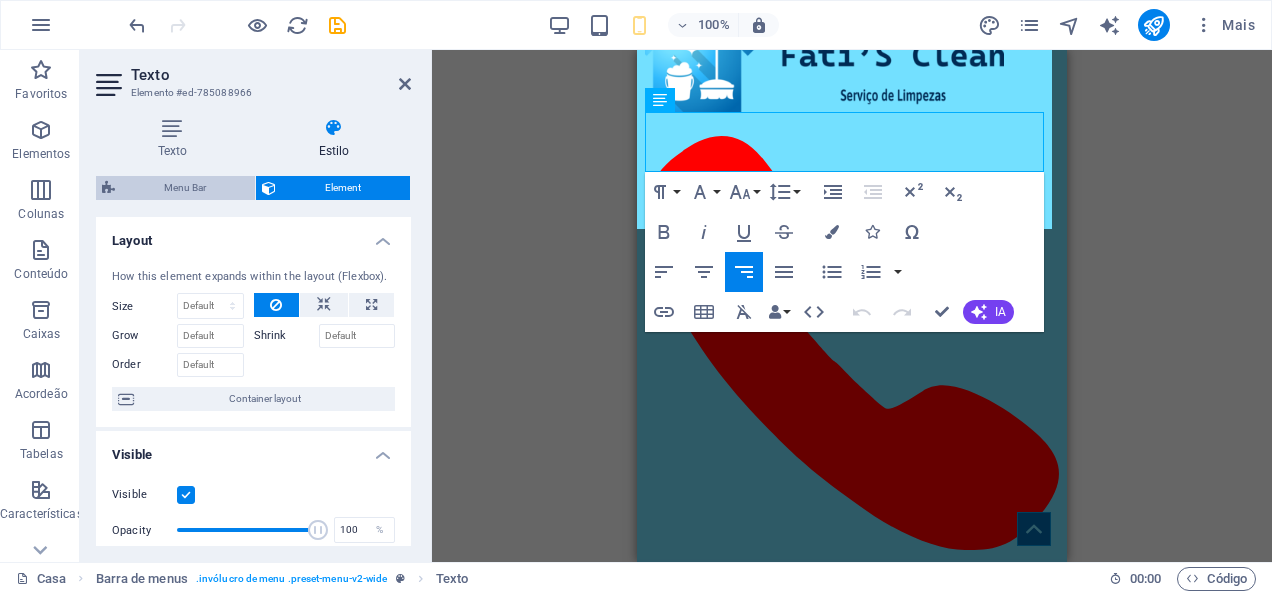 click on "Menu Bar" at bounding box center (185, 188) 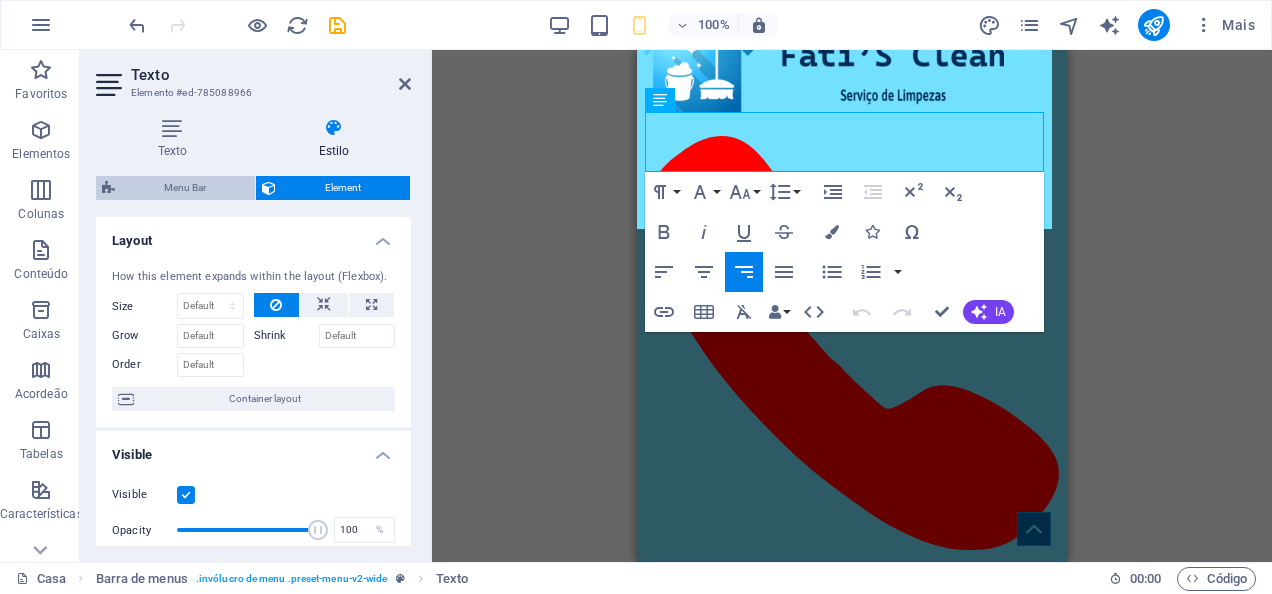 select on "rem" 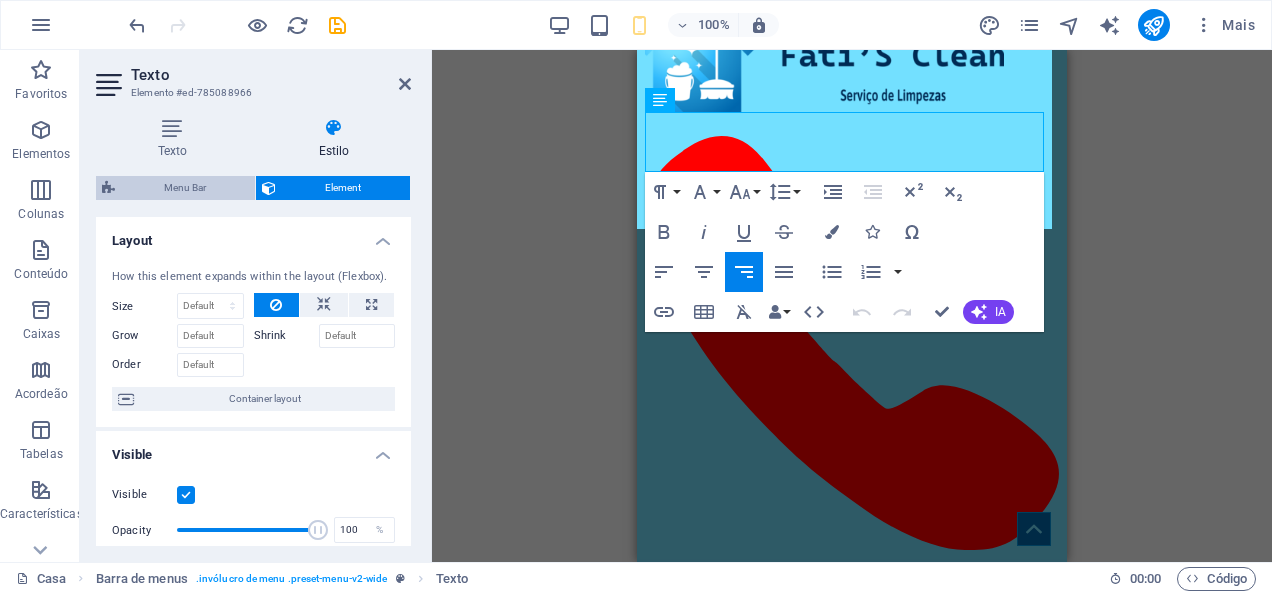 select on "rem" 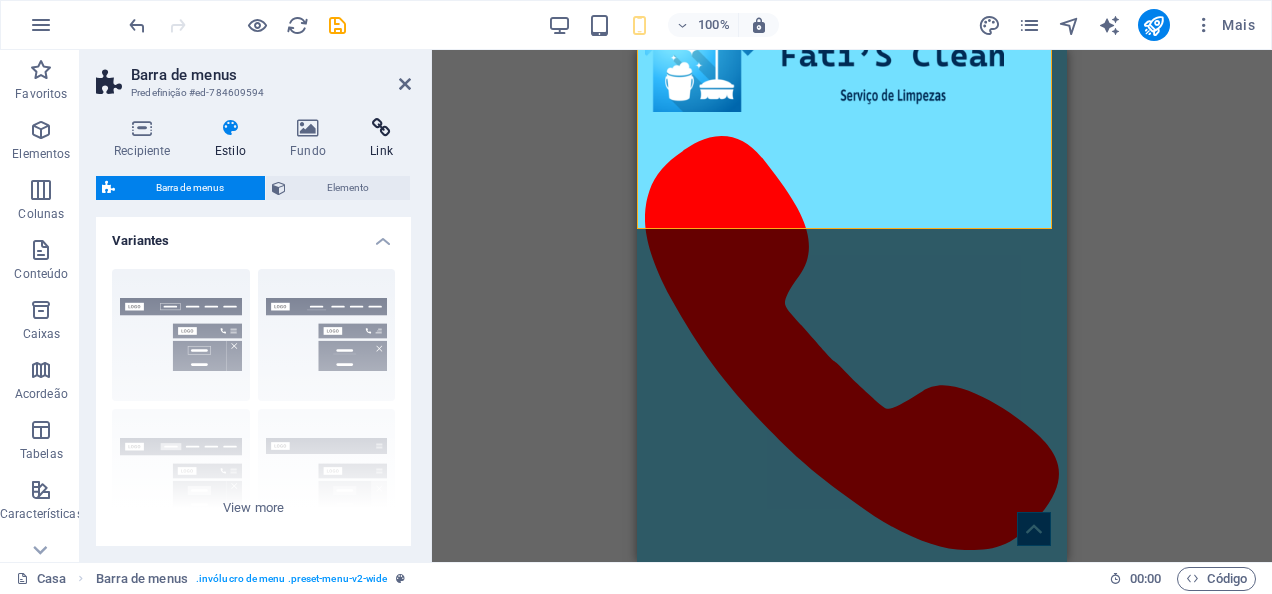 click at bounding box center (381, 128) 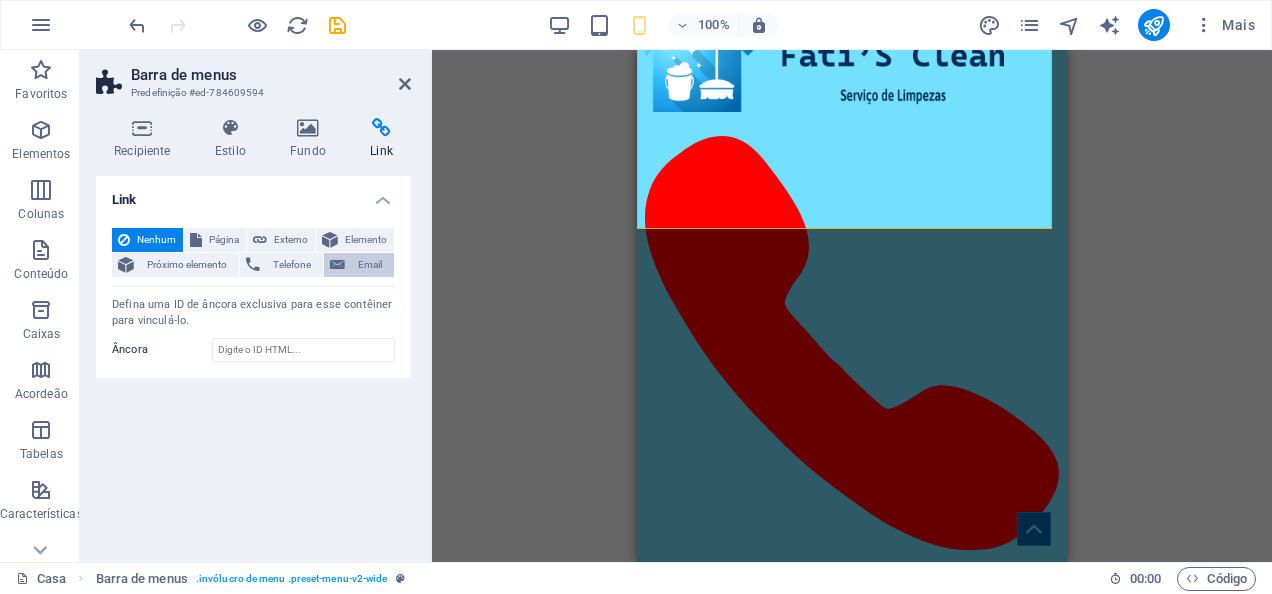 click on "Email" at bounding box center (369, 265) 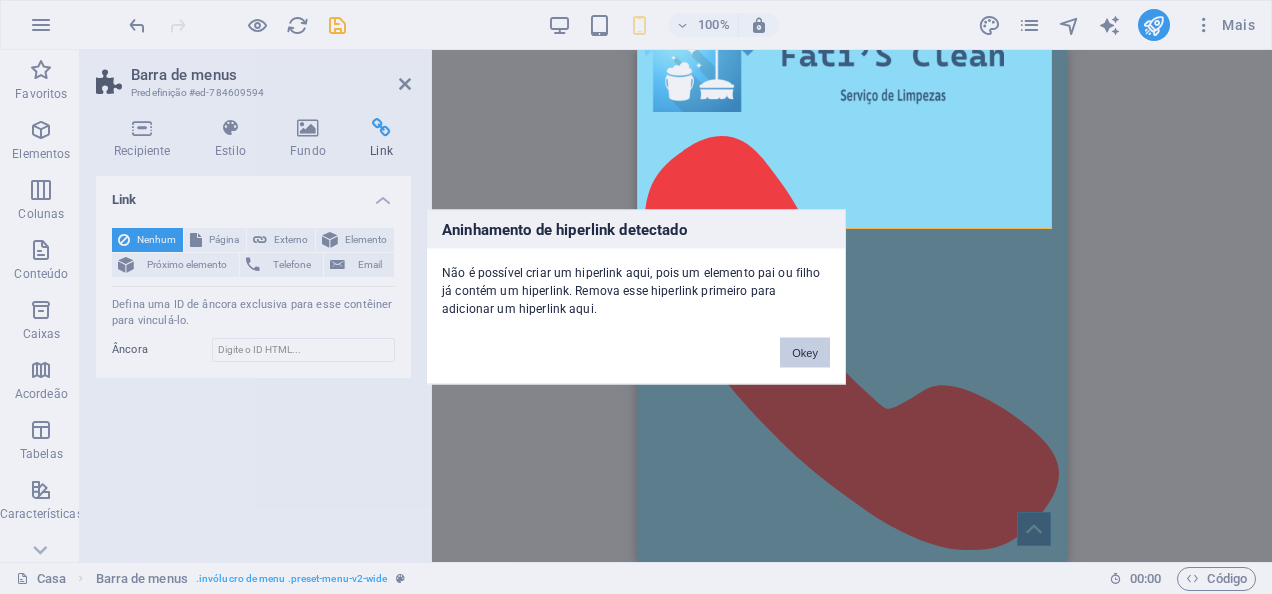 drag, startPoint x: 820, startPoint y: 353, endPoint x: 21, endPoint y: 90, distance: 841.1718 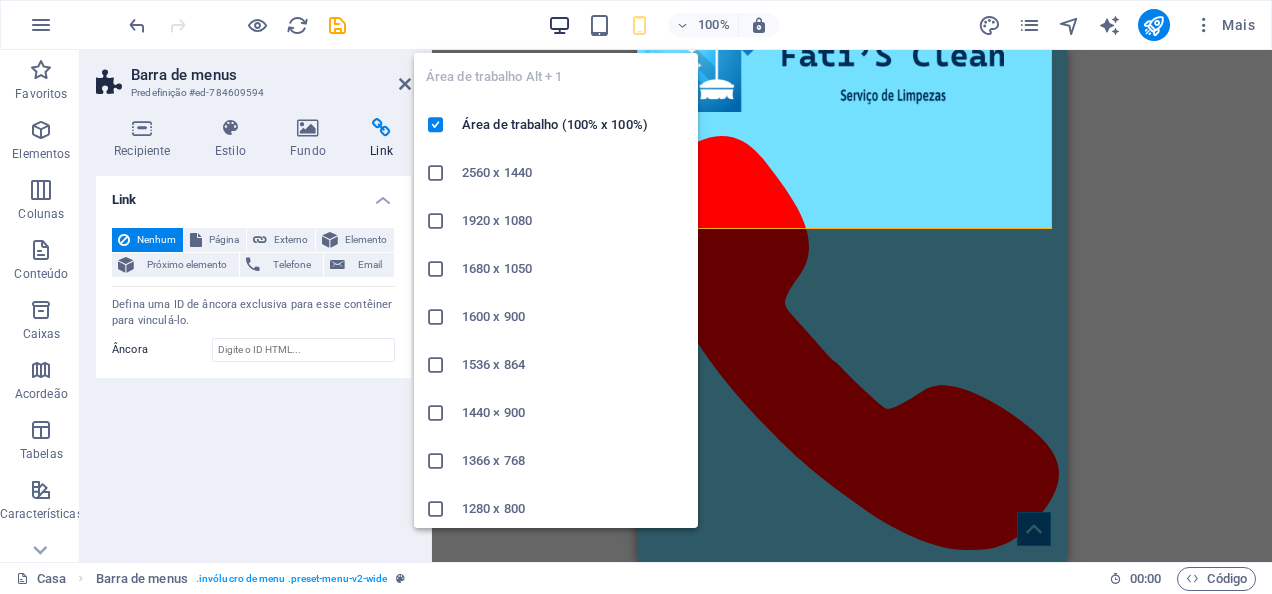 click at bounding box center [559, 25] 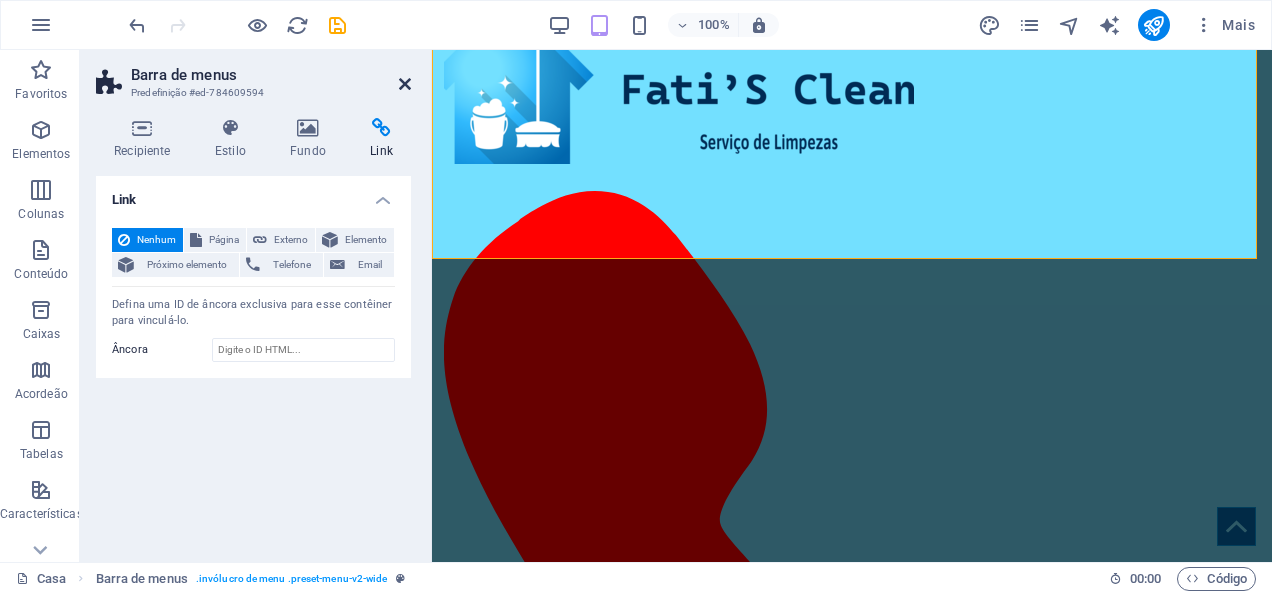 drag, startPoint x: 411, startPoint y: 82, endPoint x: 401, endPoint y: 84, distance: 10.198039 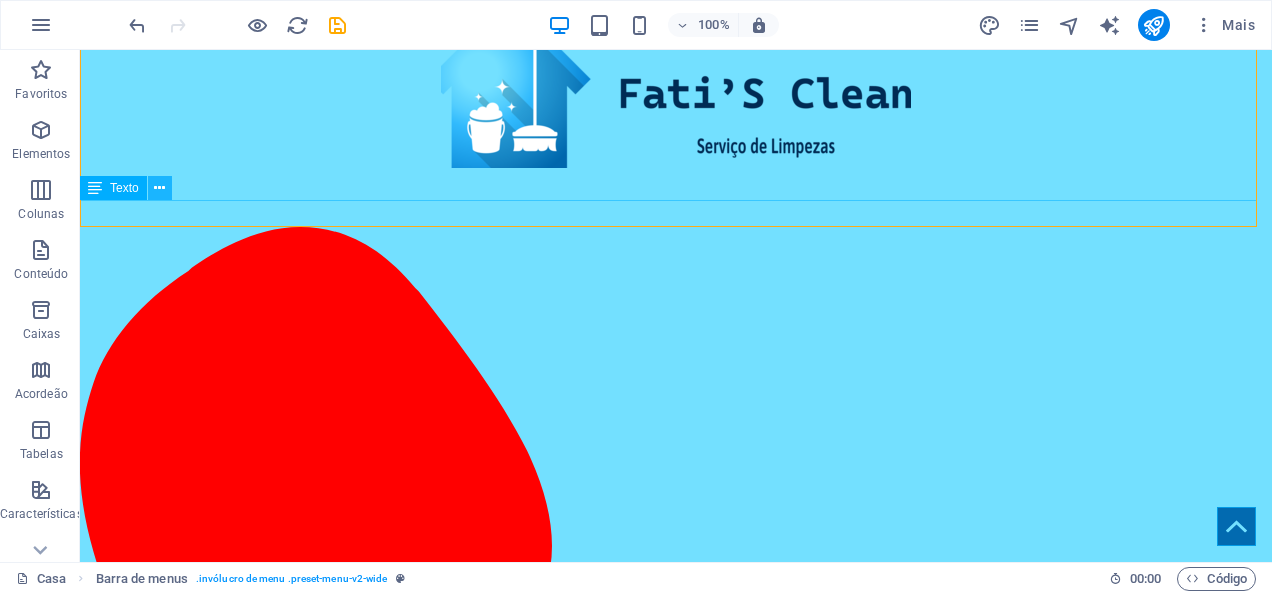 click at bounding box center (159, 188) 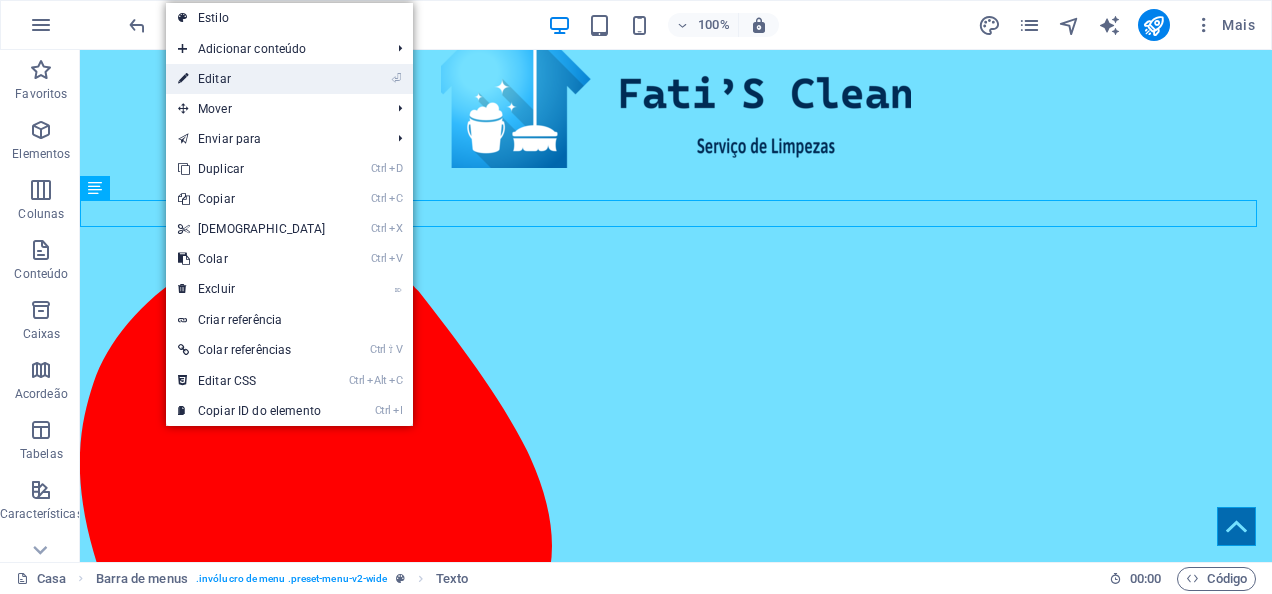 click on "⏎  Editar" at bounding box center (252, 79) 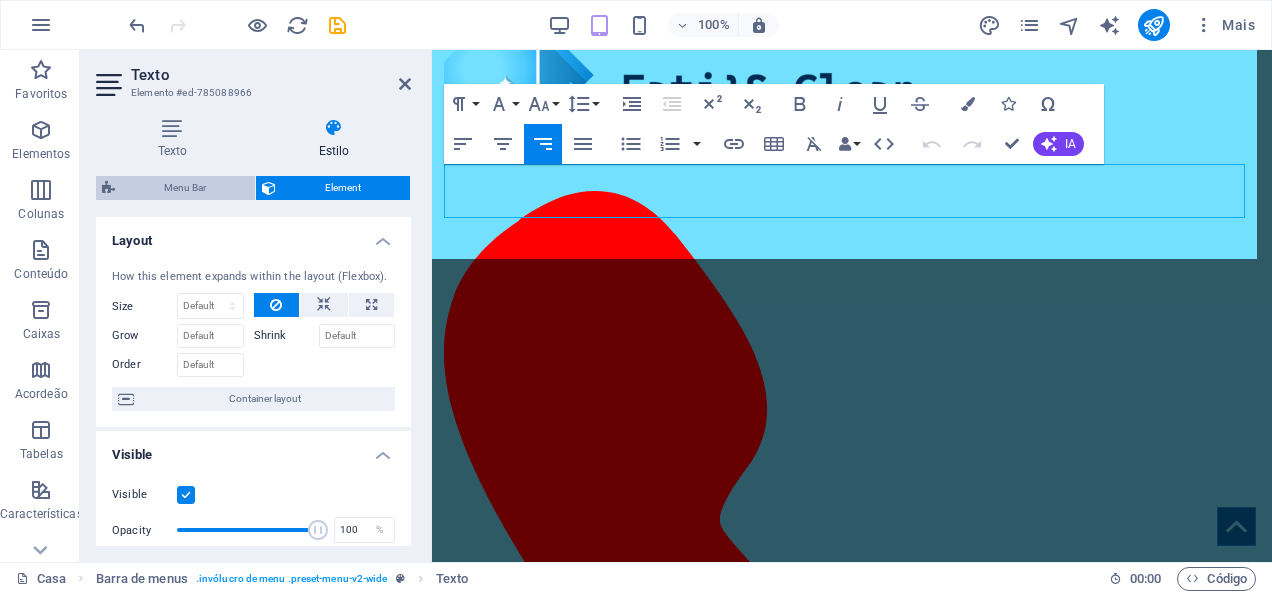 click on "Menu Bar" at bounding box center [185, 188] 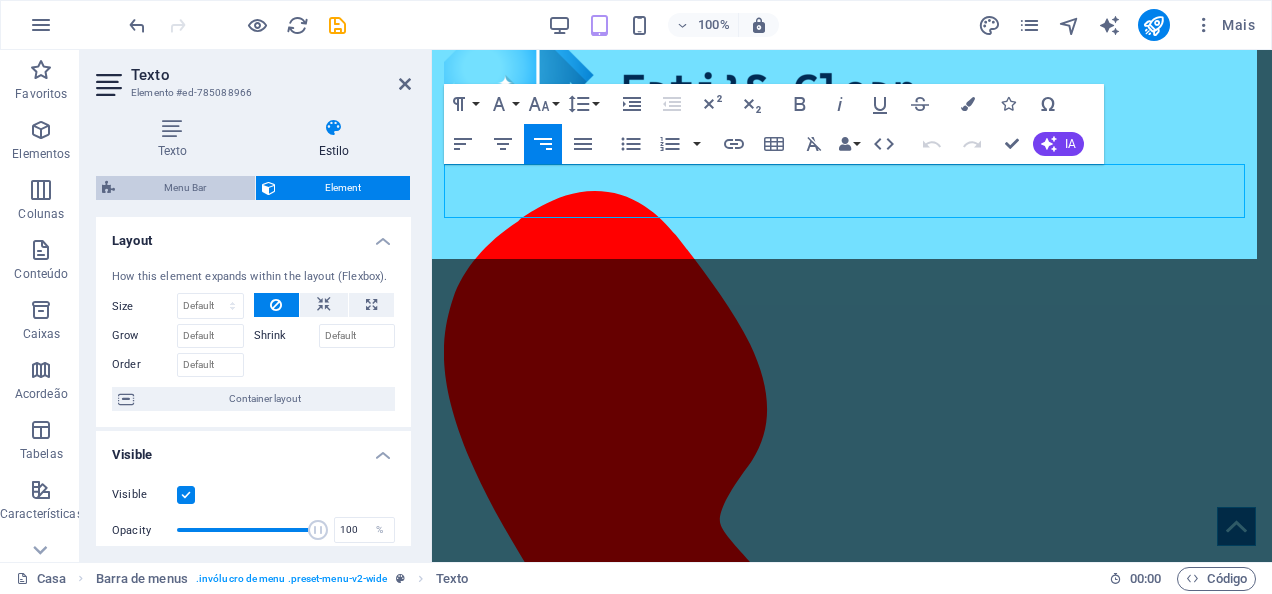 select on "rem" 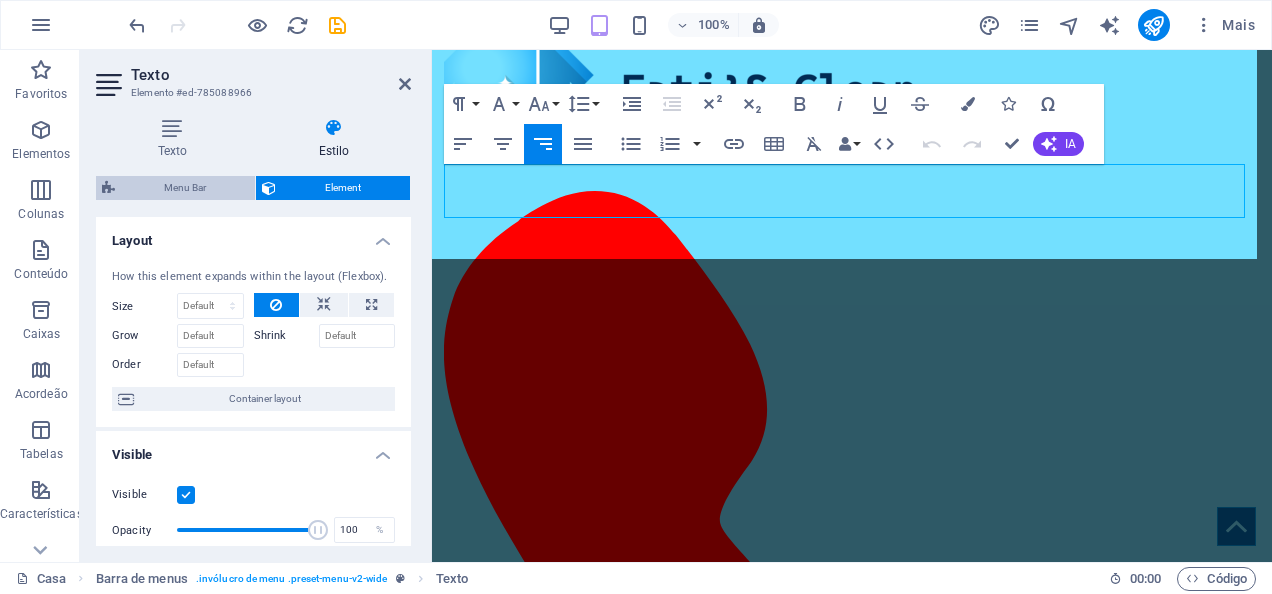 select on "px" 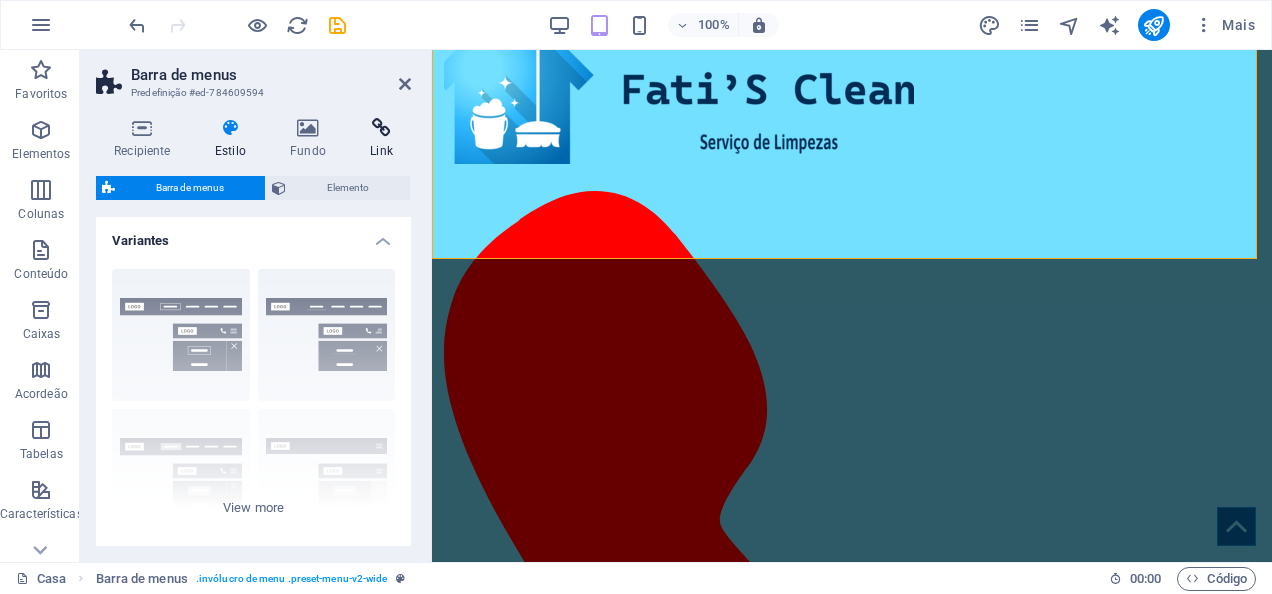 click on "Link" at bounding box center [381, 139] 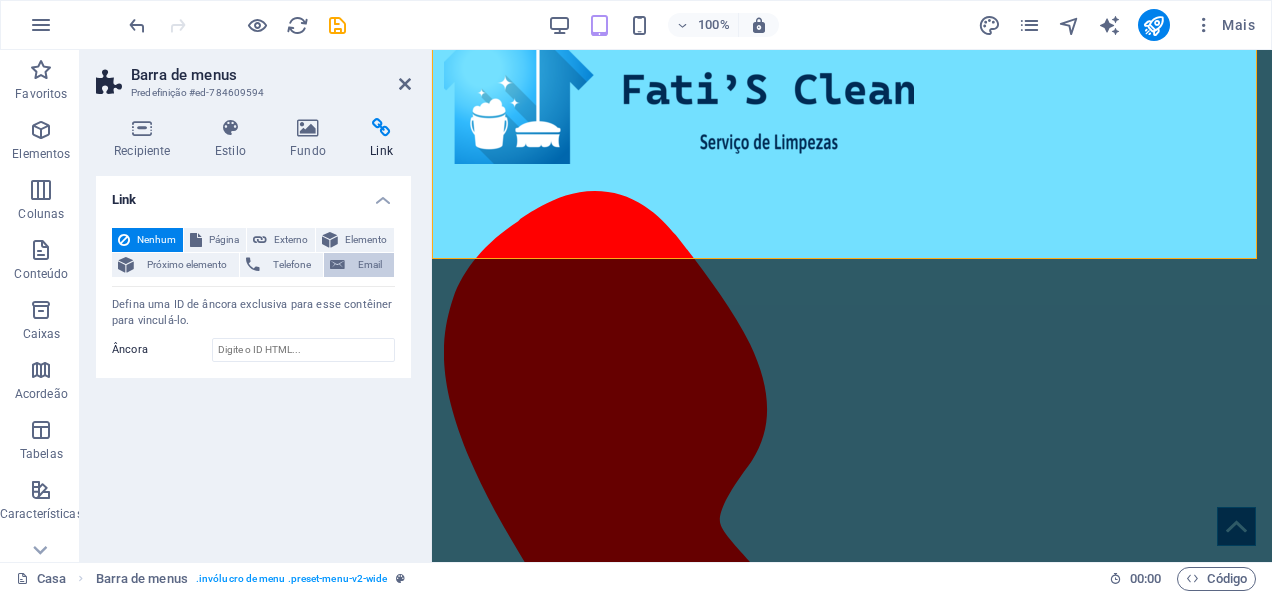 click on "Email" at bounding box center (369, 265) 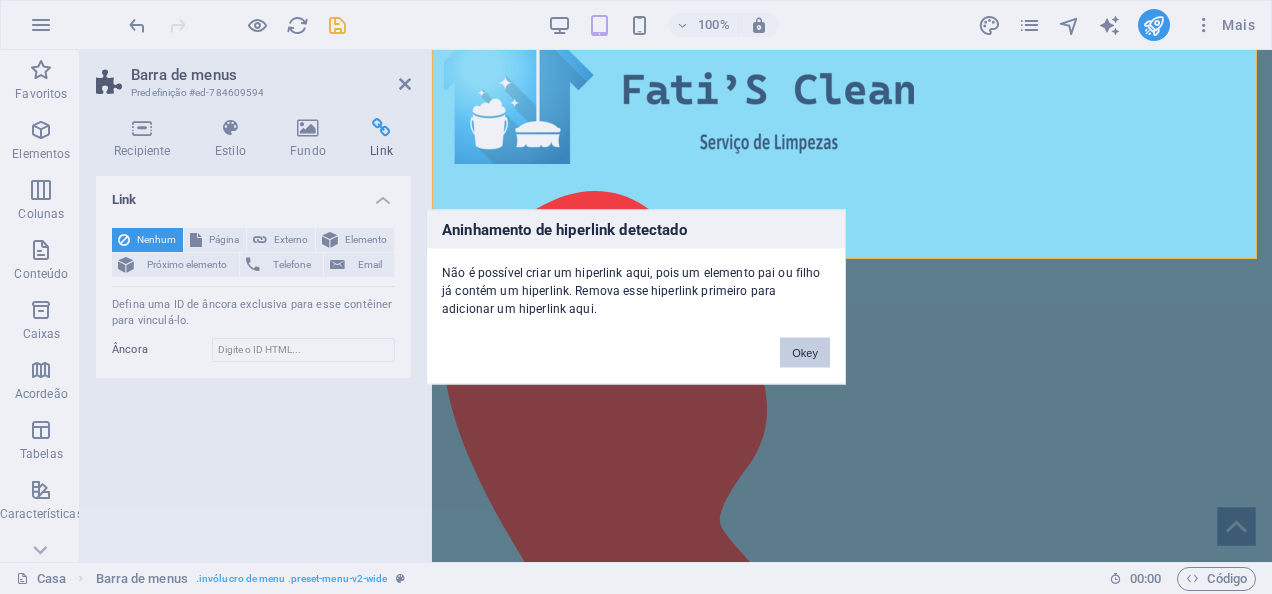 click on "Okey" at bounding box center [805, 353] 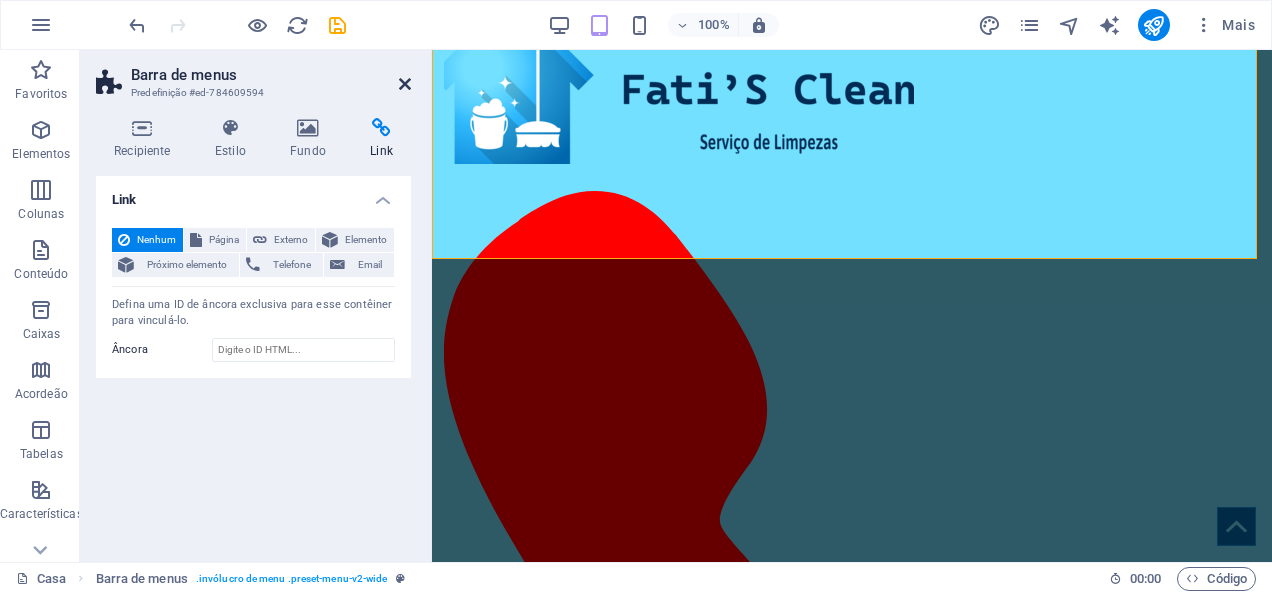 drag, startPoint x: 336, startPoint y: 35, endPoint x: 409, endPoint y: 80, distance: 85.75546 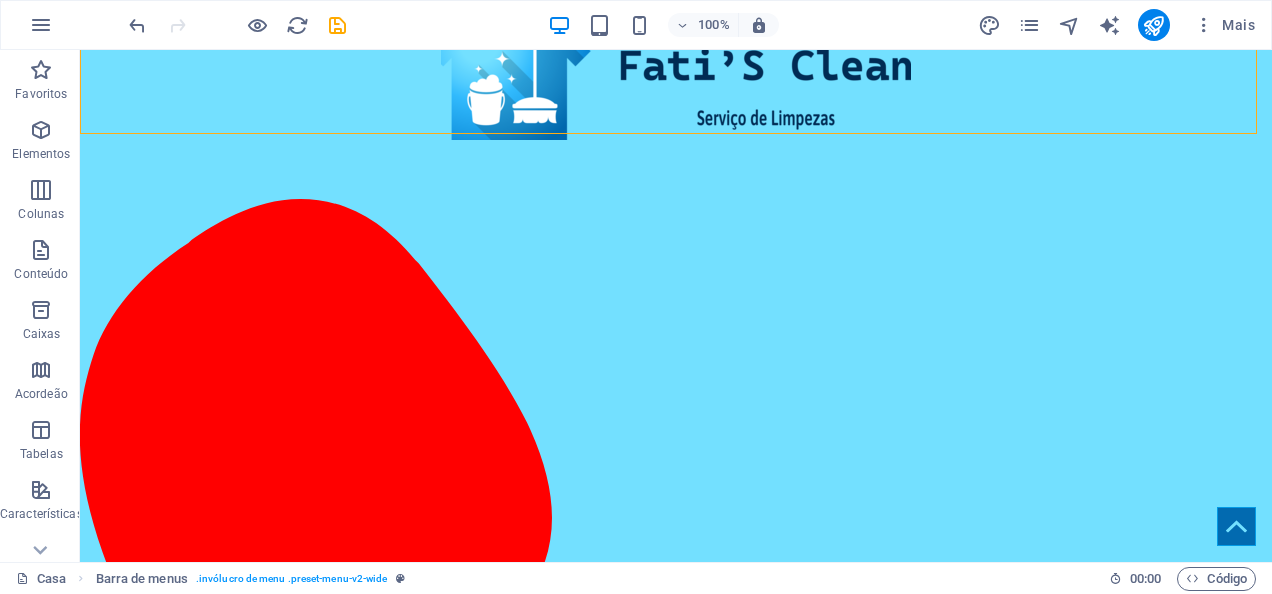 scroll, scrollTop: 100, scrollLeft: 0, axis: vertical 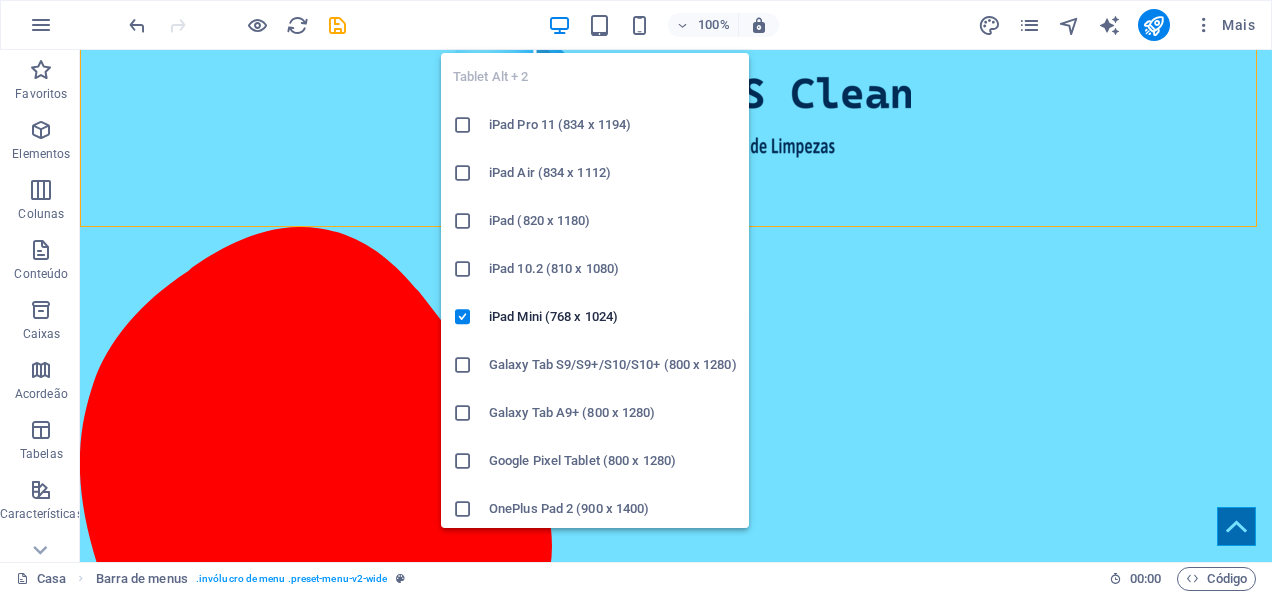 click on "100%" at bounding box center [663, 25] 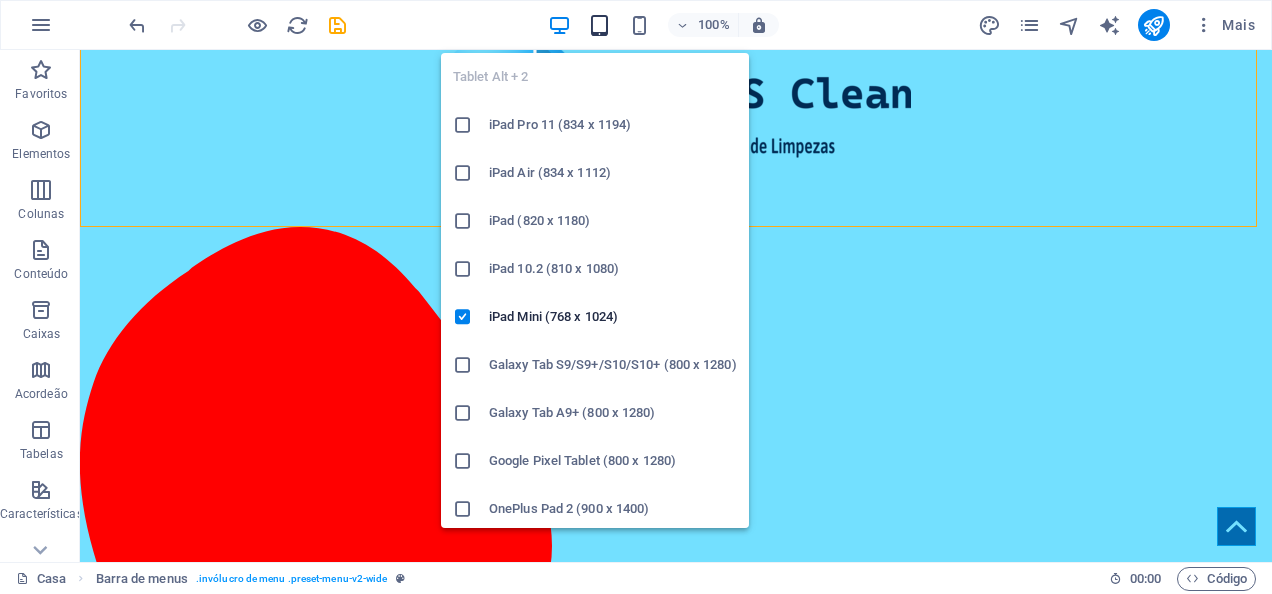 click at bounding box center [599, 25] 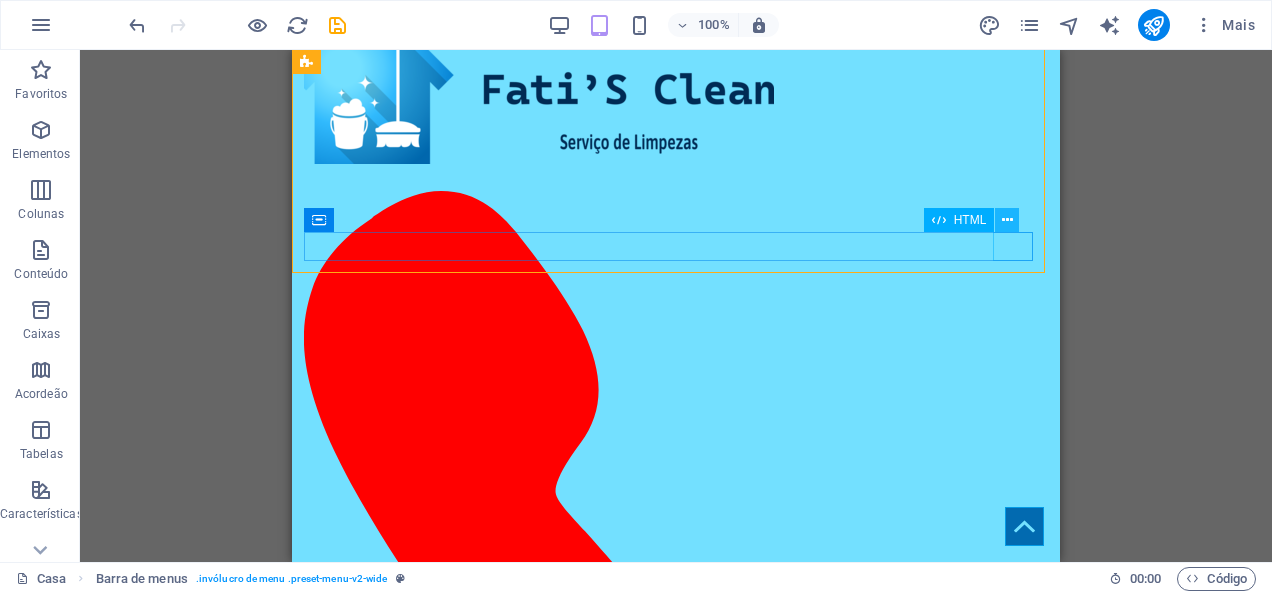 click at bounding box center (1007, 220) 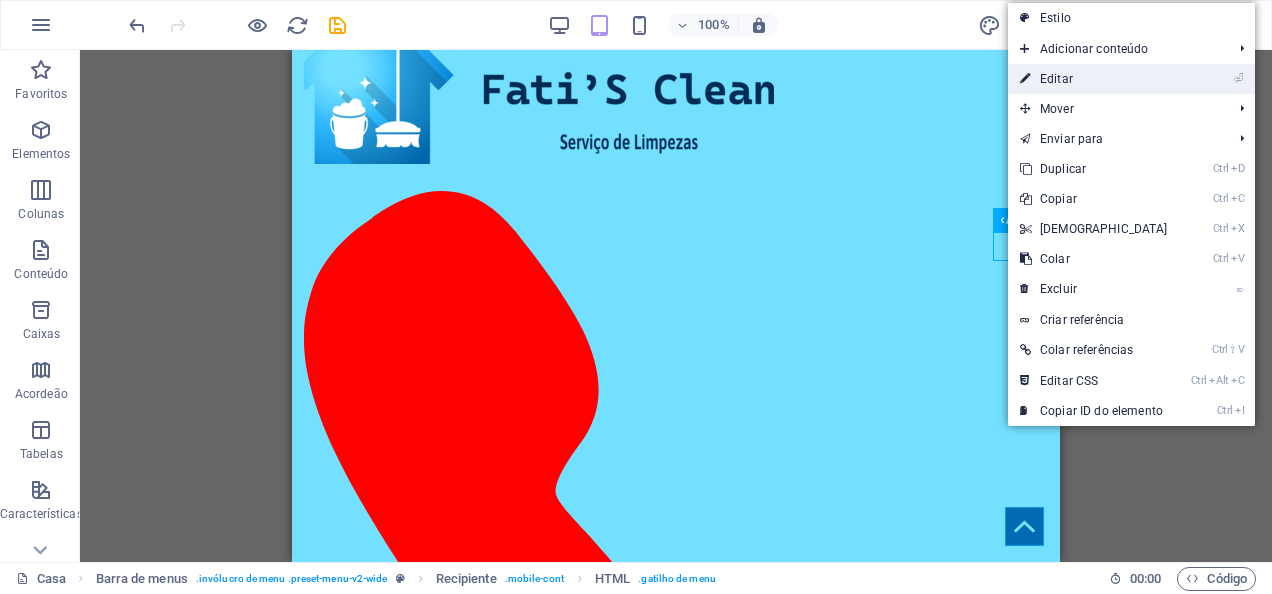 click on "Editar" at bounding box center (1056, 79) 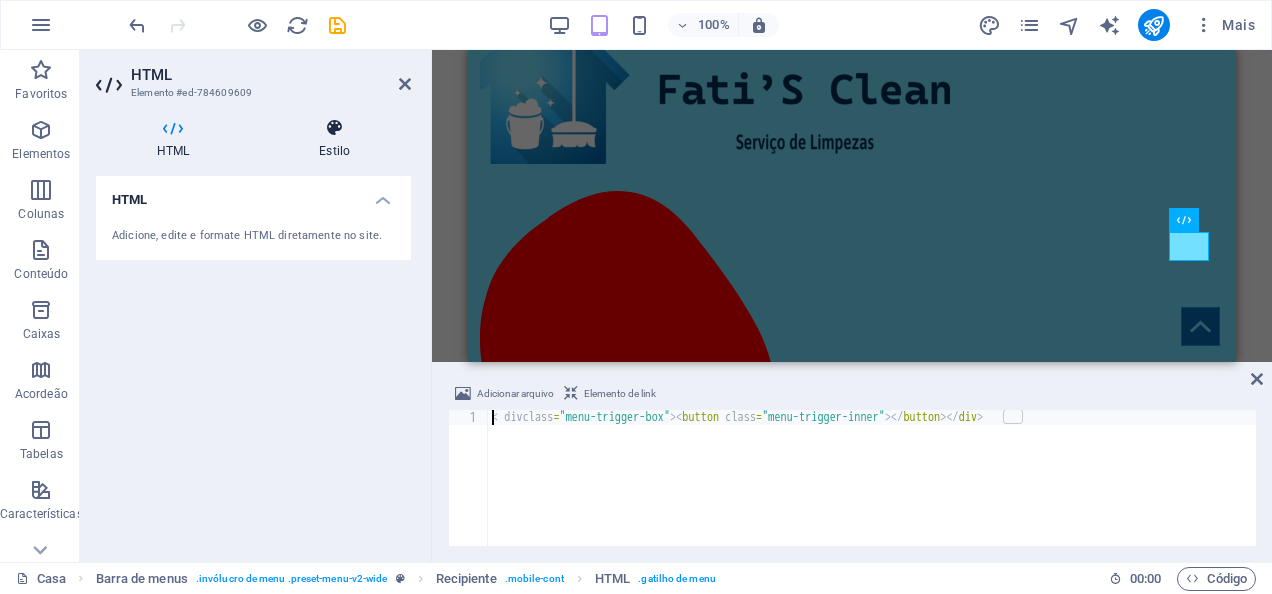 click on "Estilo" at bounding box center [334, 139] 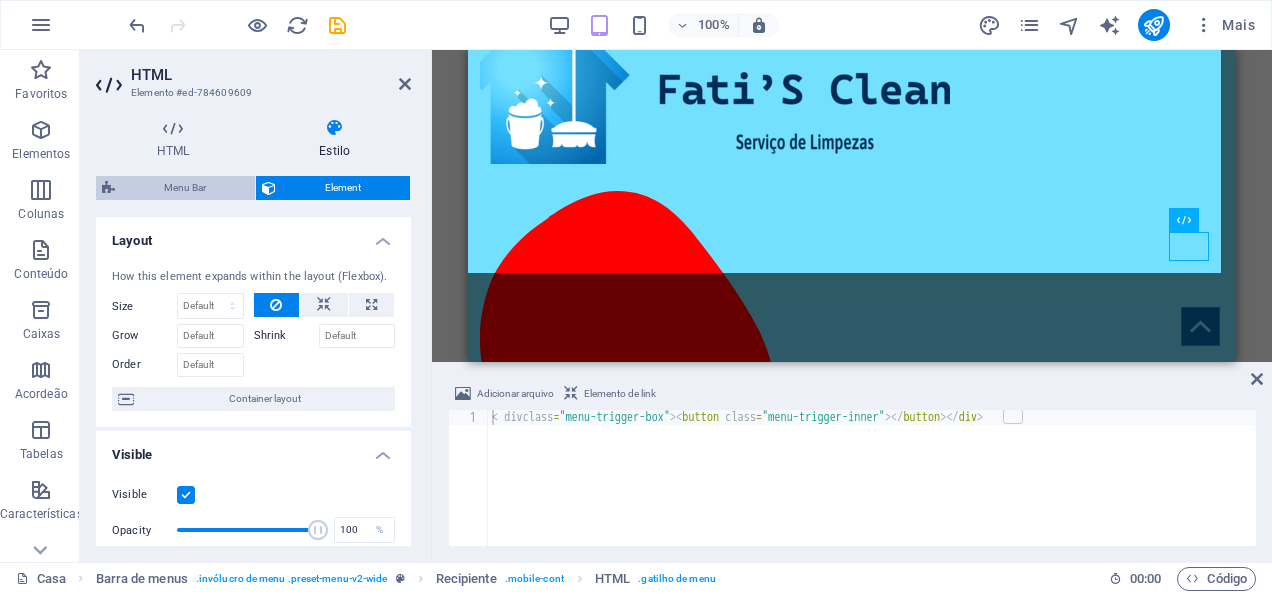 click on "Menu Bar" at bounding box center [185, 188] 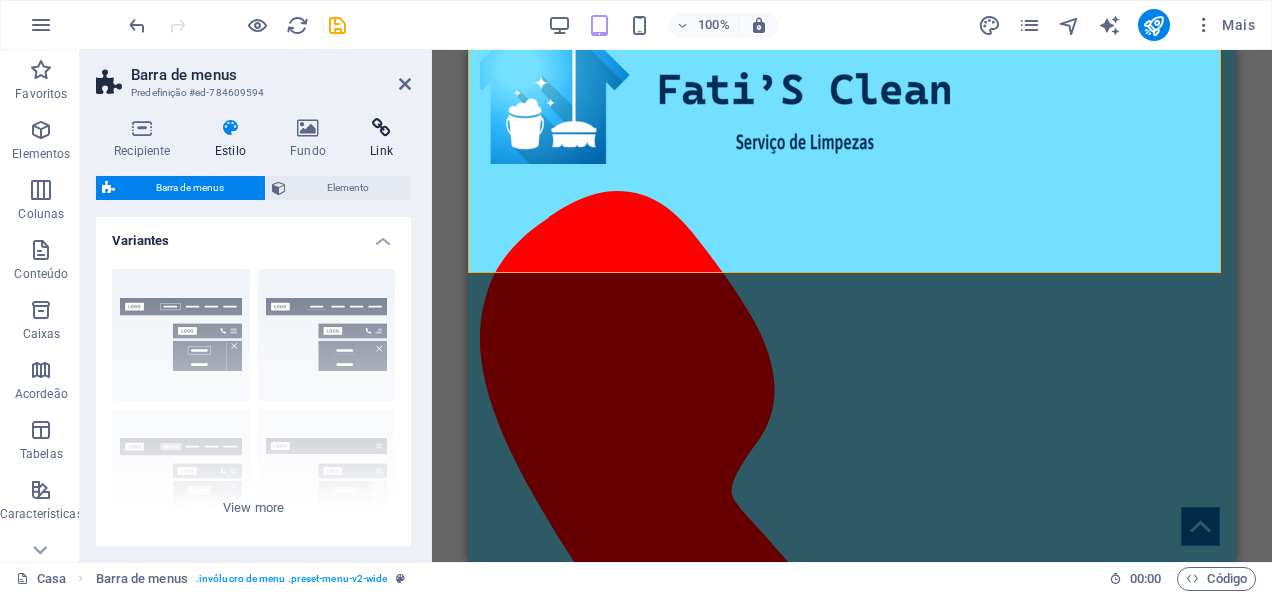 click on "Link" at bounding box center (381, 139) 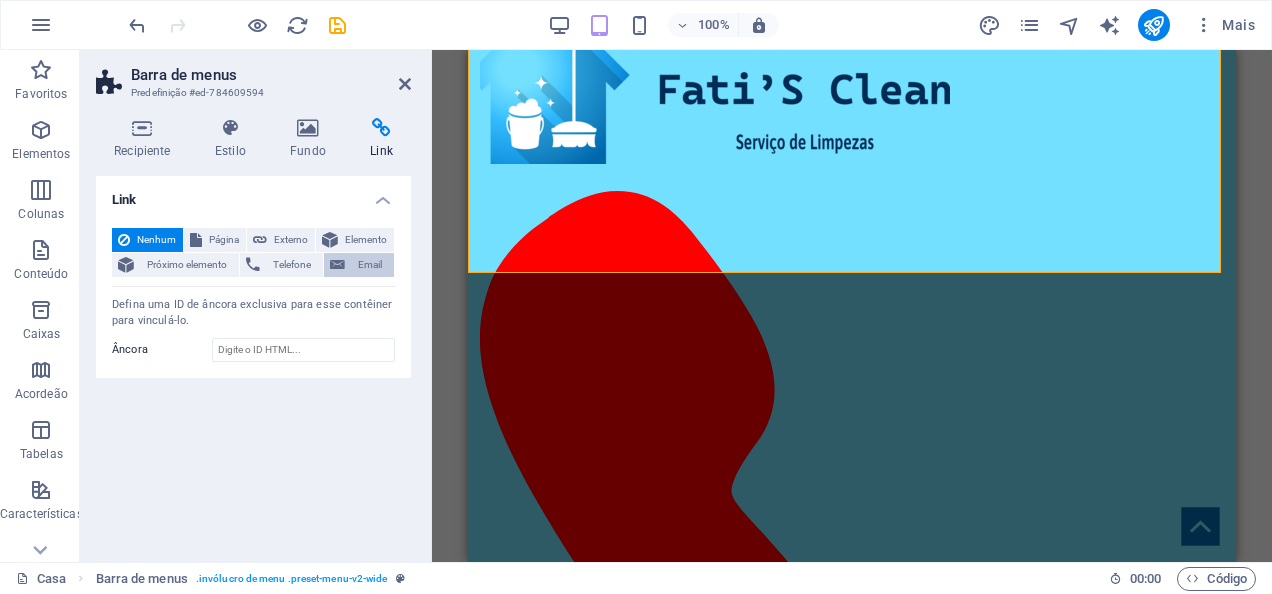 click on "Email" at bounding box center [369, 265] 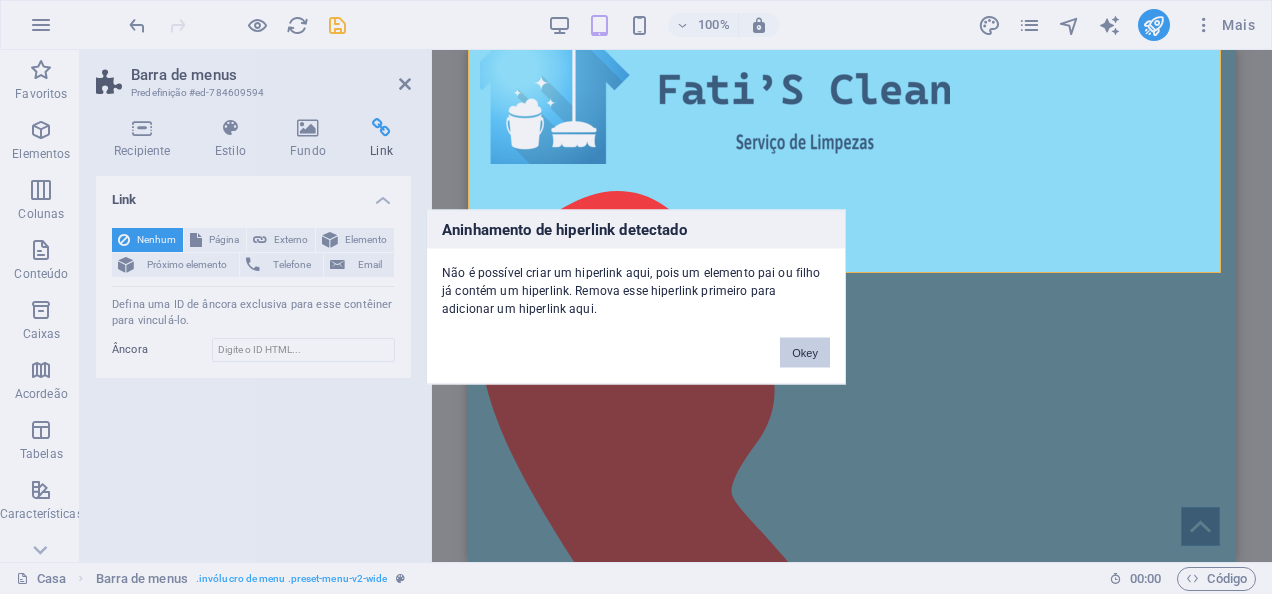 click on "Okey" at bounding box center [805, 353] 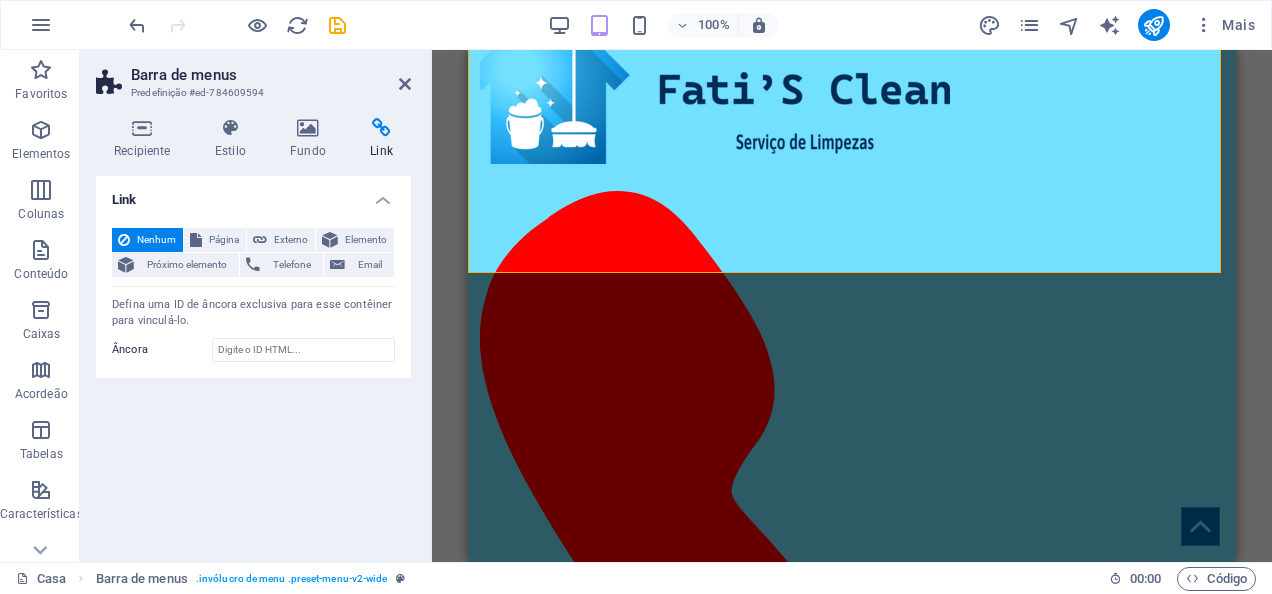 click on "Barra de menus" at bounding box center (271, 75) 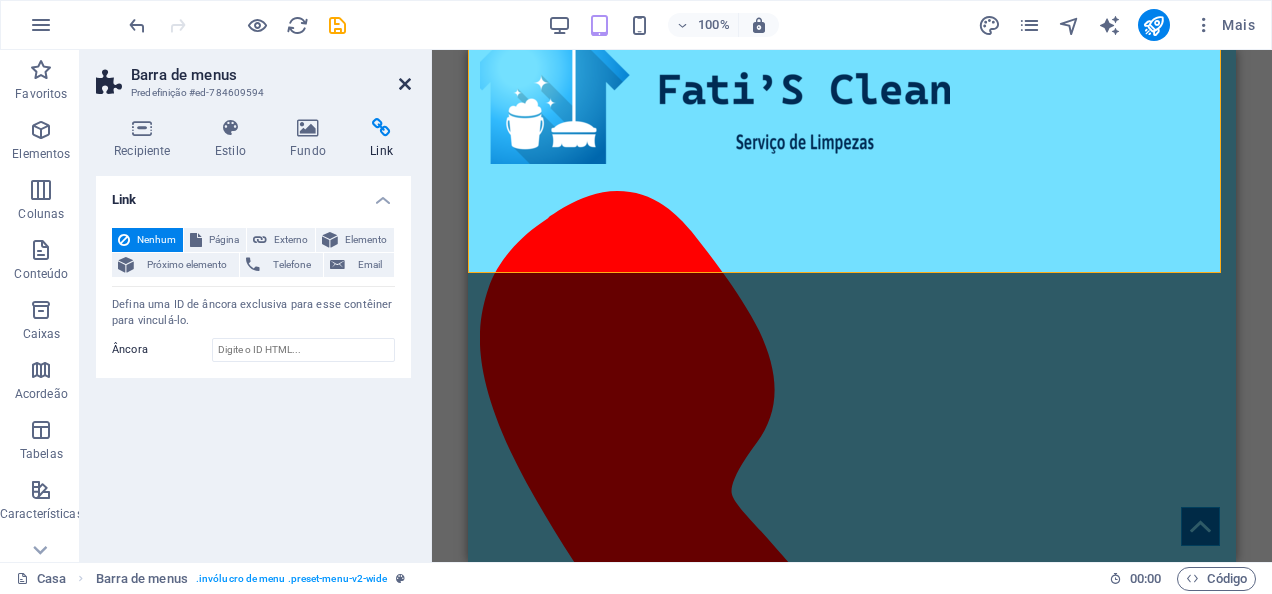 click at bounding box center (405, 84) 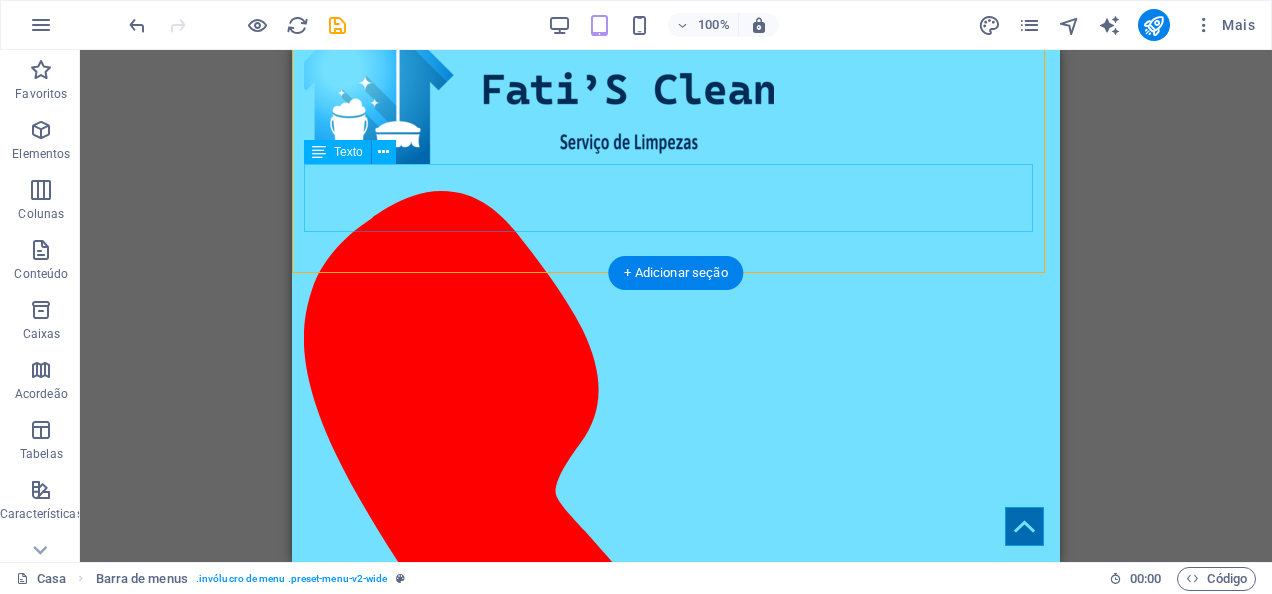 click on "962794012                                                                                                                                              [EMAIL_ADDRESS][DOMAIN_NAME]" at bounding box center [676, 831] 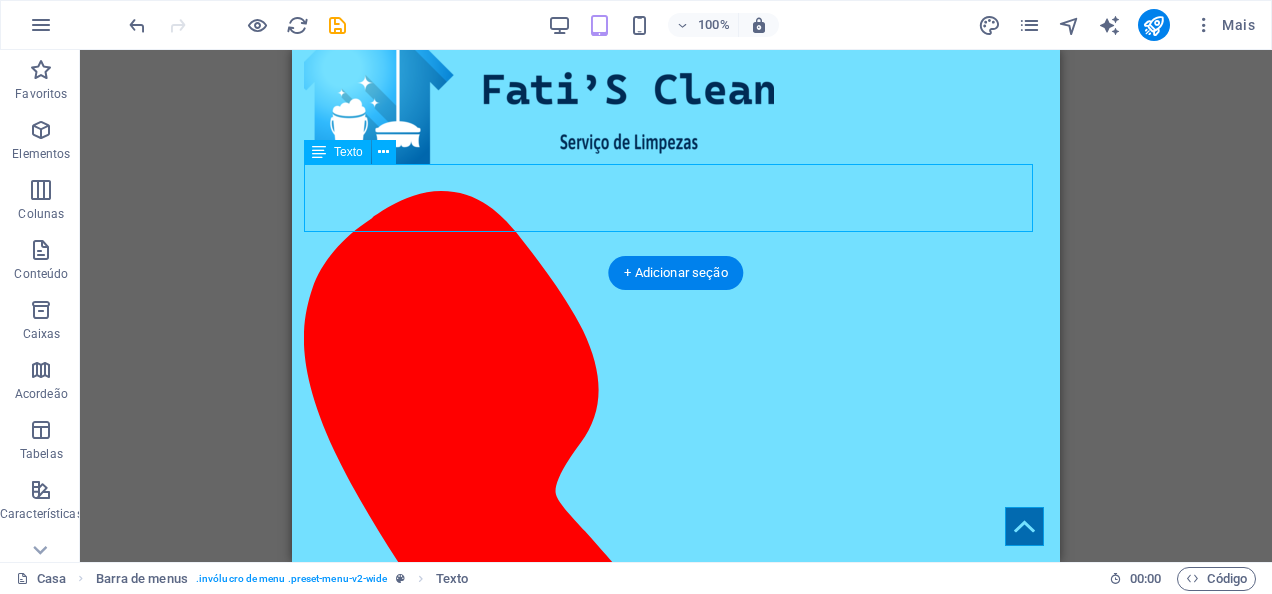 drag, startPoint x: 857, startPoint y: 218, endPoint x: 530, endPoint y: 188, distance: 328.37326 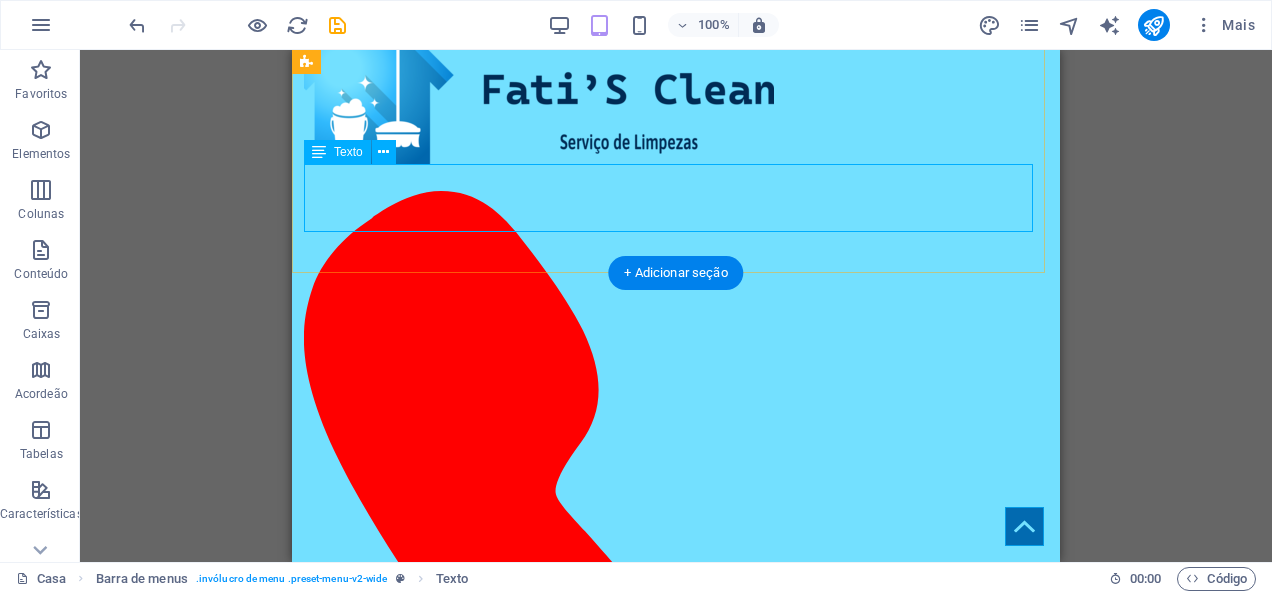 click 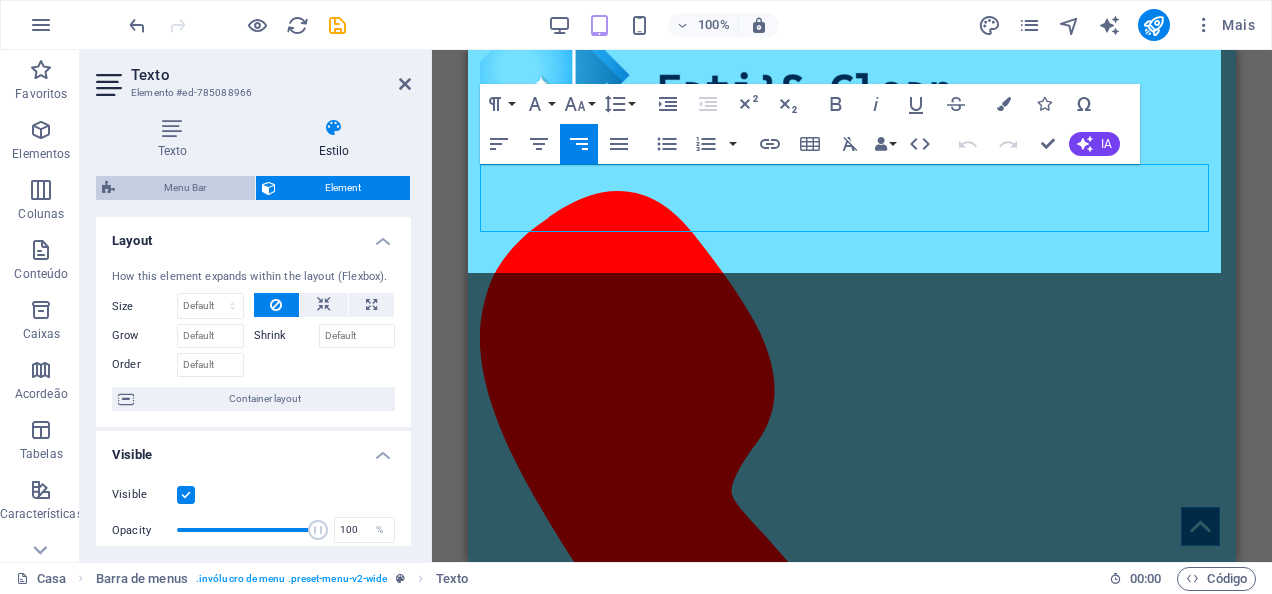 click on "Menu Bar" at bounding box center [185, 188] 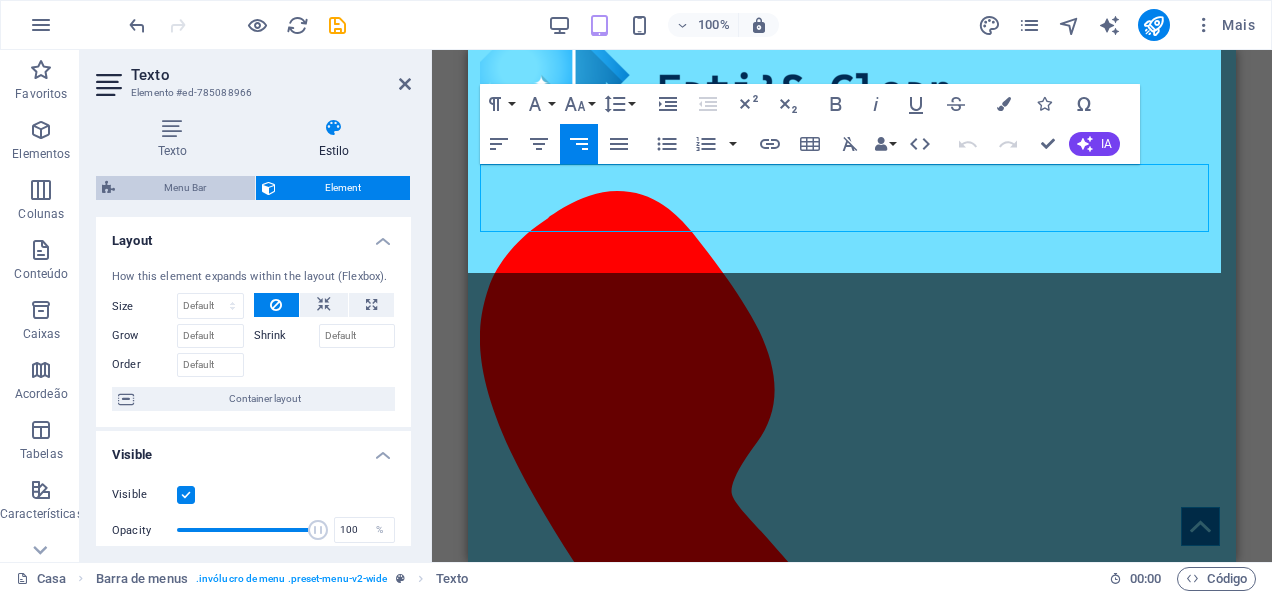 select on "rem" 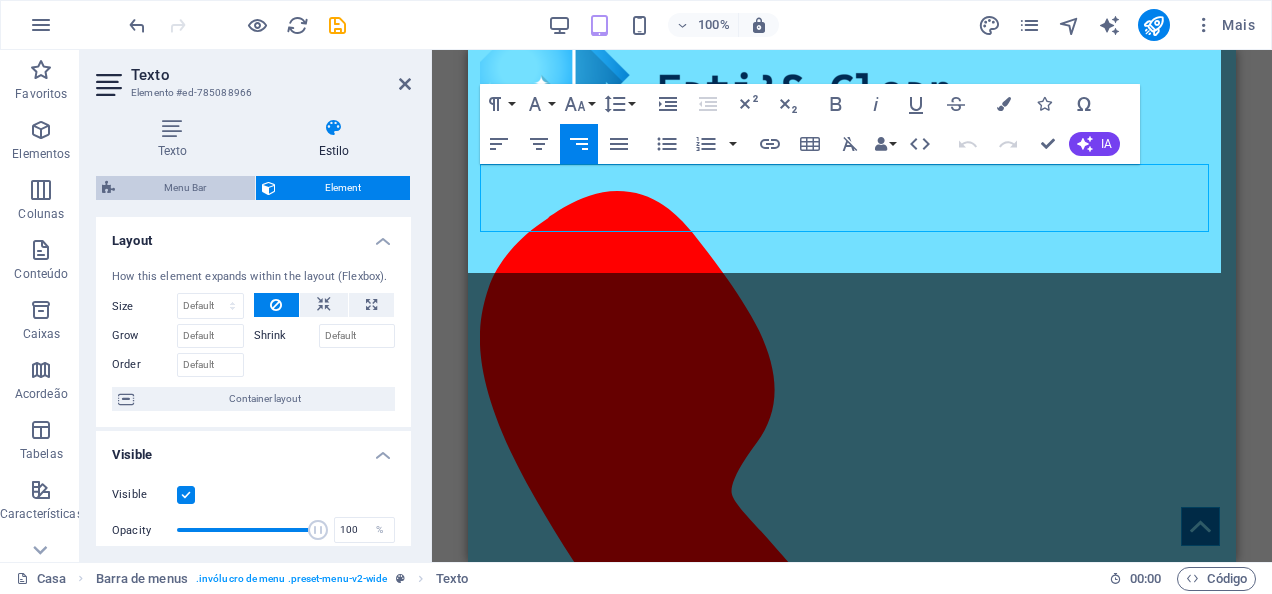 select on "rem" 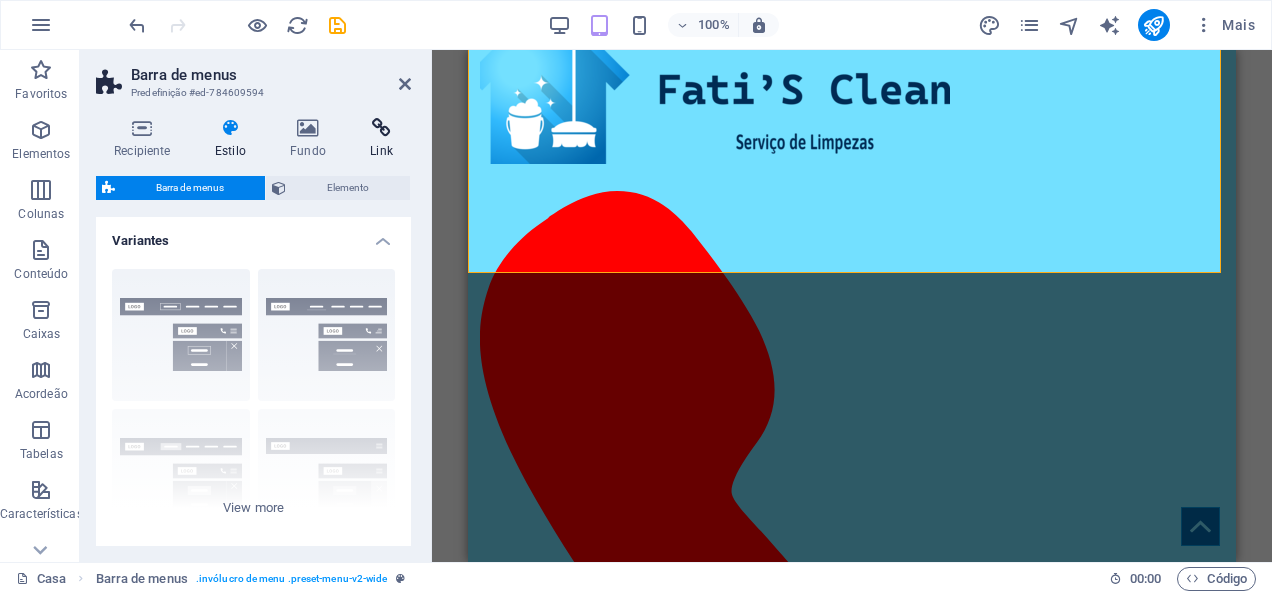 click on "Link" at bounding box center (381, 151) 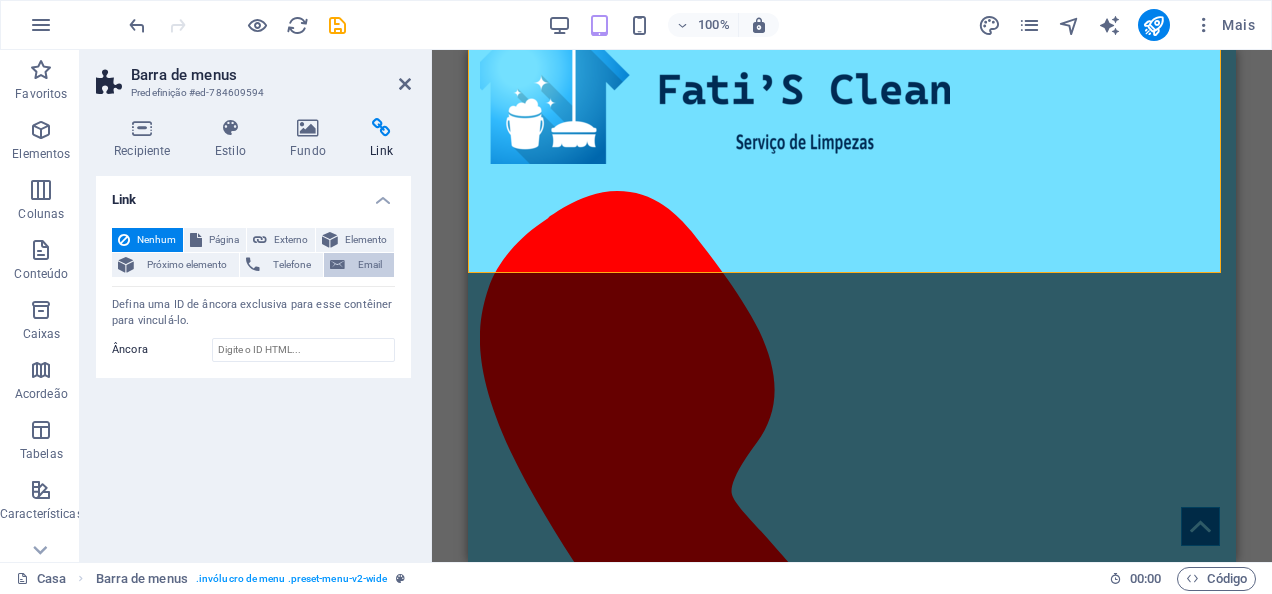 click on "Email" at bounding box center [369, 265] 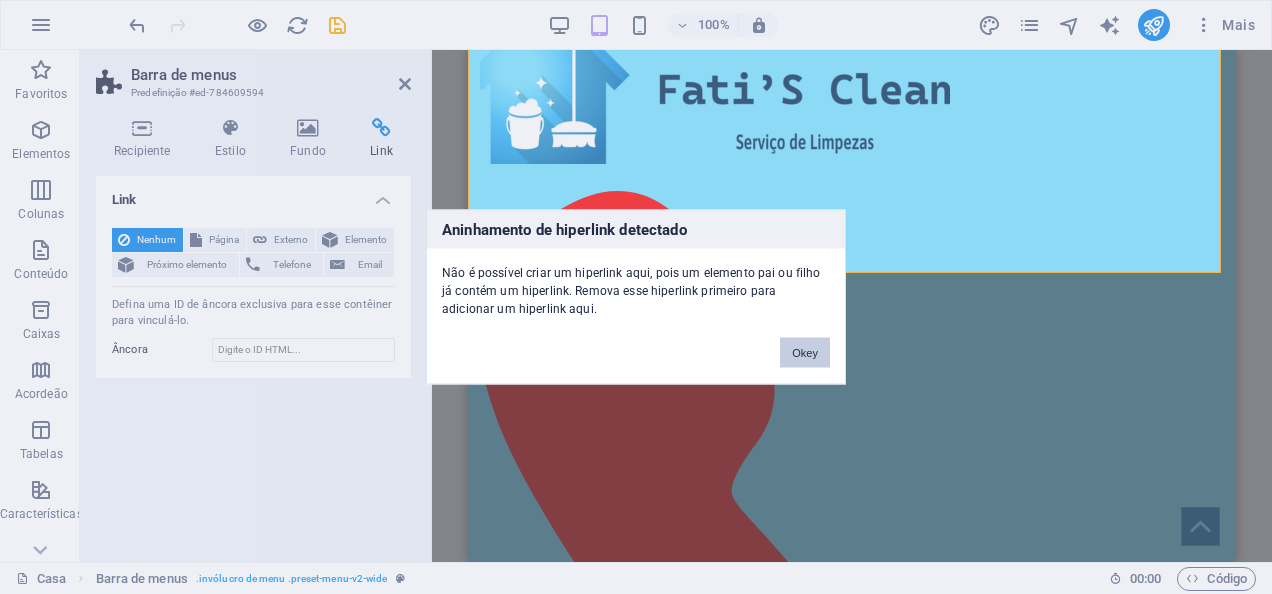 click on "Okey" at bounding box center [805, 353] 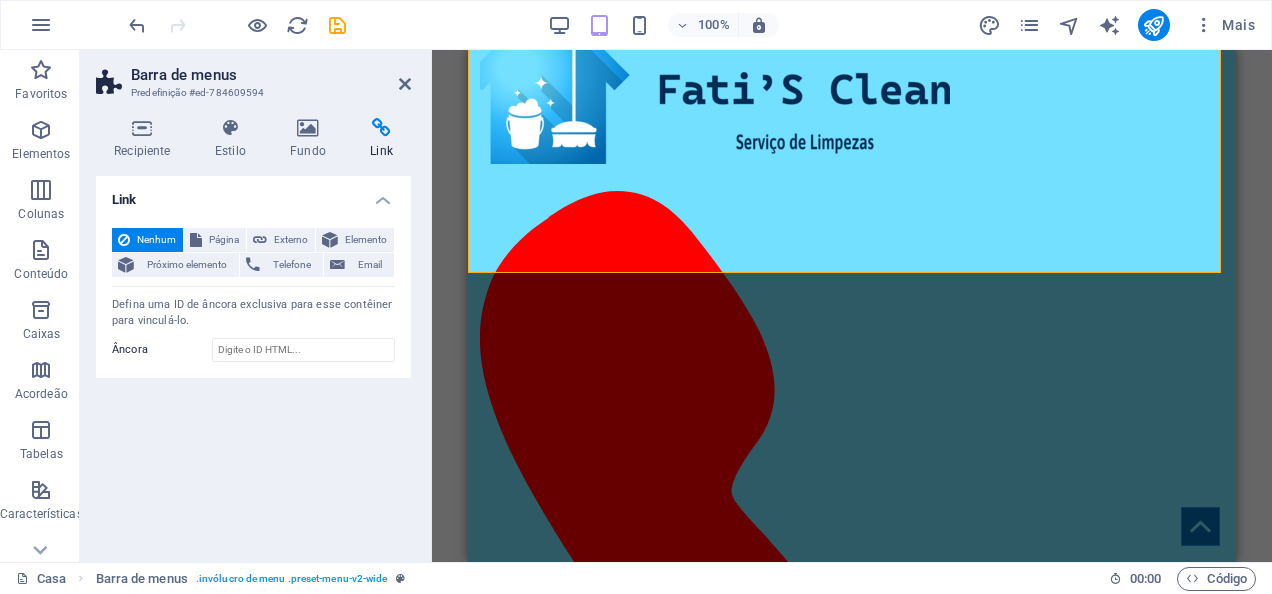 click at bounding box center (852, 1748) 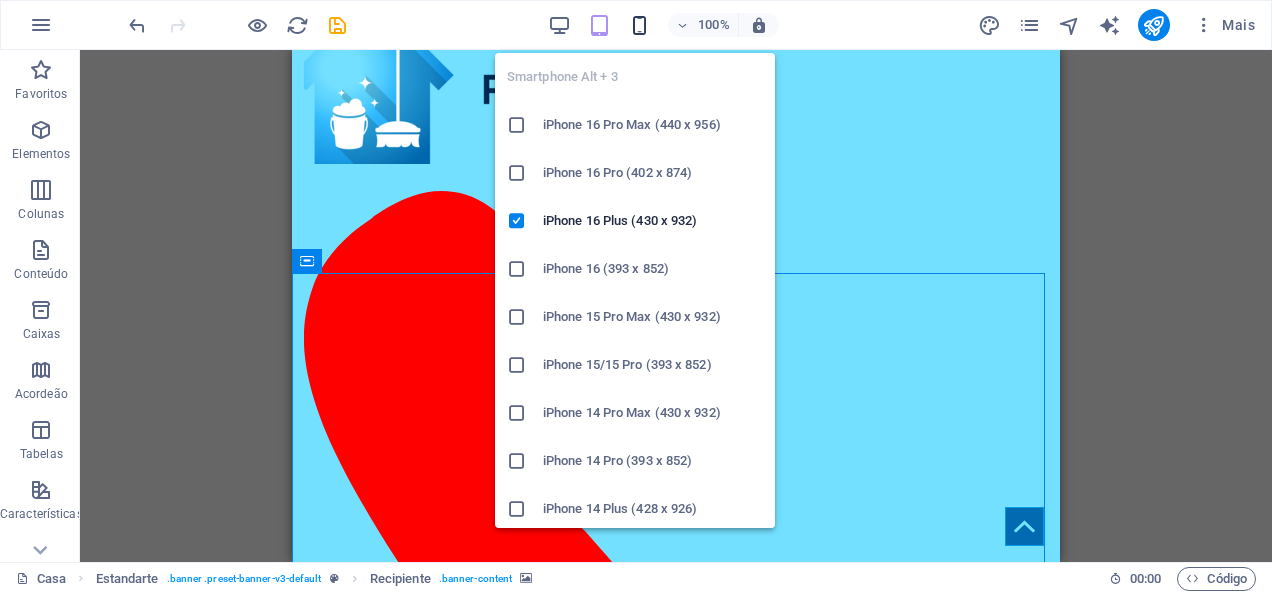 click at bounding box center (639, 25) 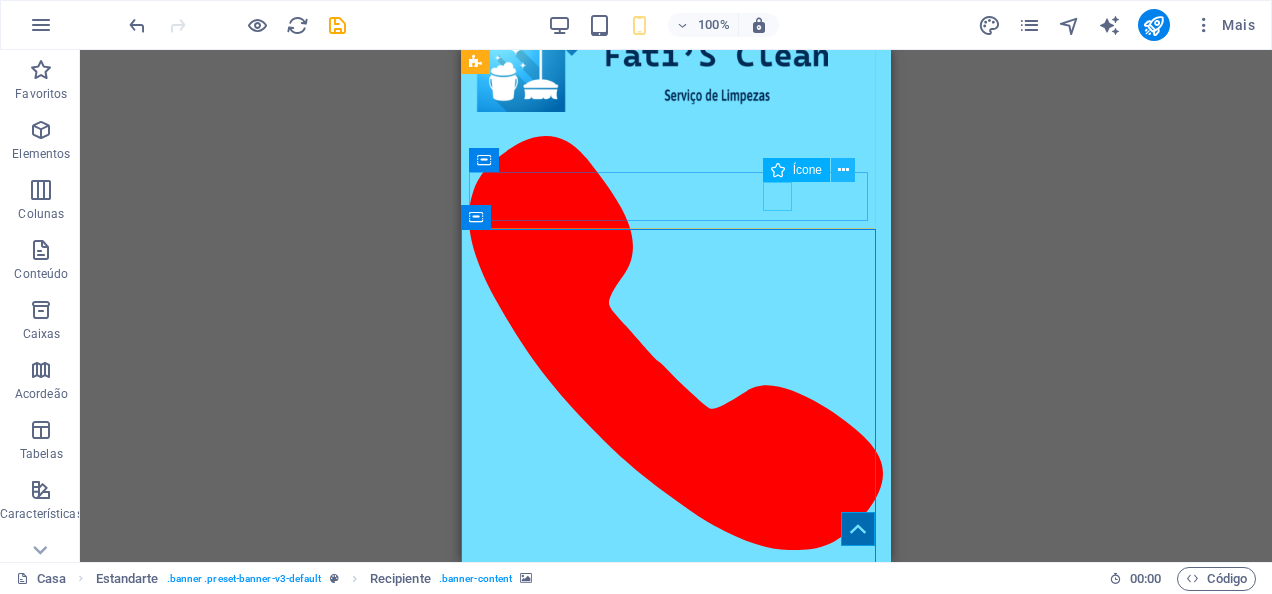 click at bounding box center [843, 170] 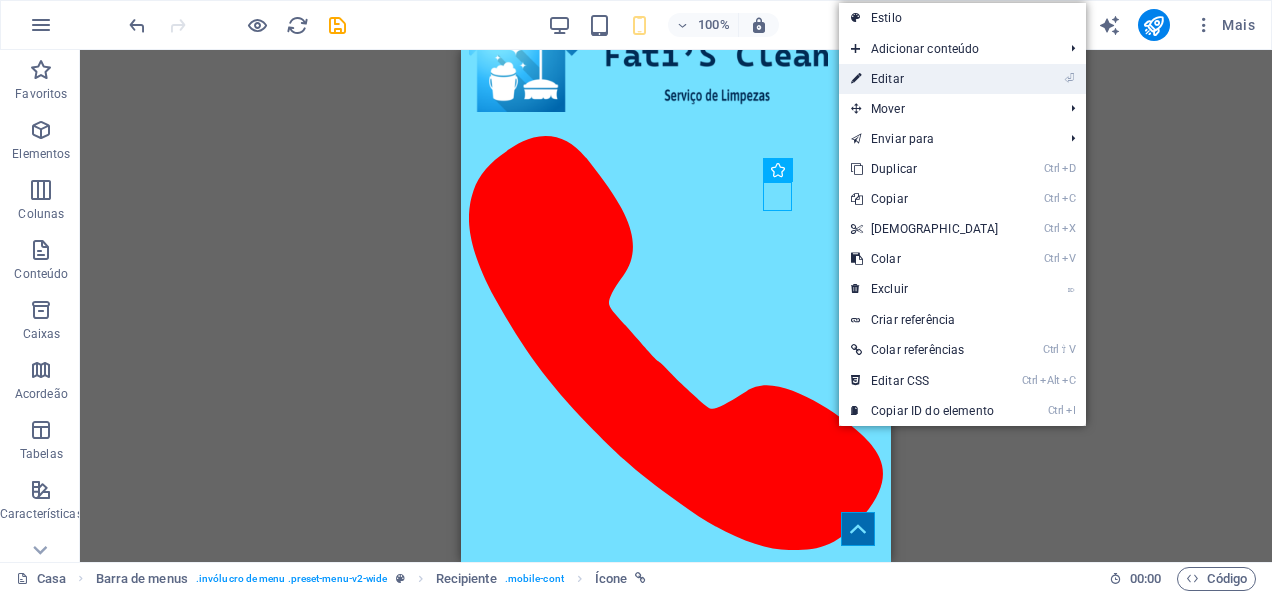 click on "Editar" at bounding box center [887, 79] 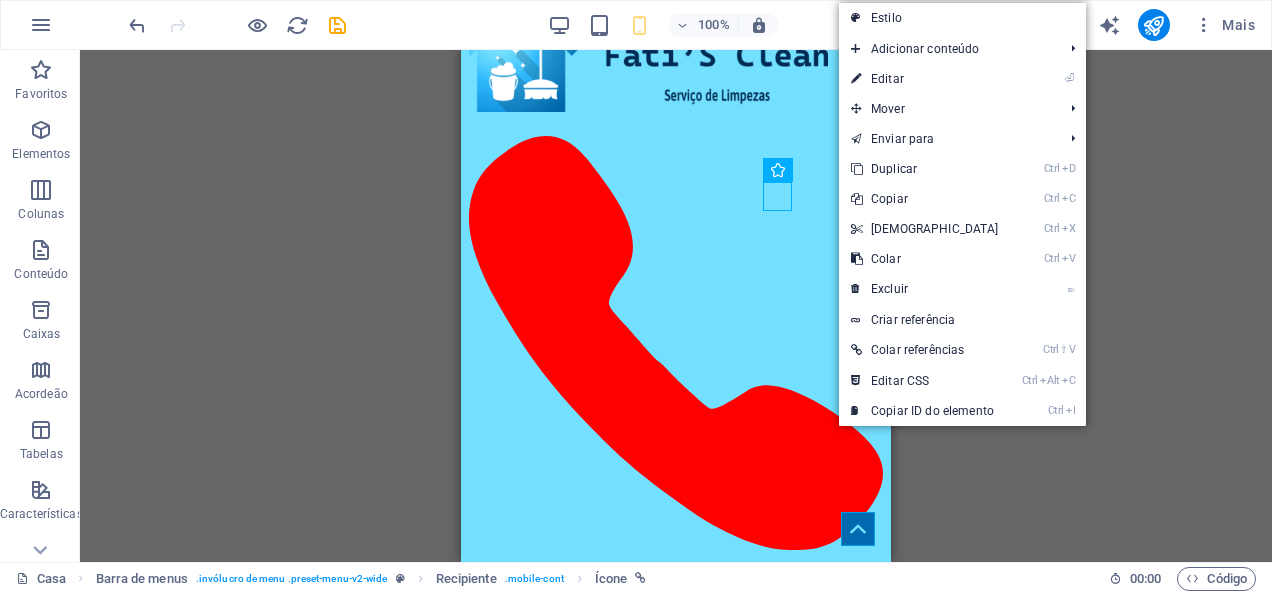 select on "xMidYMid" 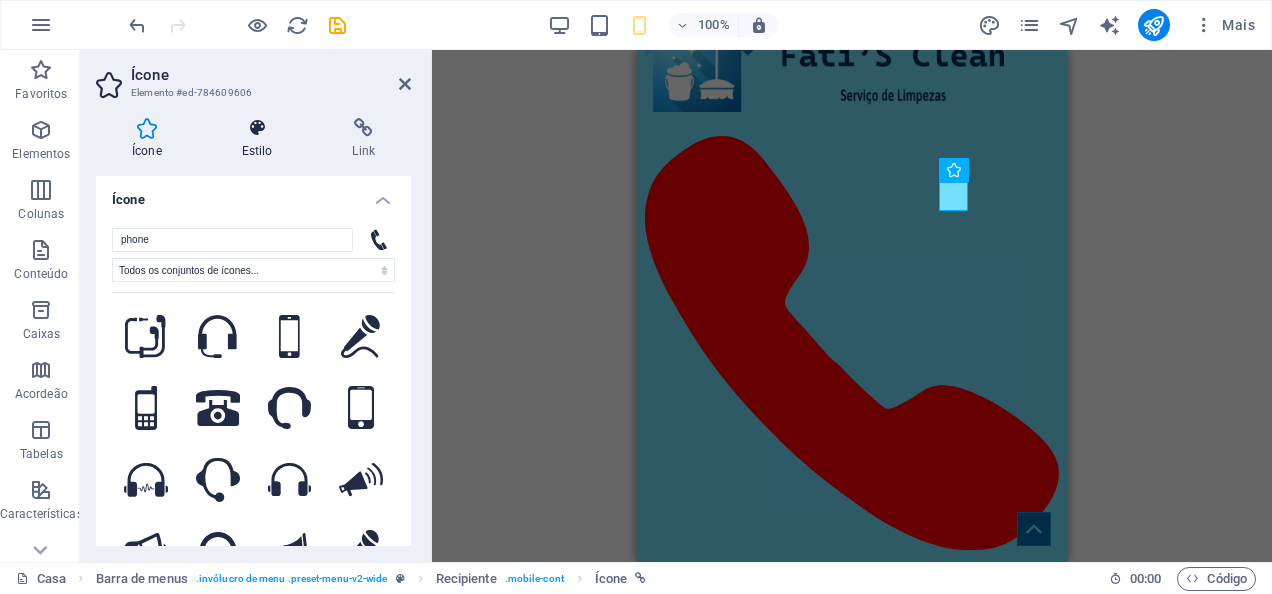 click on "Estilo" at bounding box center [261, 139] 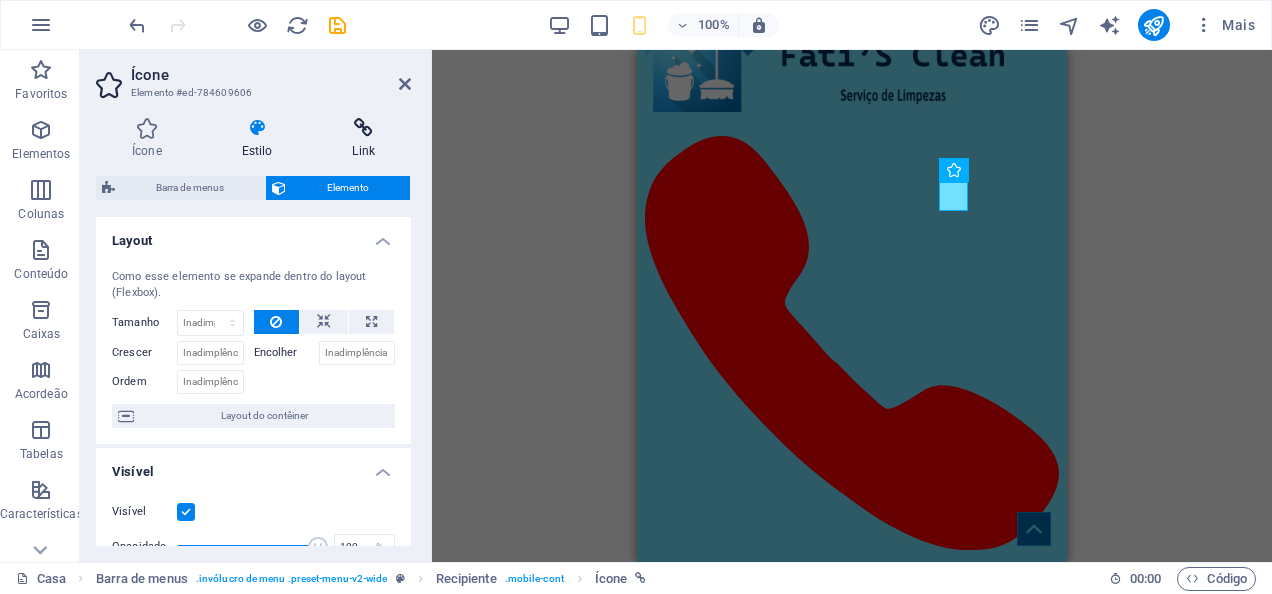 click at bounding box center (363, 128) 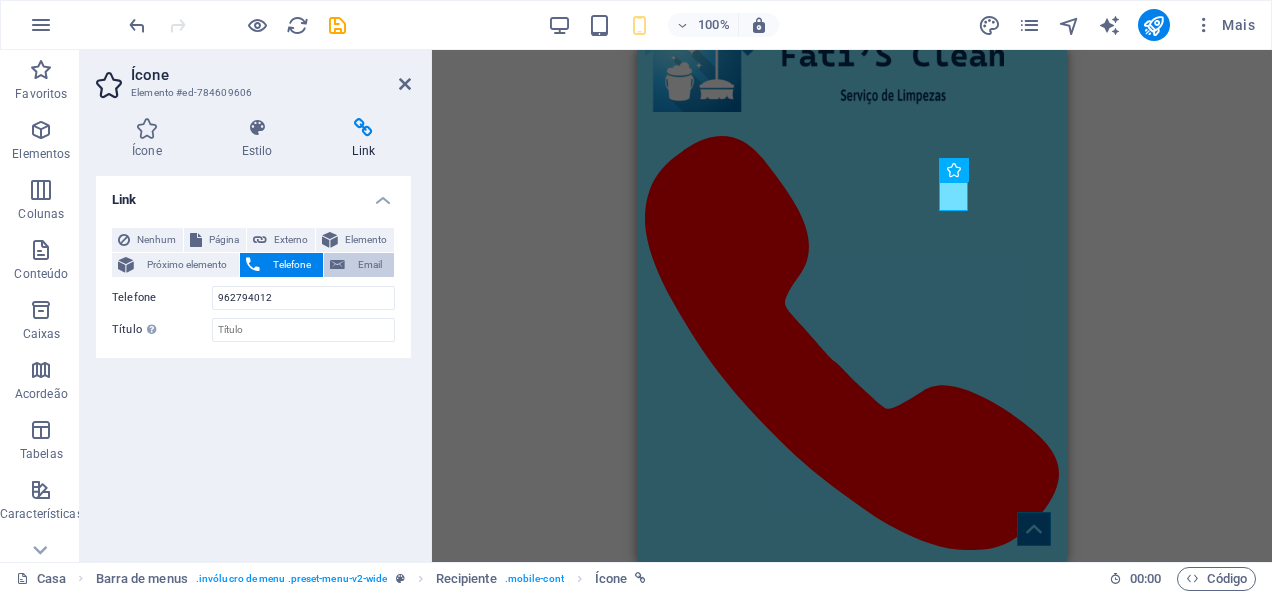click on "Email" at bounding box center [359, 265] 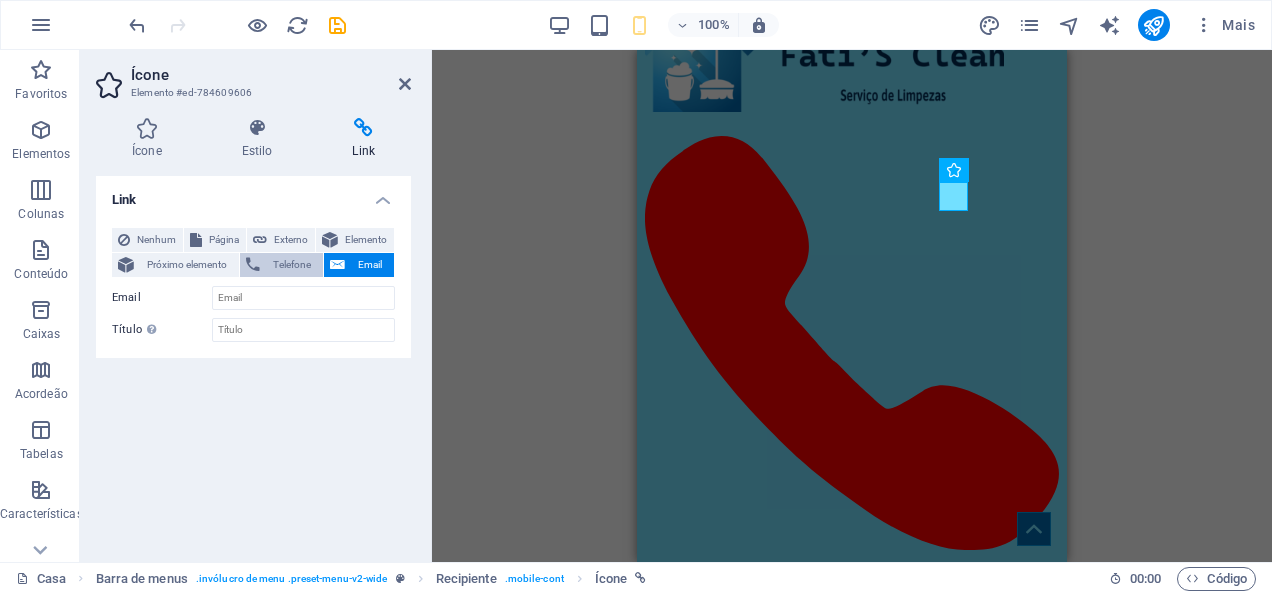 click on "Telefone" at bounding box center (291, 265) 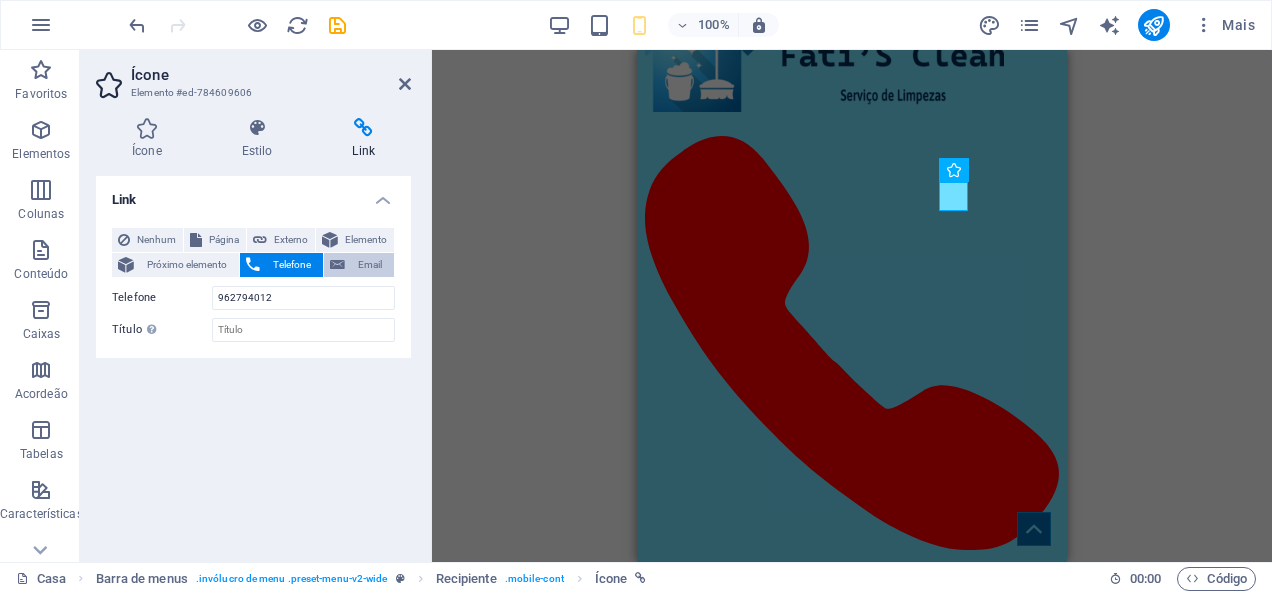 click at bounding box center [337, 265] 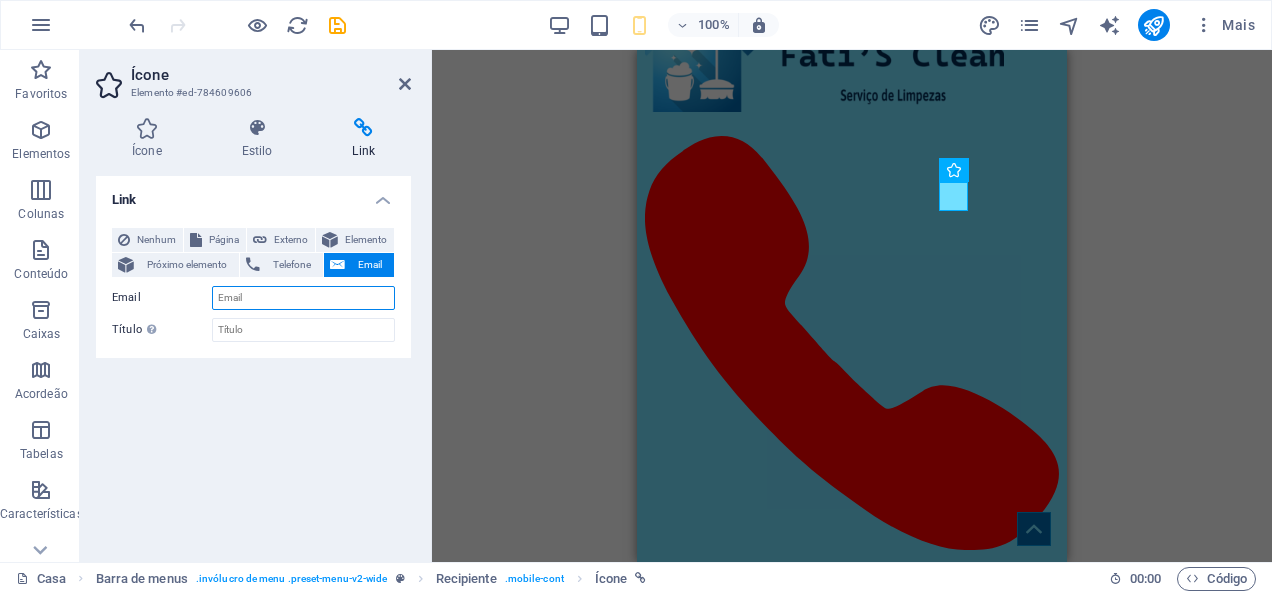 type on "F" 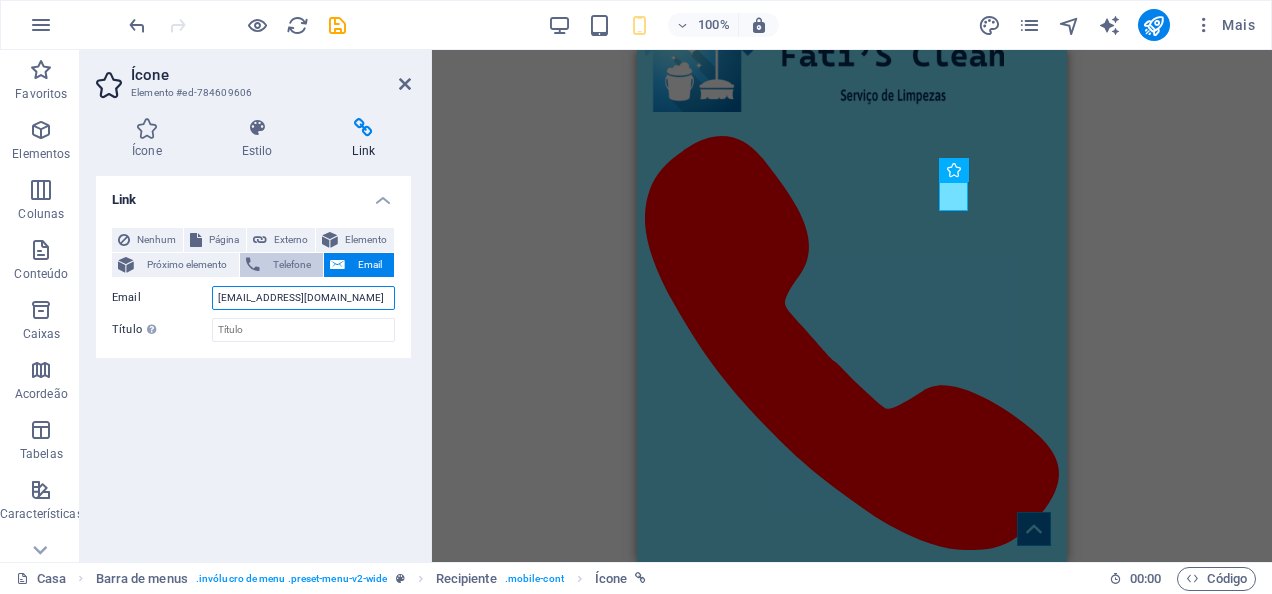 type on "[EMAIL_ADDRESS][DOMAIN_NAME]" 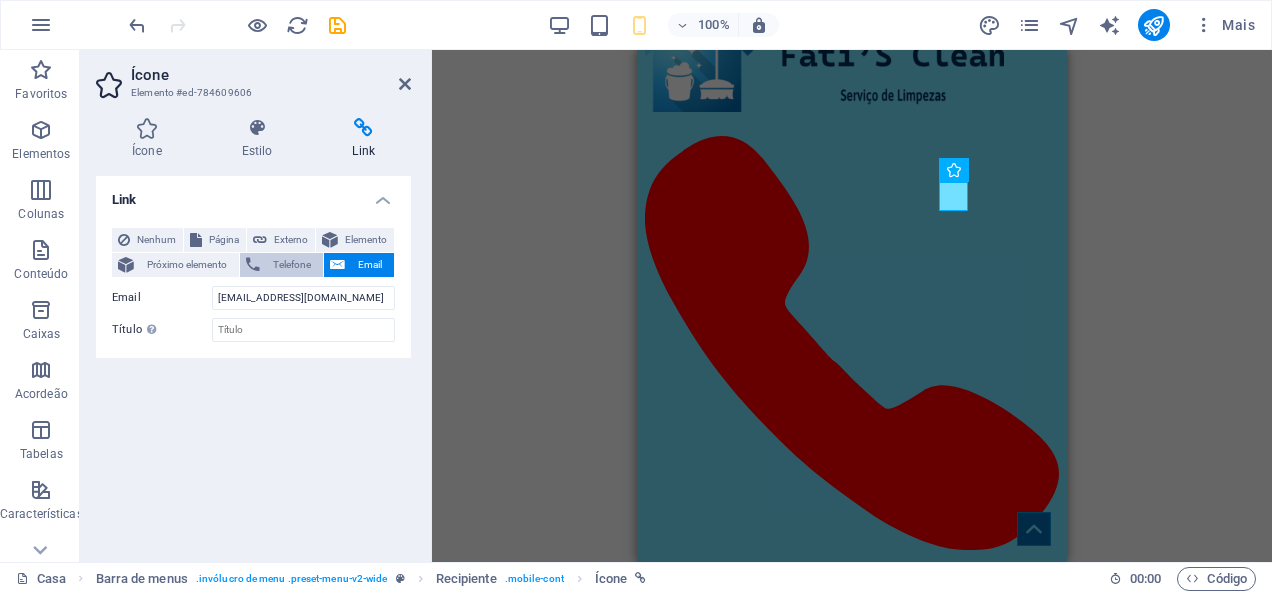 click on "Telefone" at bounding box center (291, 265) 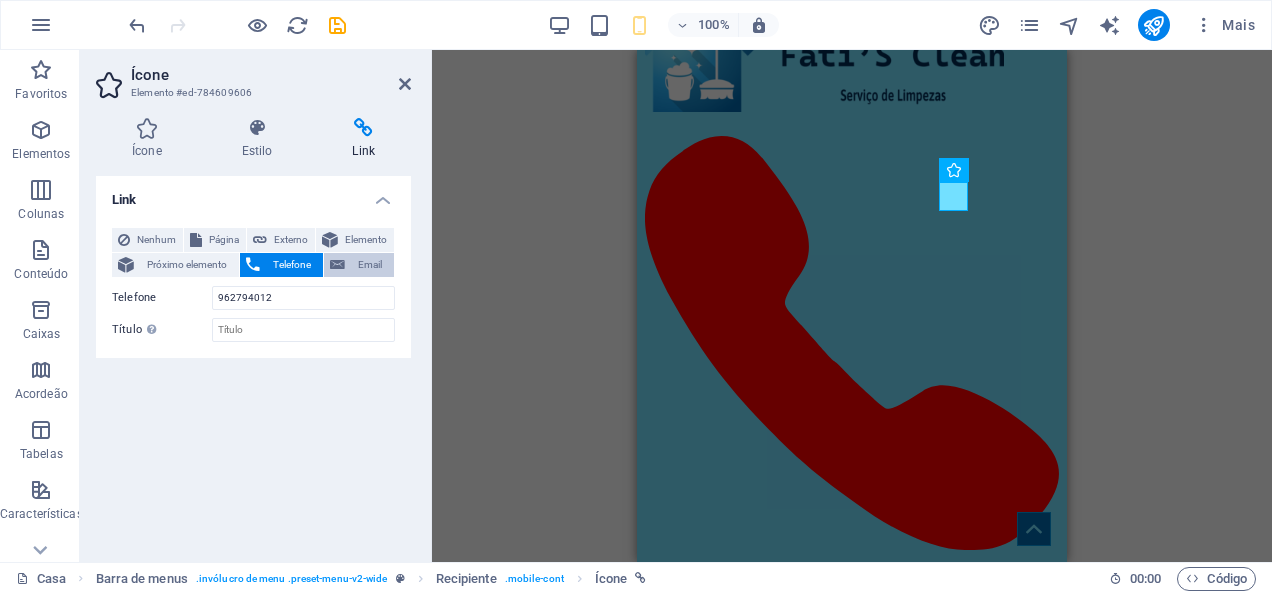 click on "Email" at bounding box center [369, 265] 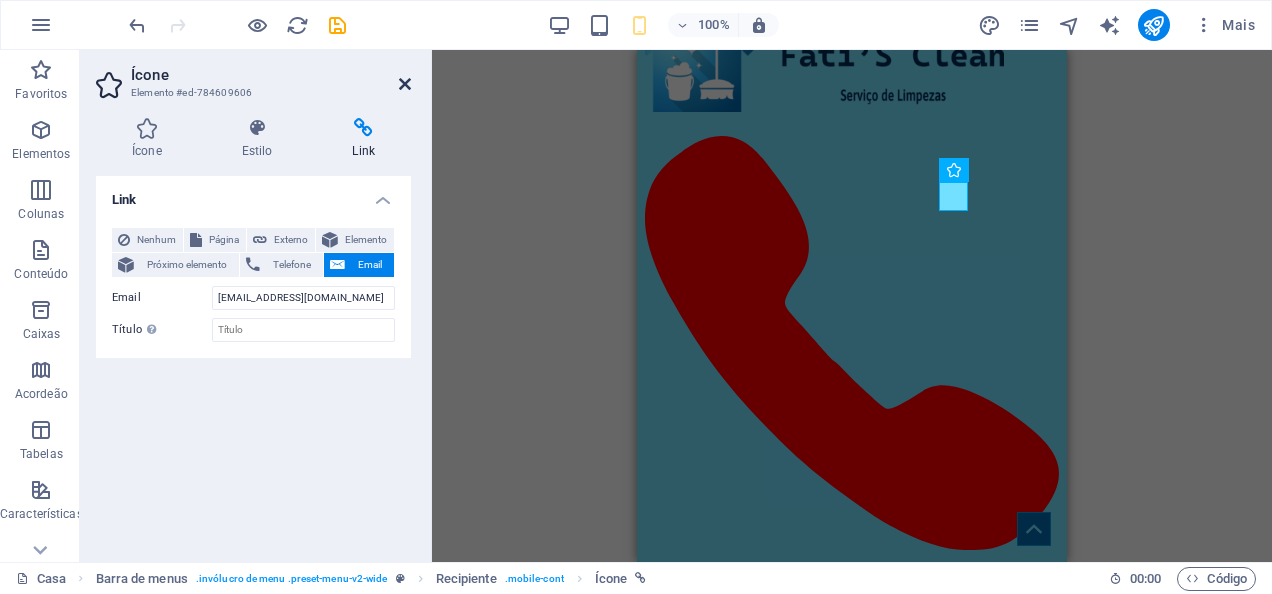 click at bounding box center [405, 84] 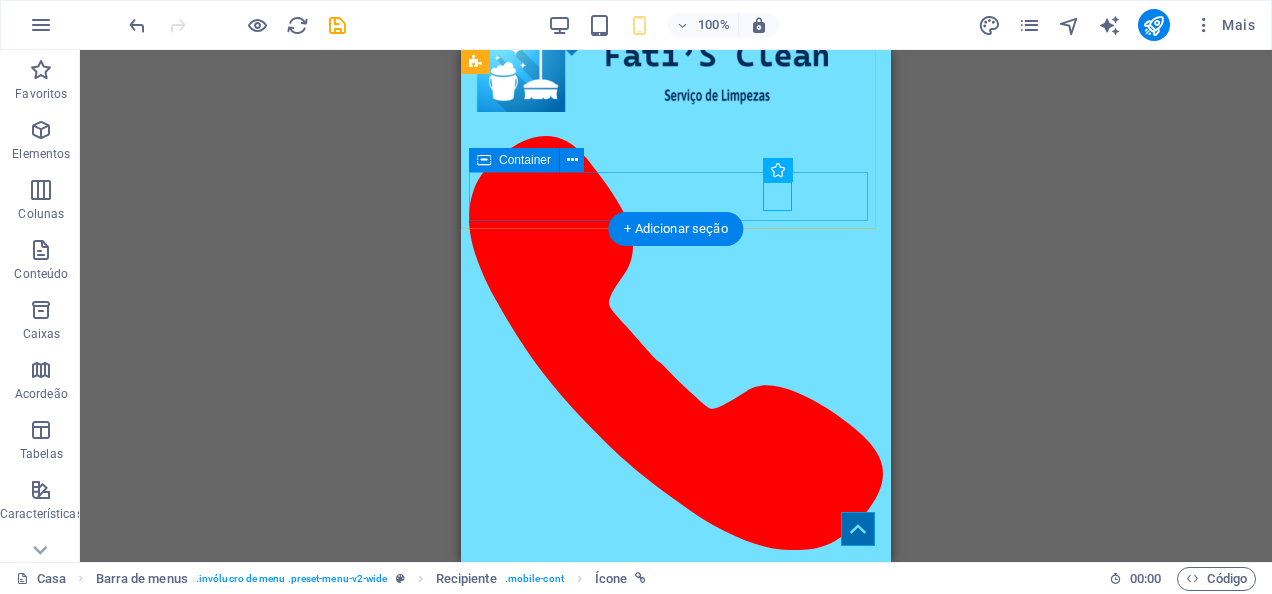 click at bounding box center [676, 927] 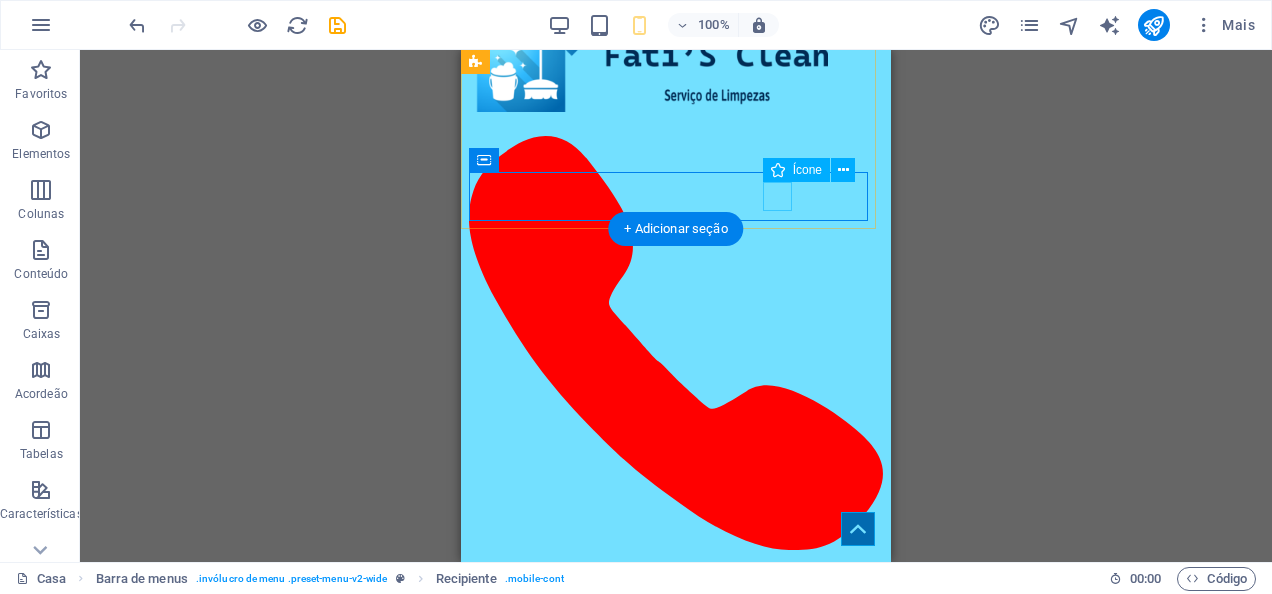 click at bounding box center (668, 902) 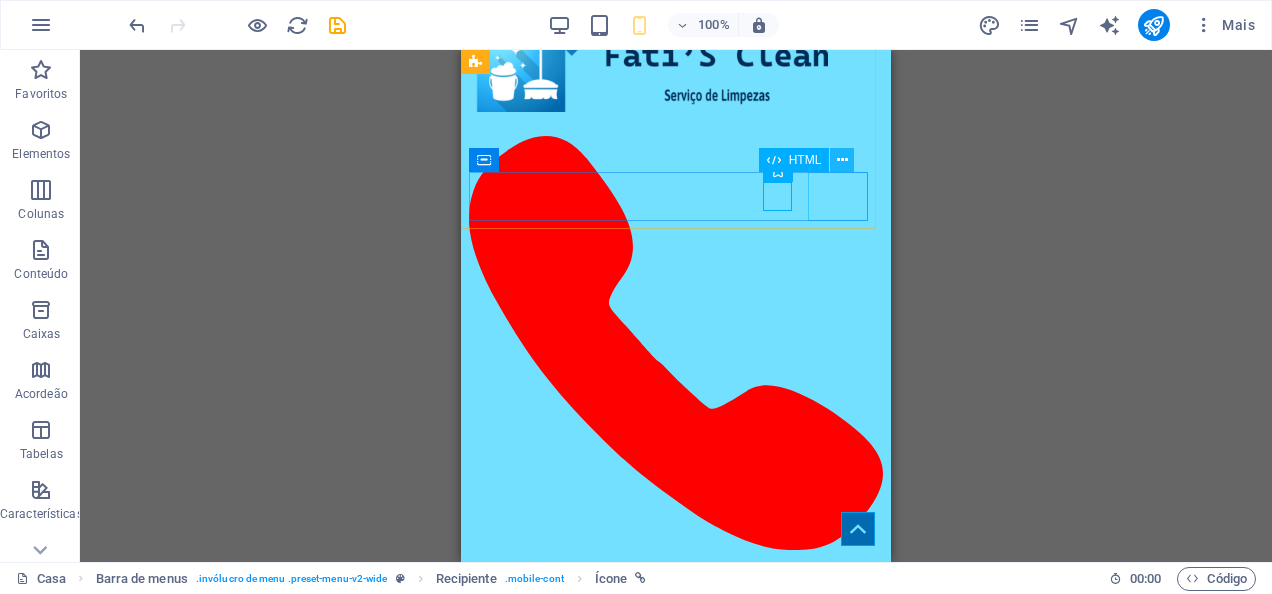 click at bounding box center [842, 160] 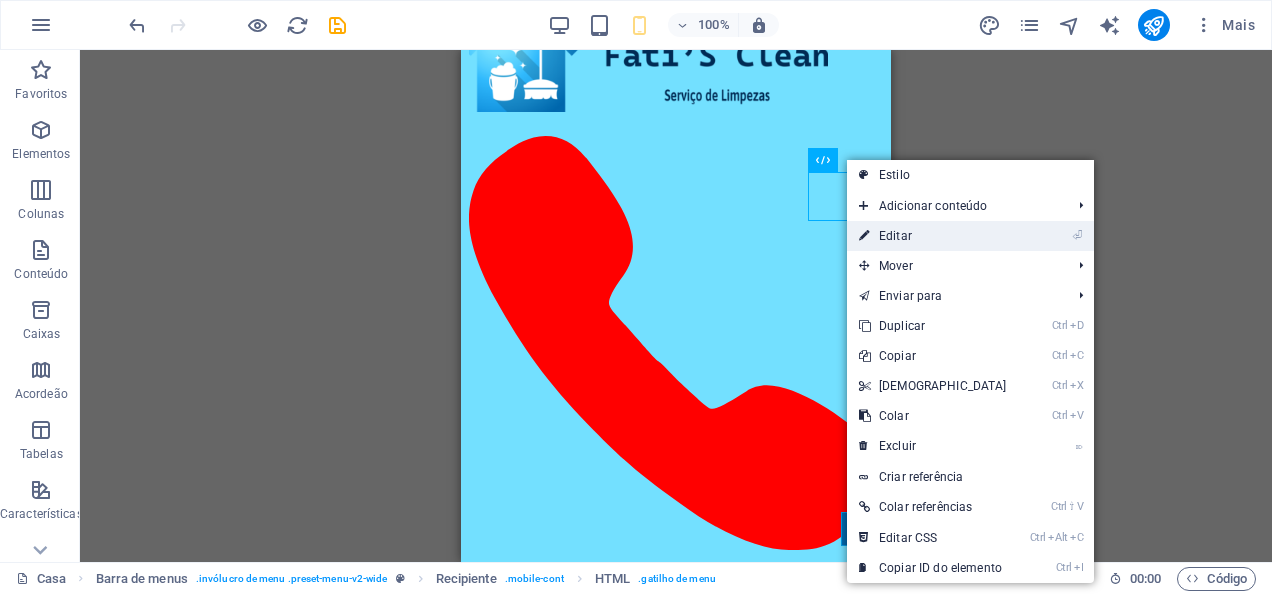 drag, startPoint x: 888, startPoint y: 238, endPoint x: 250, endPoint y: 190, distance: 639.8031 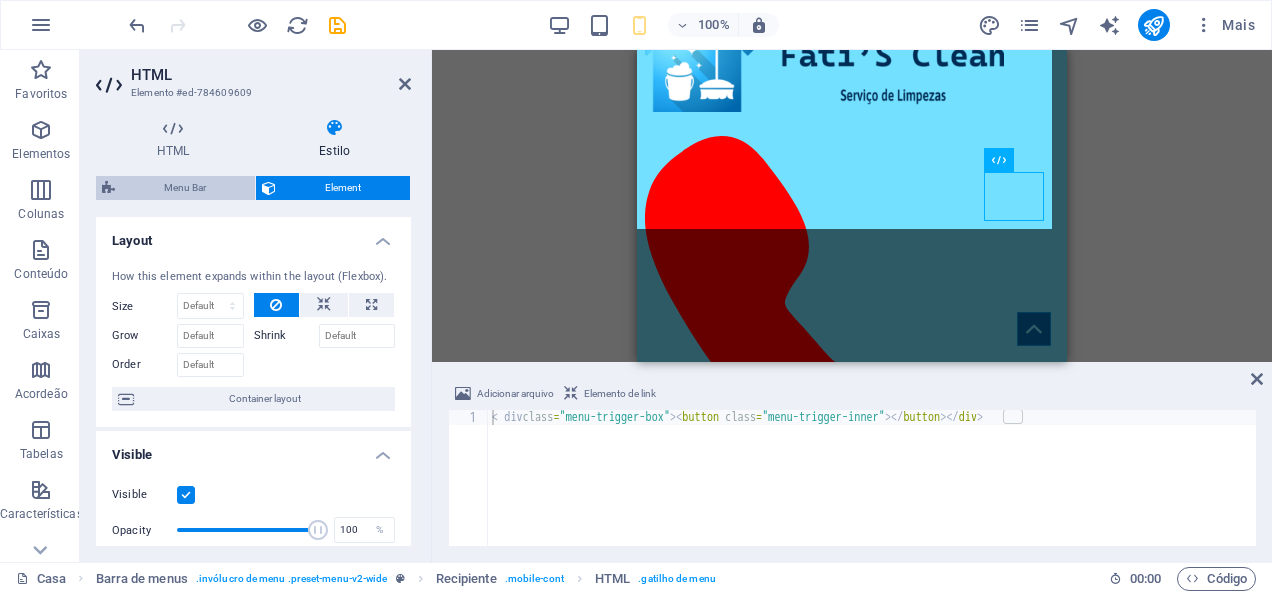 click on "Menu Bar" at bounding box center [185, 188] 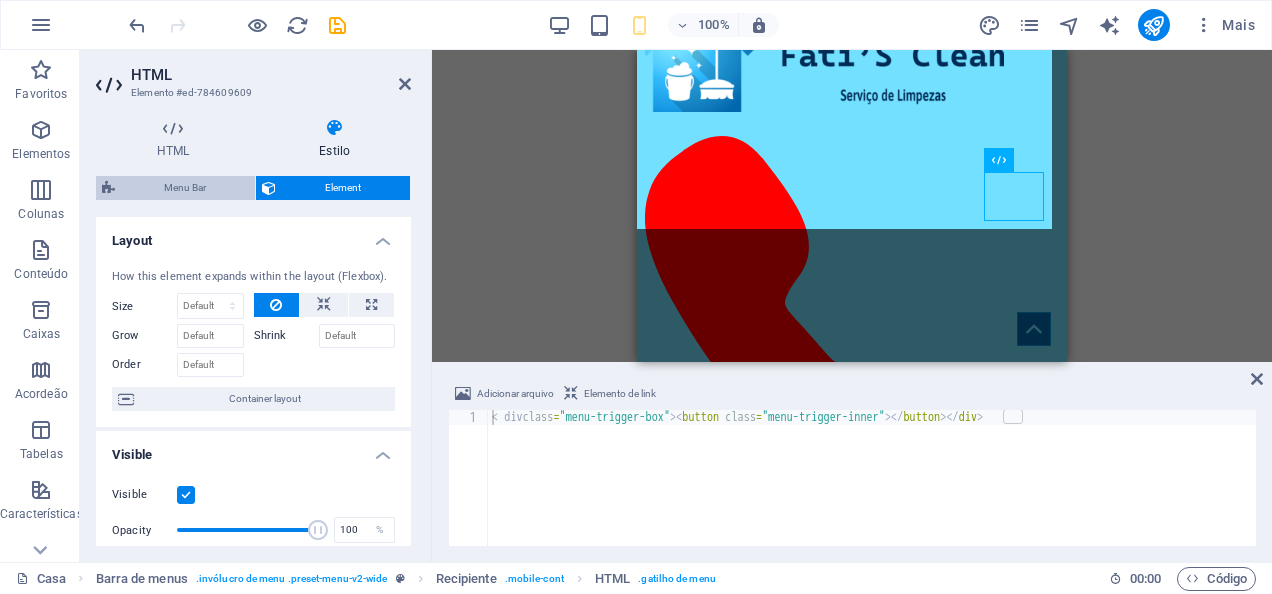 select on "px" 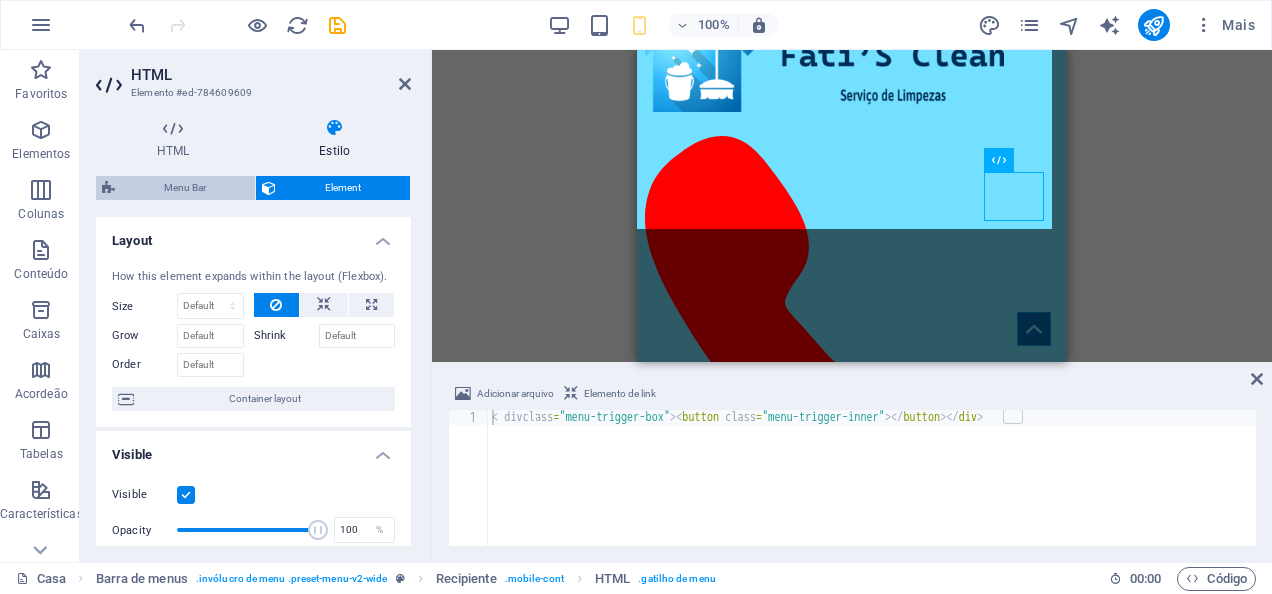 select on "rem" 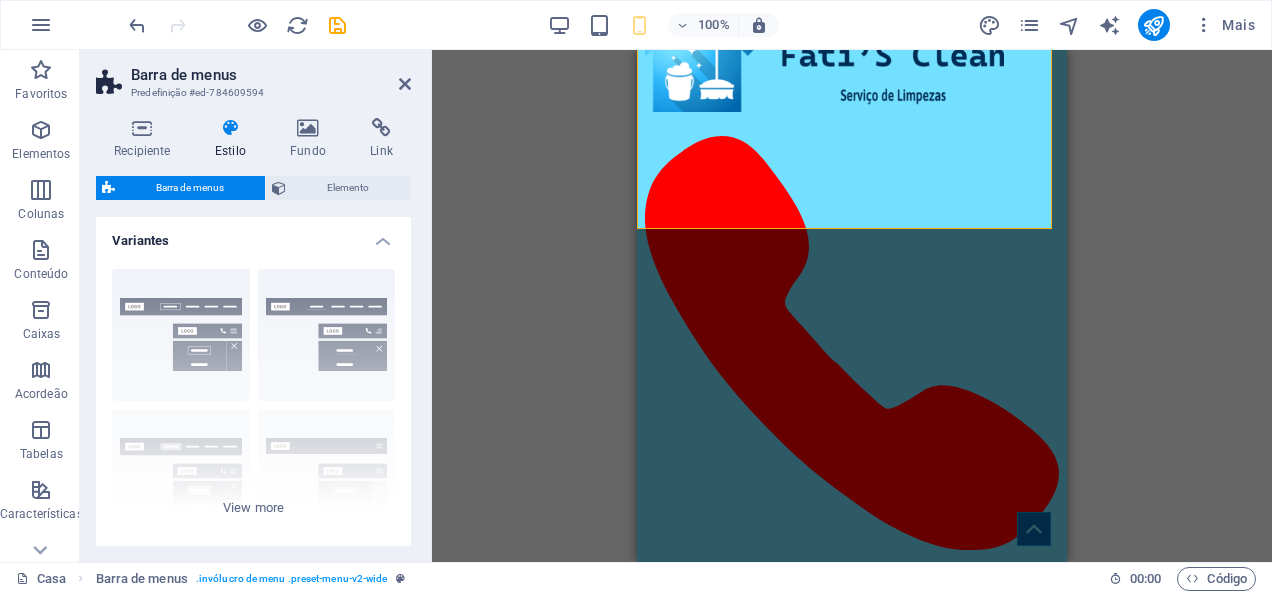 type on "0.5" 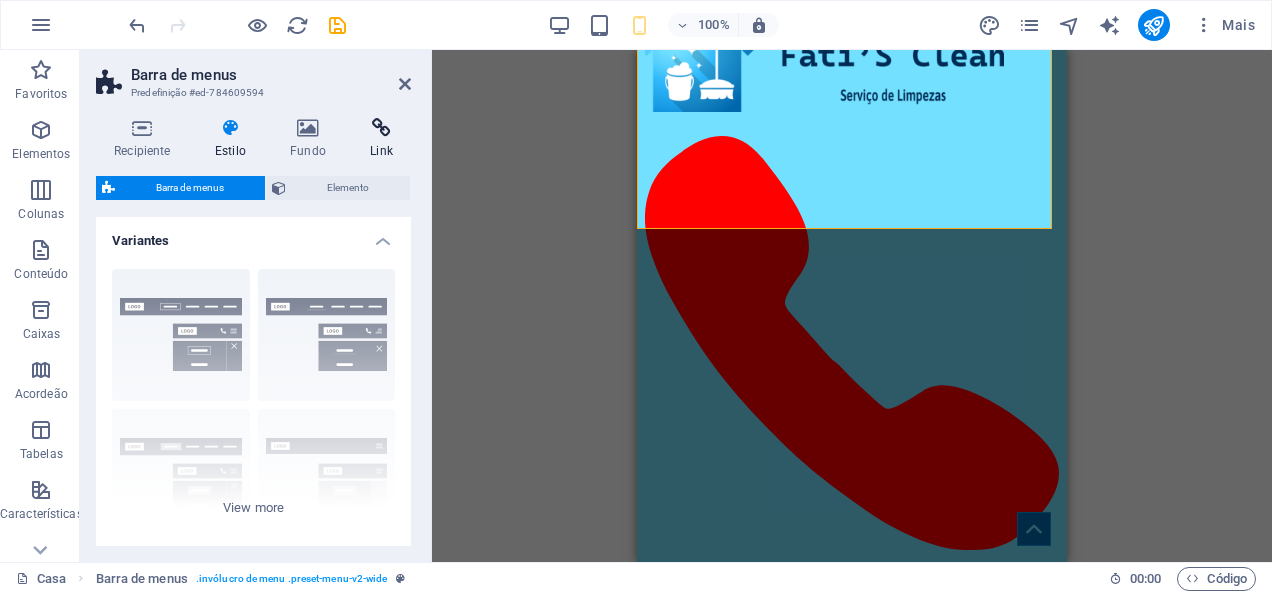 click on "Link" at bounding box center (381, 139) 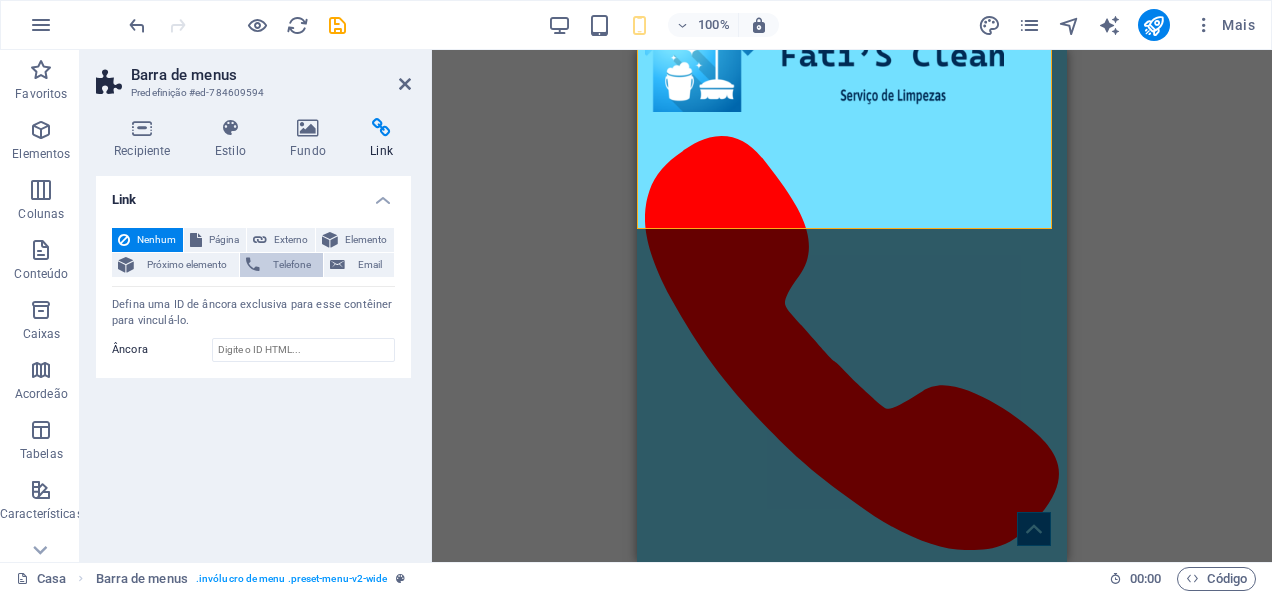 click on "Telefone" at bounding box center [291, 265] 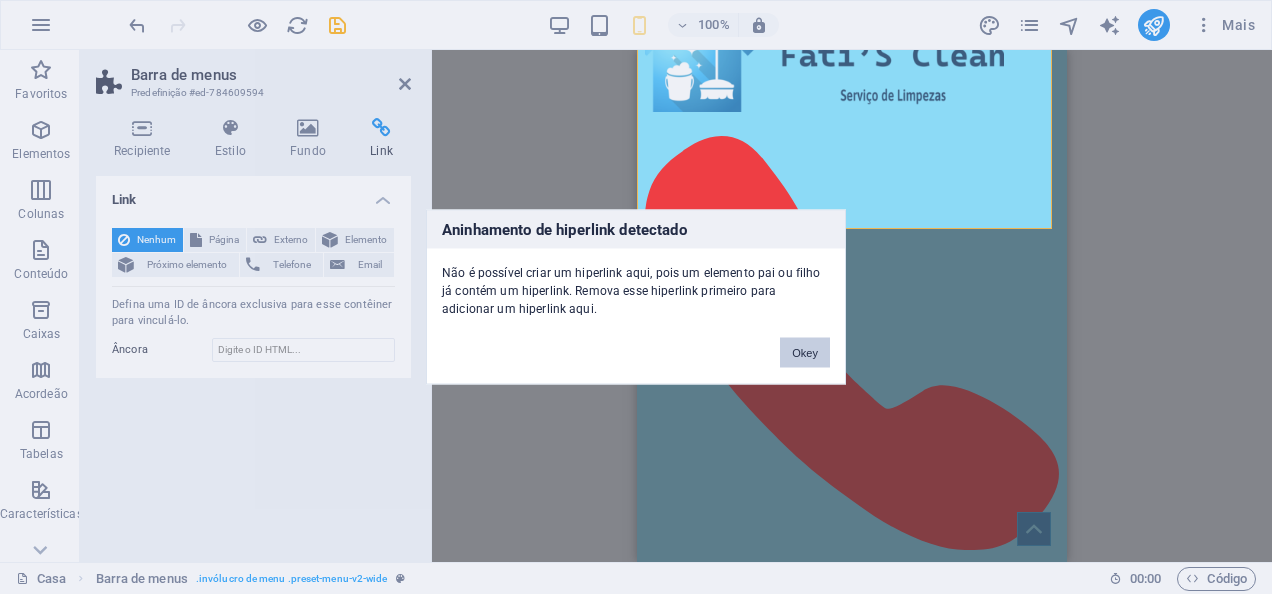 click on "Okey" at bounding box center (805, 353) 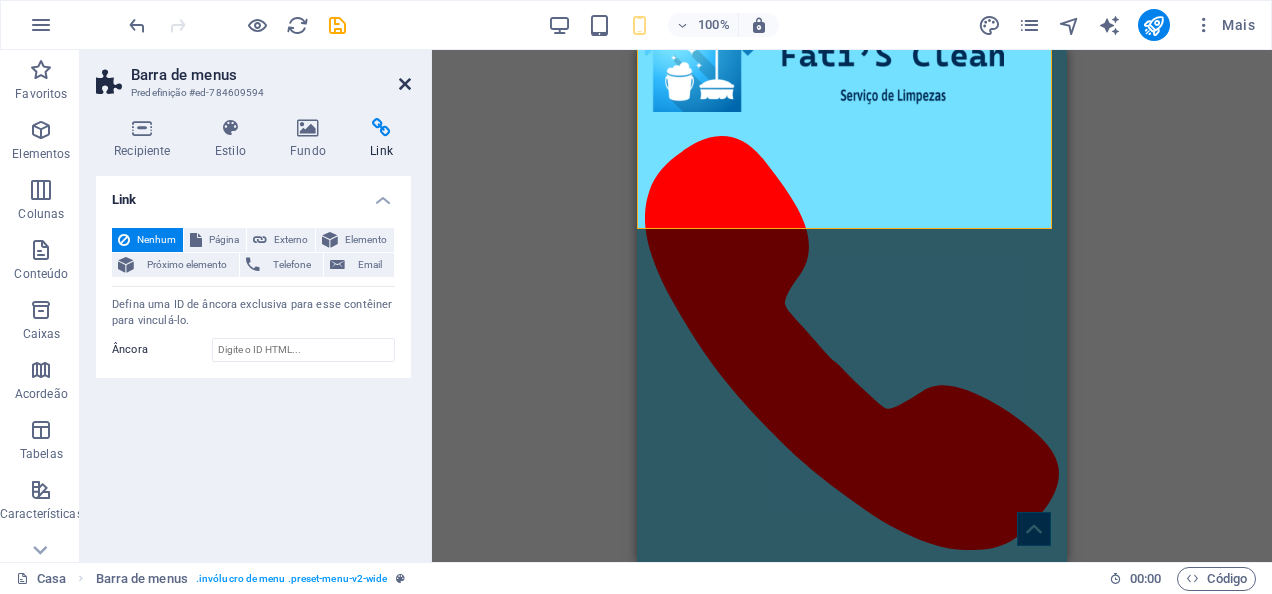 click at bounding box center [405, 84] 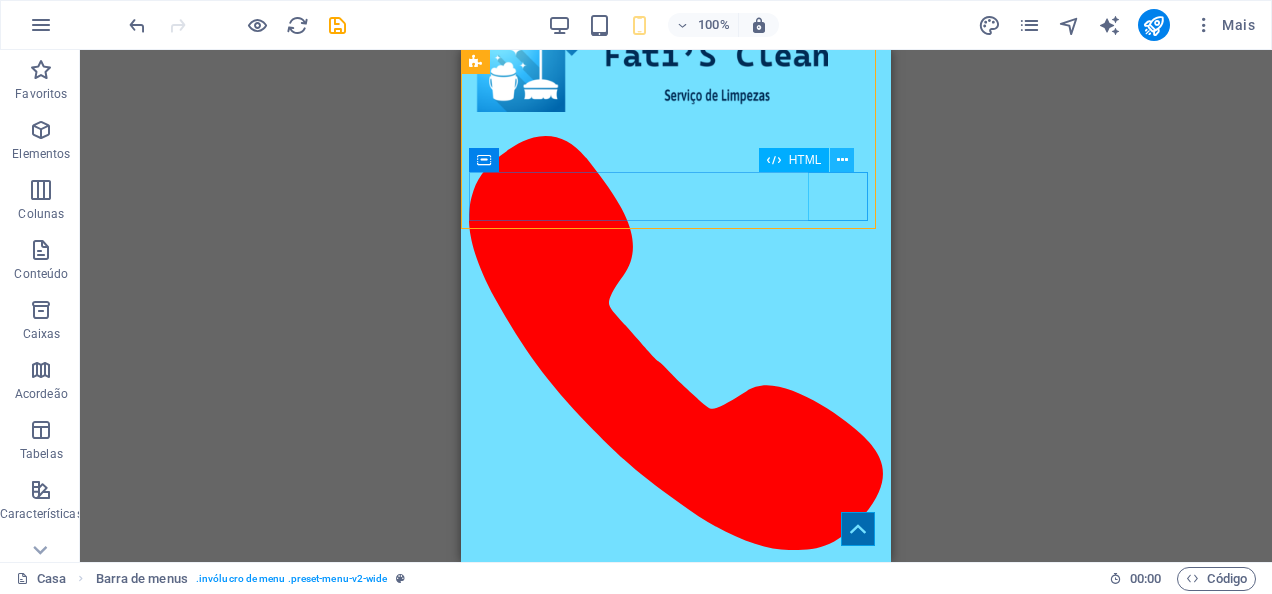 click at bounding box center [842, 160] 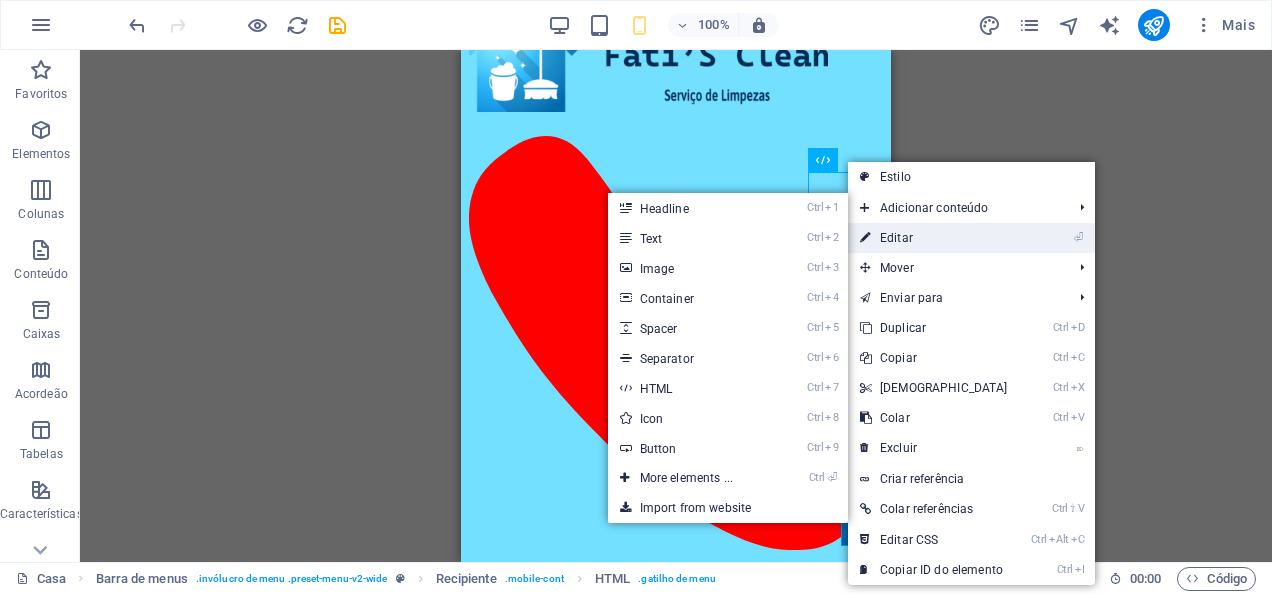 click on "Editar" at bounding box center (896, 238) 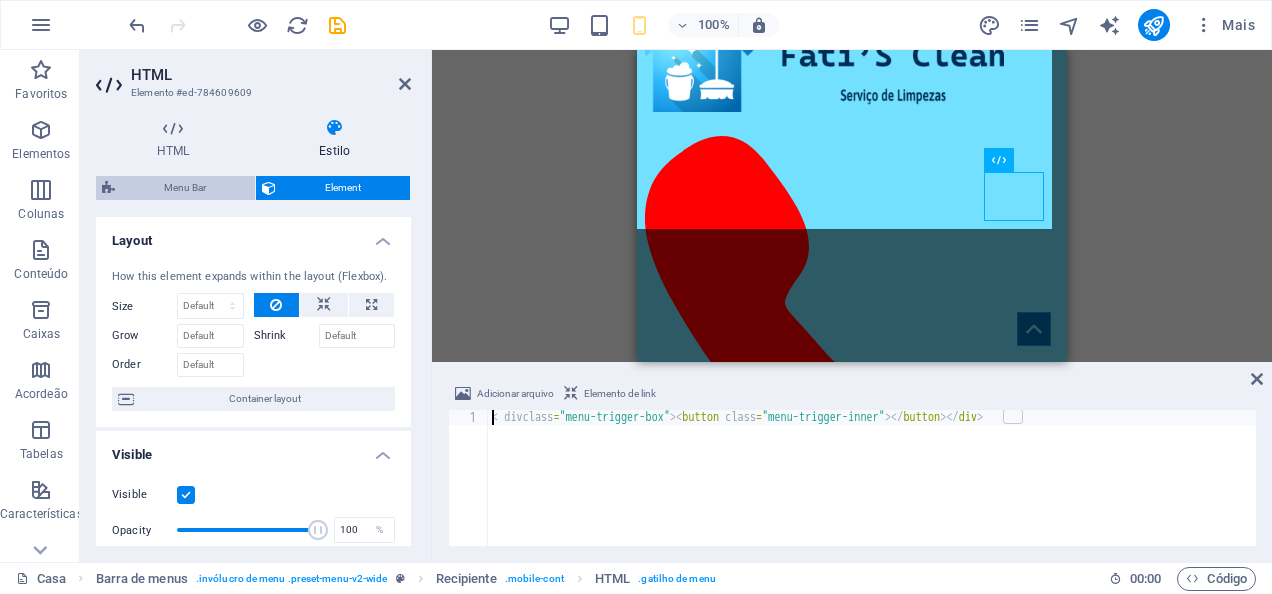 click on "Menu Bar" at bounding box center [185, 188] 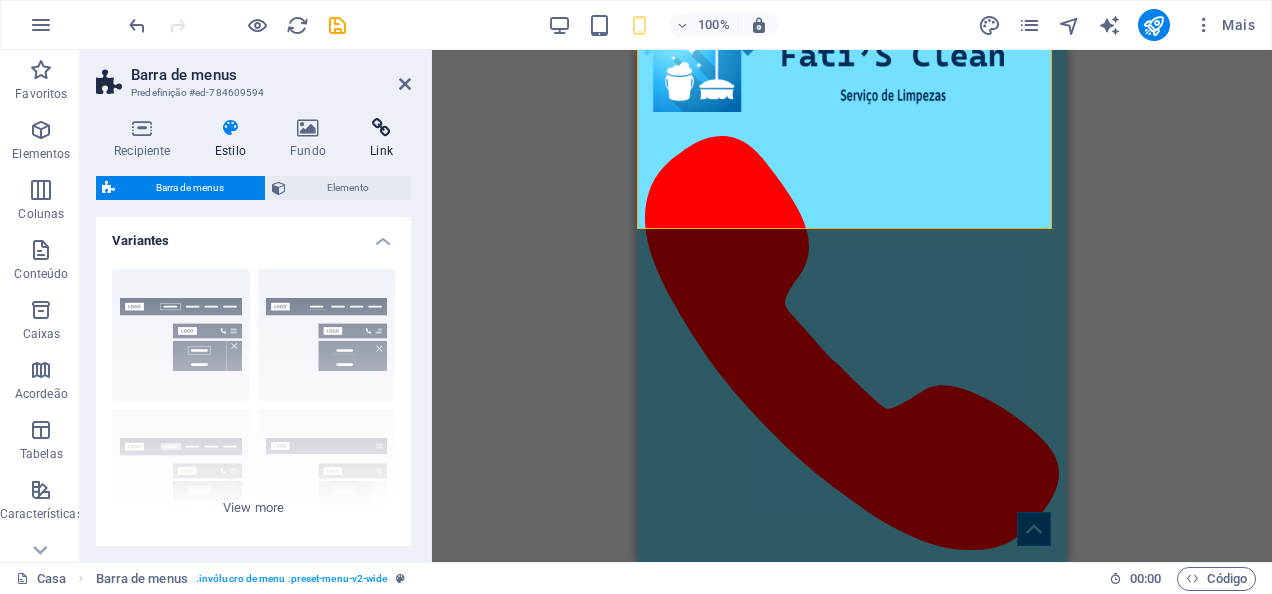 click at bounding box center [381, 128] 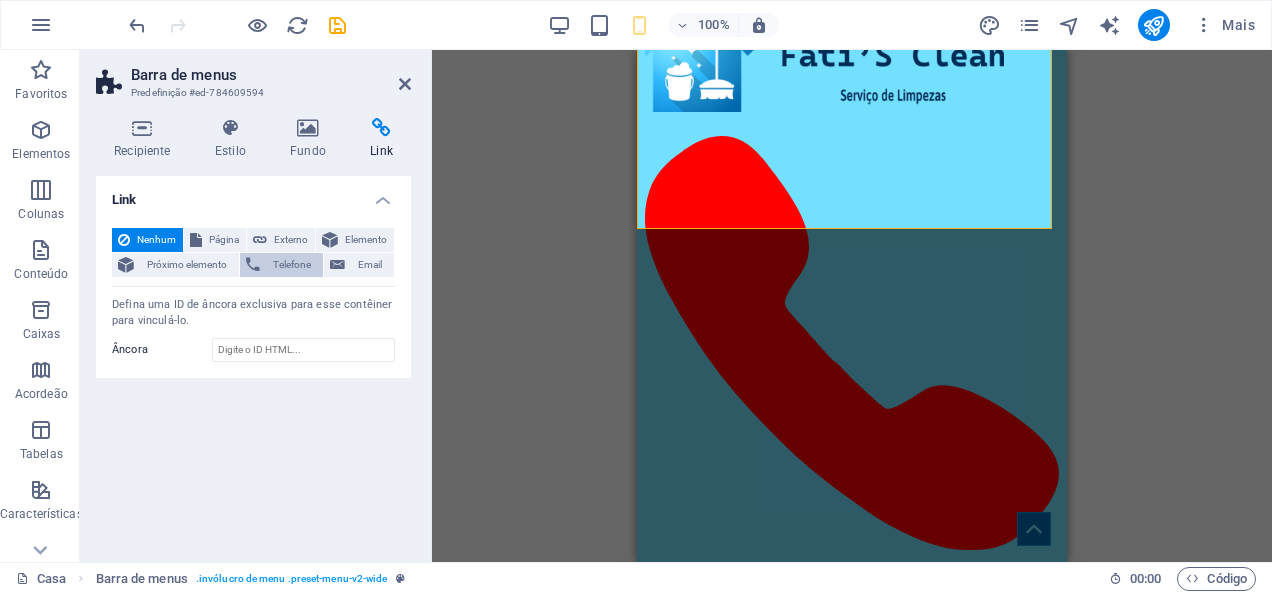 click on "Telefone" at bounding box center (291, 265) 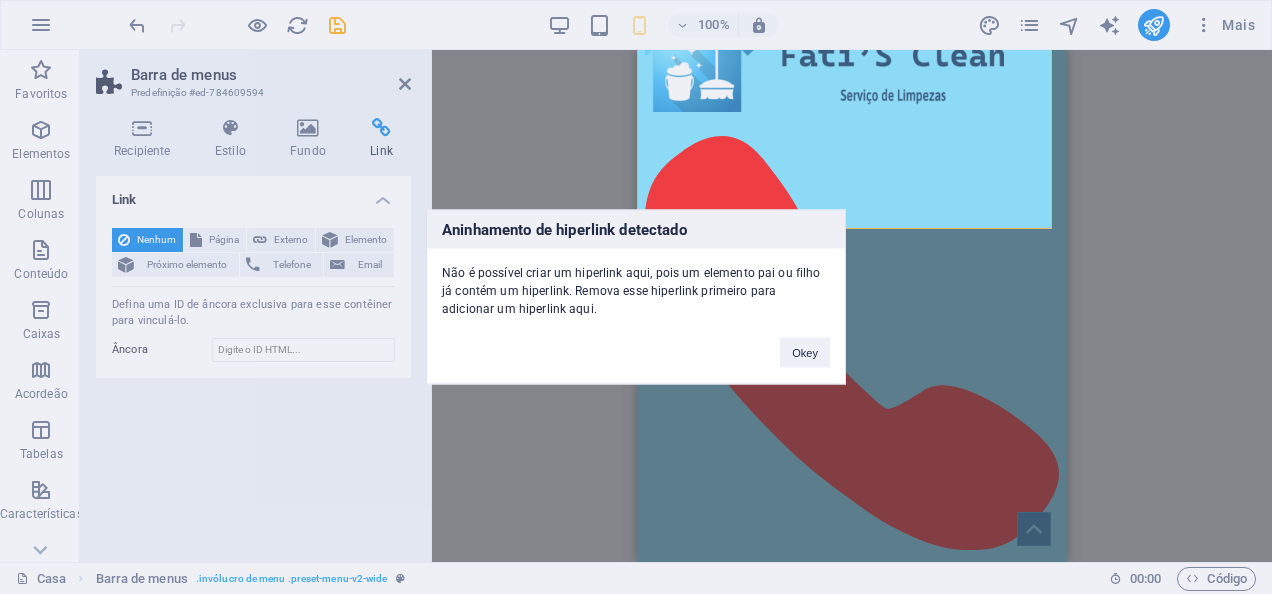 click on "Aninhamento de [PERSON_NAME] detectado Não é possível criar um hiperlink aqui, pois um elemento pai ou filho já contém um [PERSON_NAME]. Remova esse hiperlink primeiro para adicionar um hiperlink aqui. Okey" at bounding box center [636, 297] 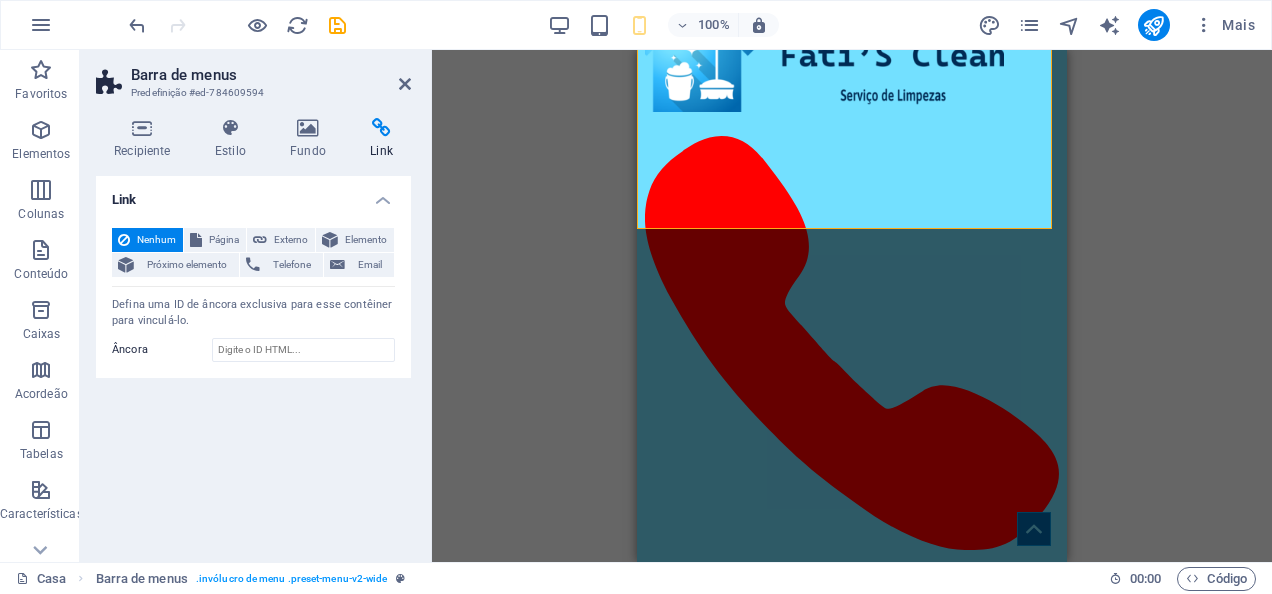 click at bounding box center [852, 1153] 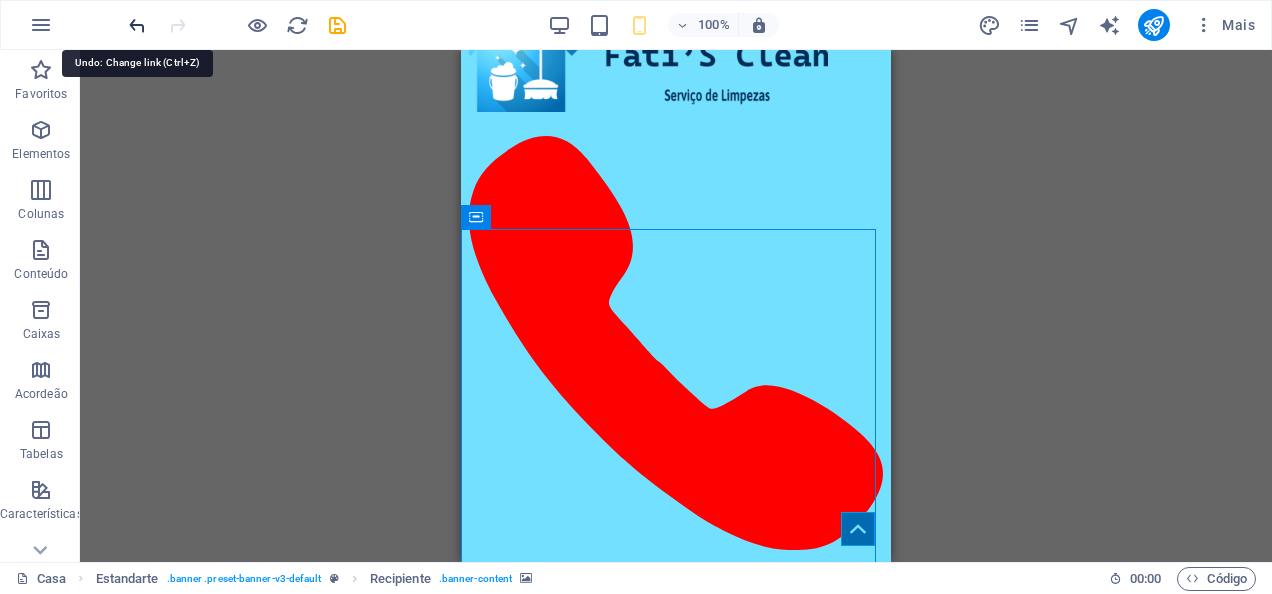 click at bounding box center [137, 25] 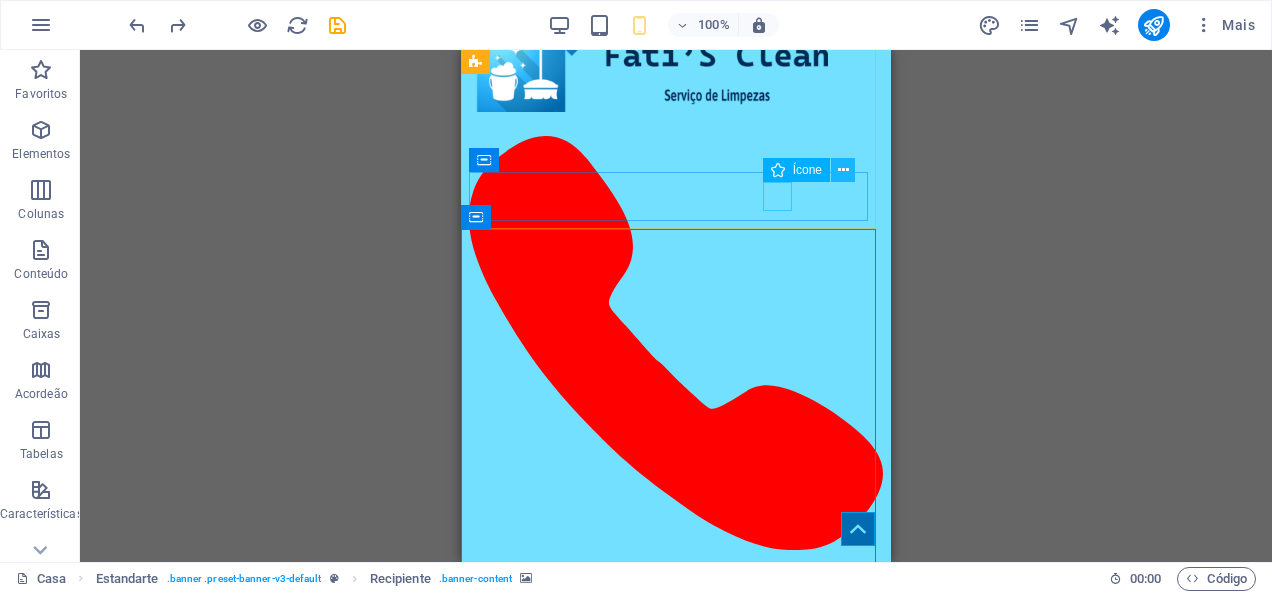 click at bounding box center (843, 170) 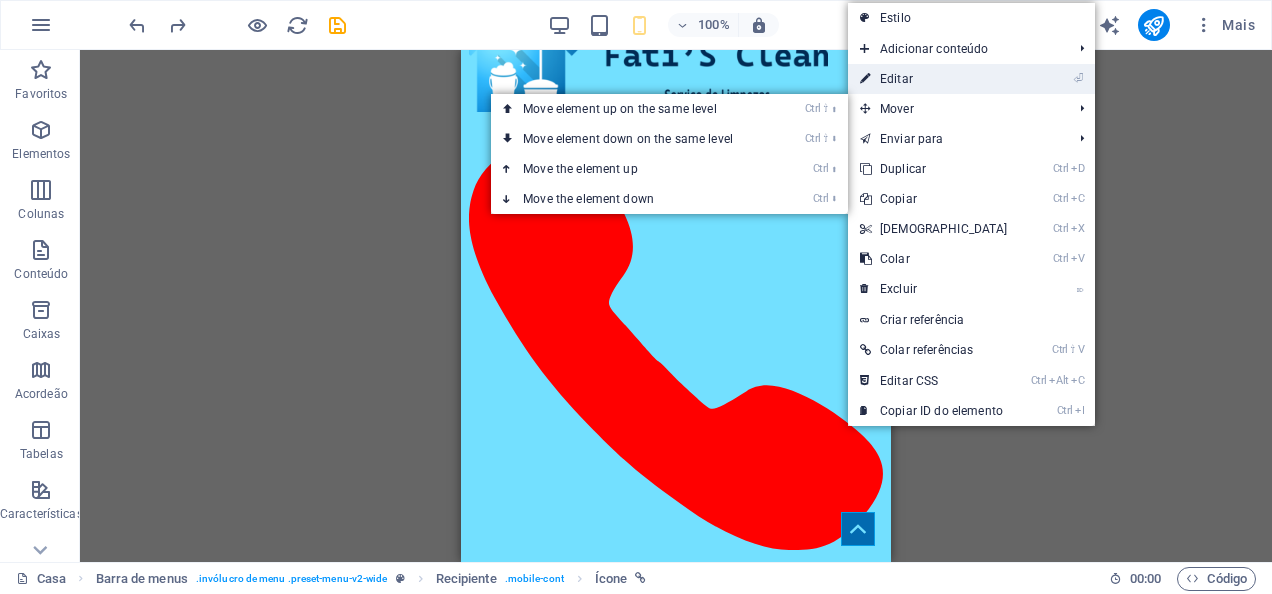 click on "⏎  Editar" at bounding box center [934, 79] 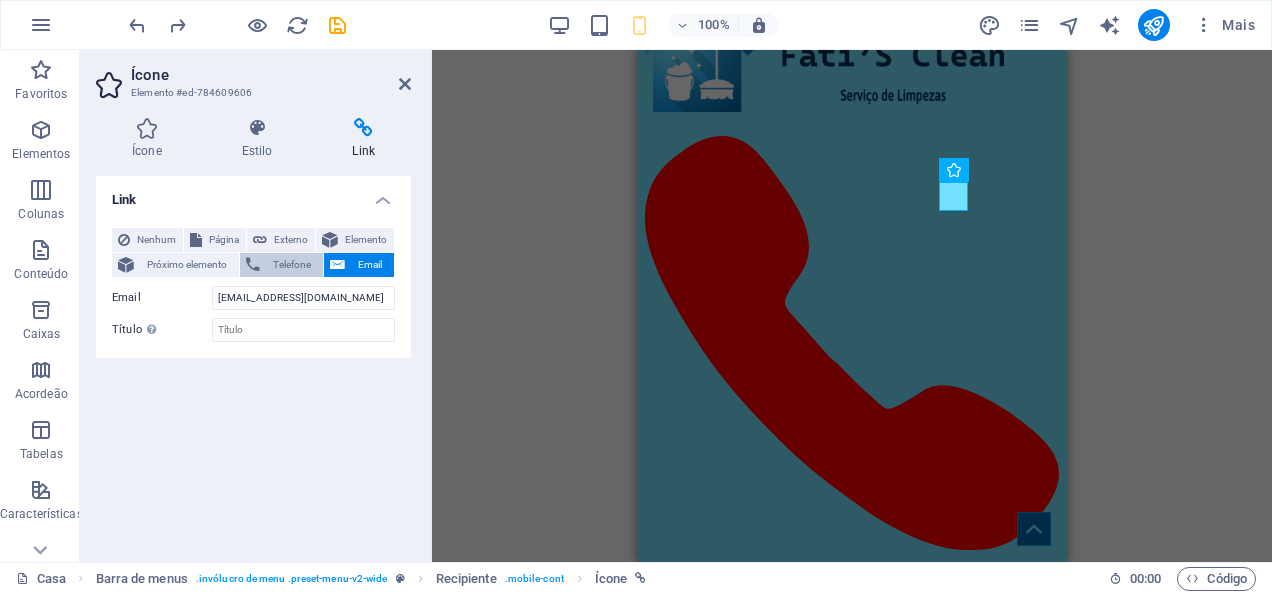 click on "Telefone" at bounding box center [291, 265] 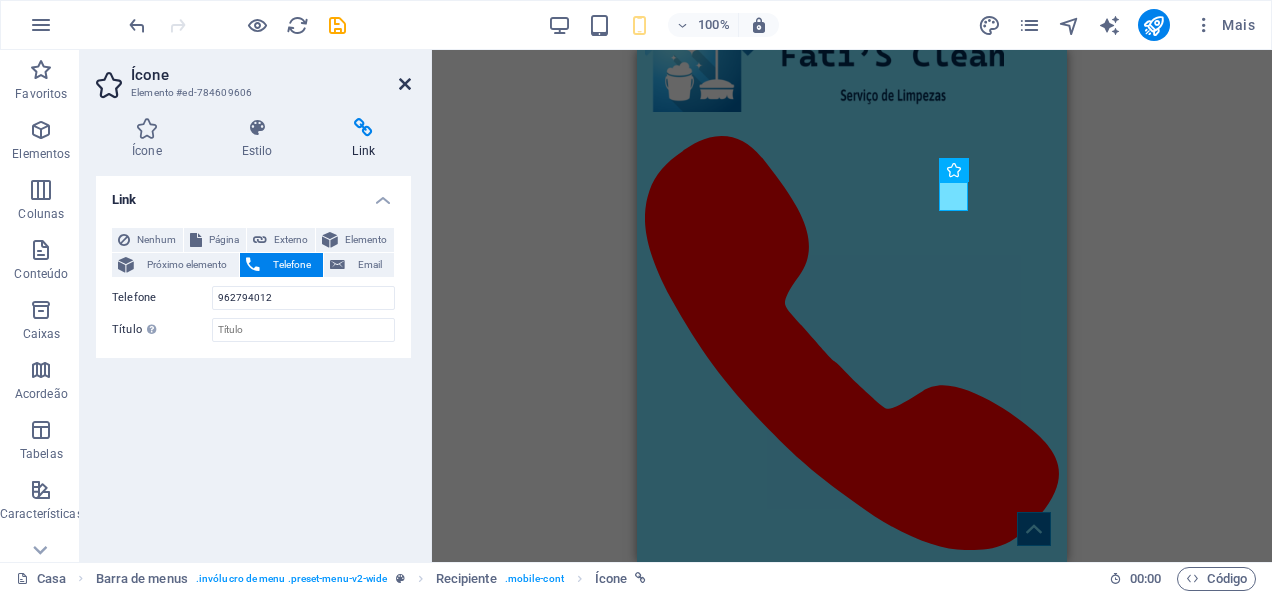 click at bounding box center (405, 84) 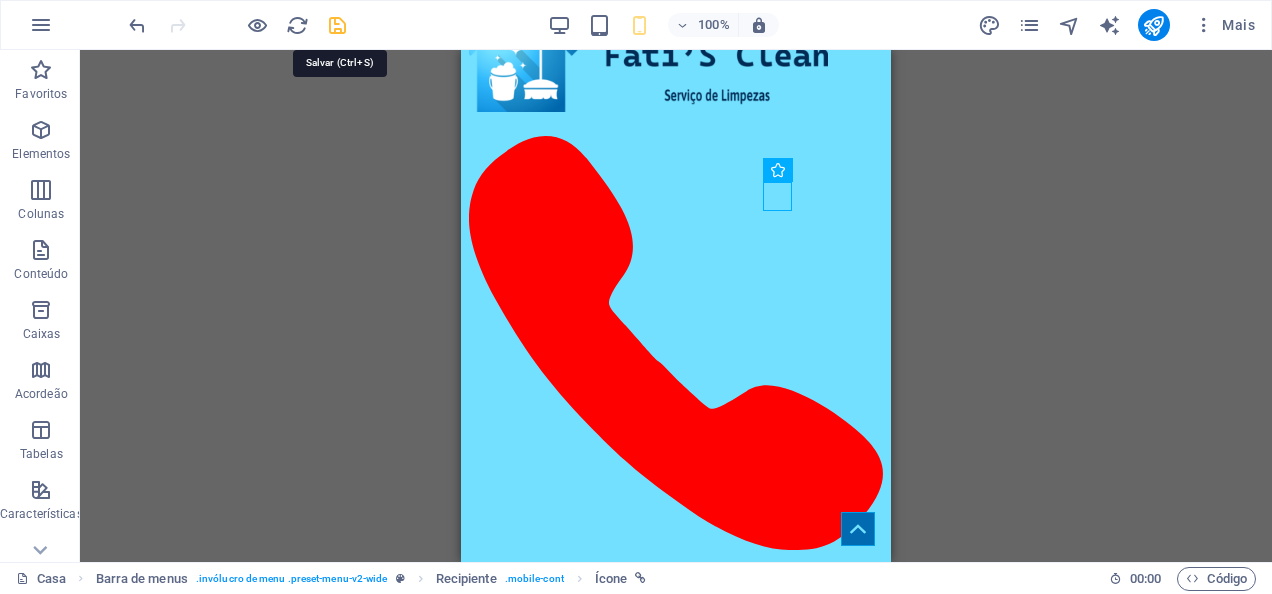 click at bounding box center [337, 25] 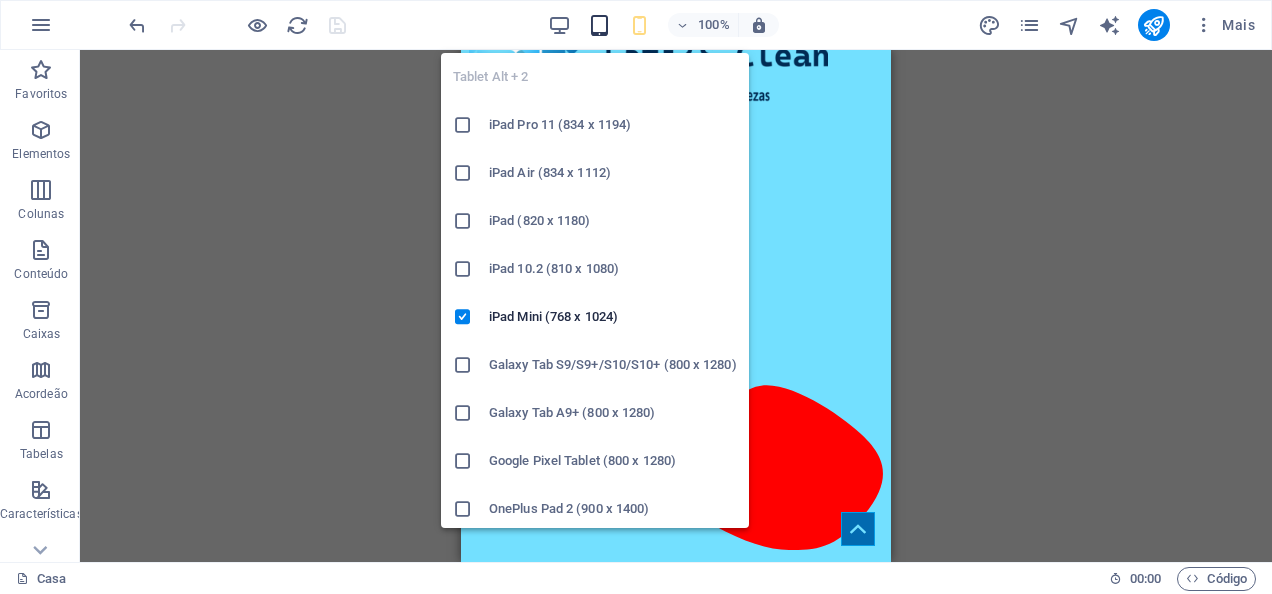 click at bounding box center [599, 25] 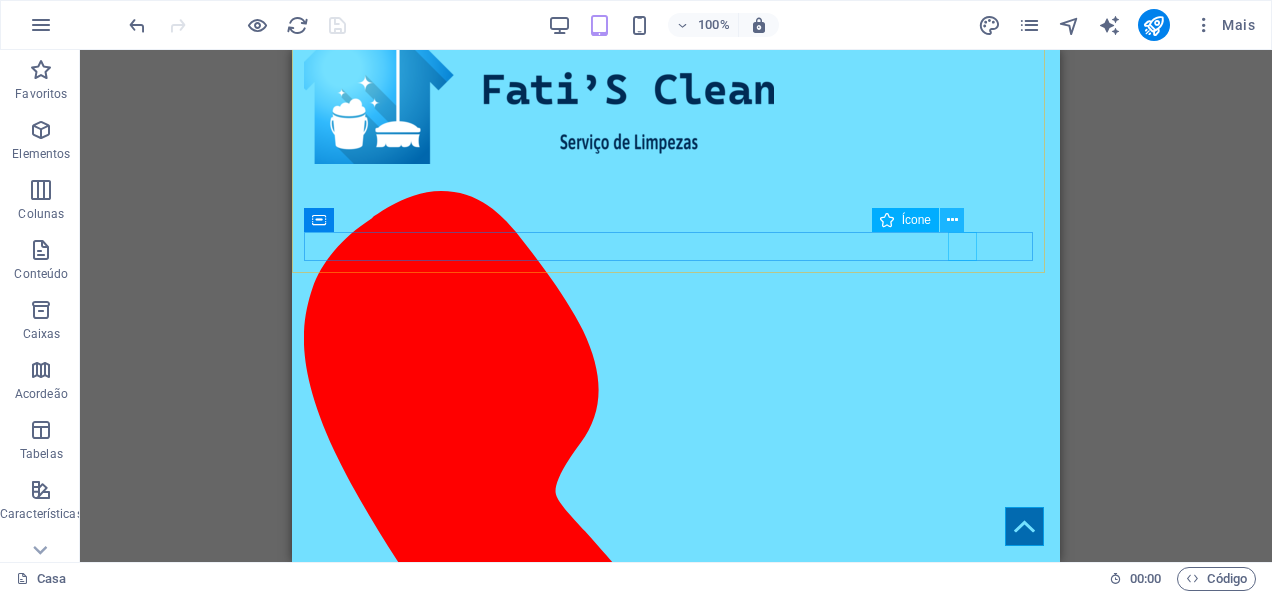 click at bounding box center [952, 220] 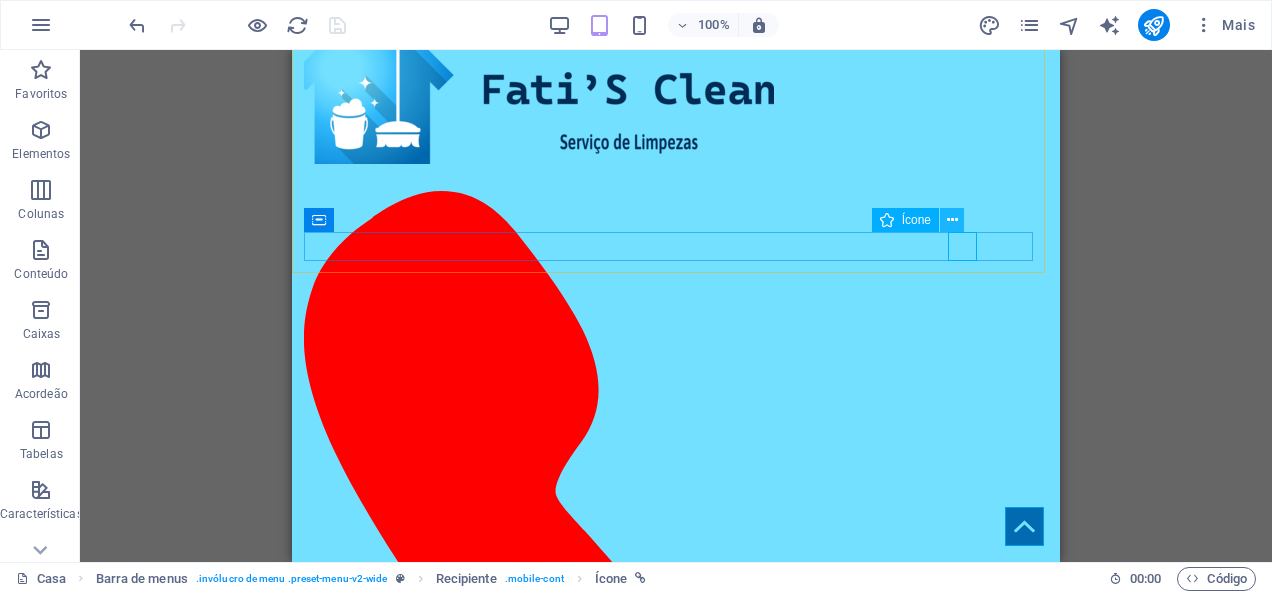 click at bounding box center [952, 220] 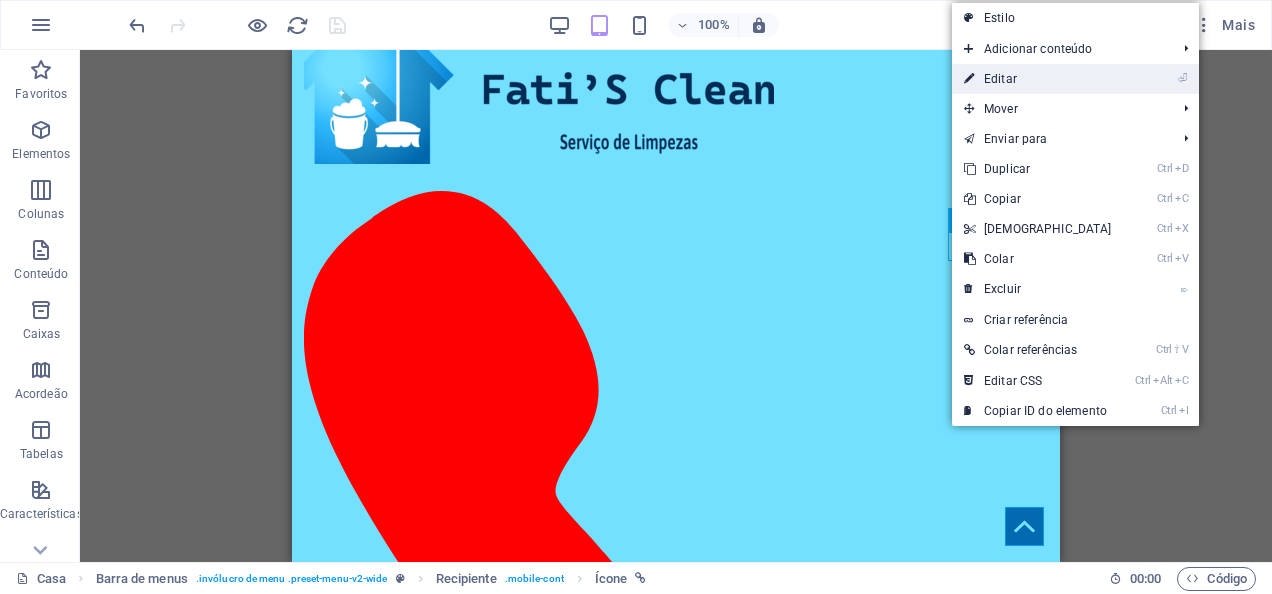 click on "Editar" at bounding box center [1000, 79] 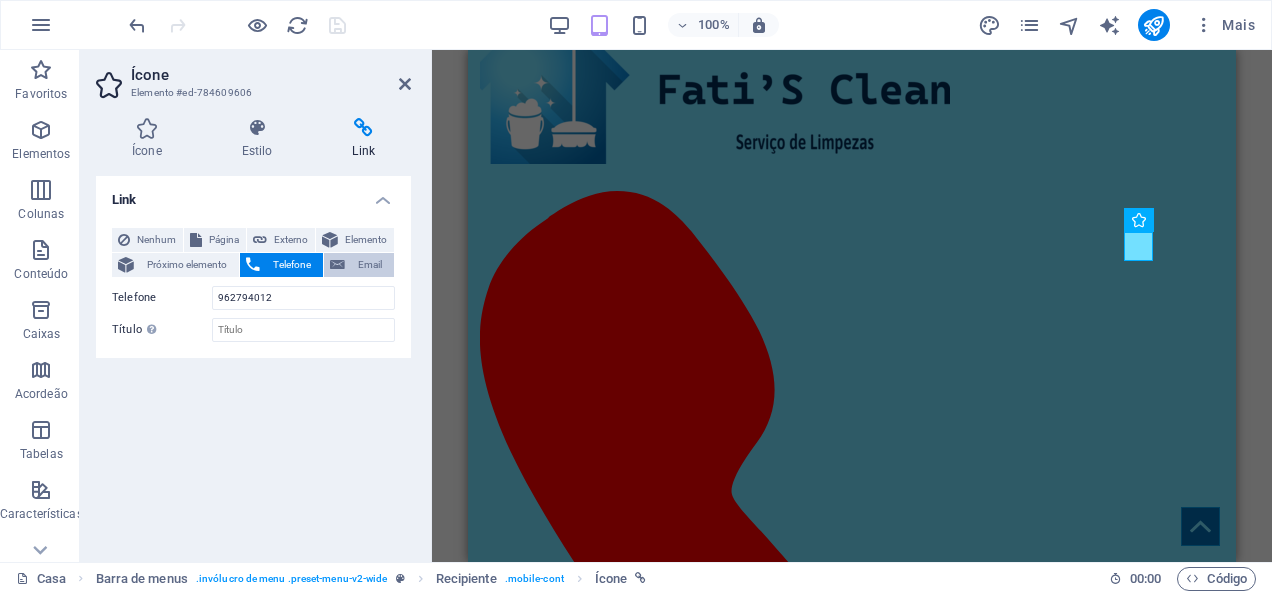 click on "Email" at bounding box center (369, 265) 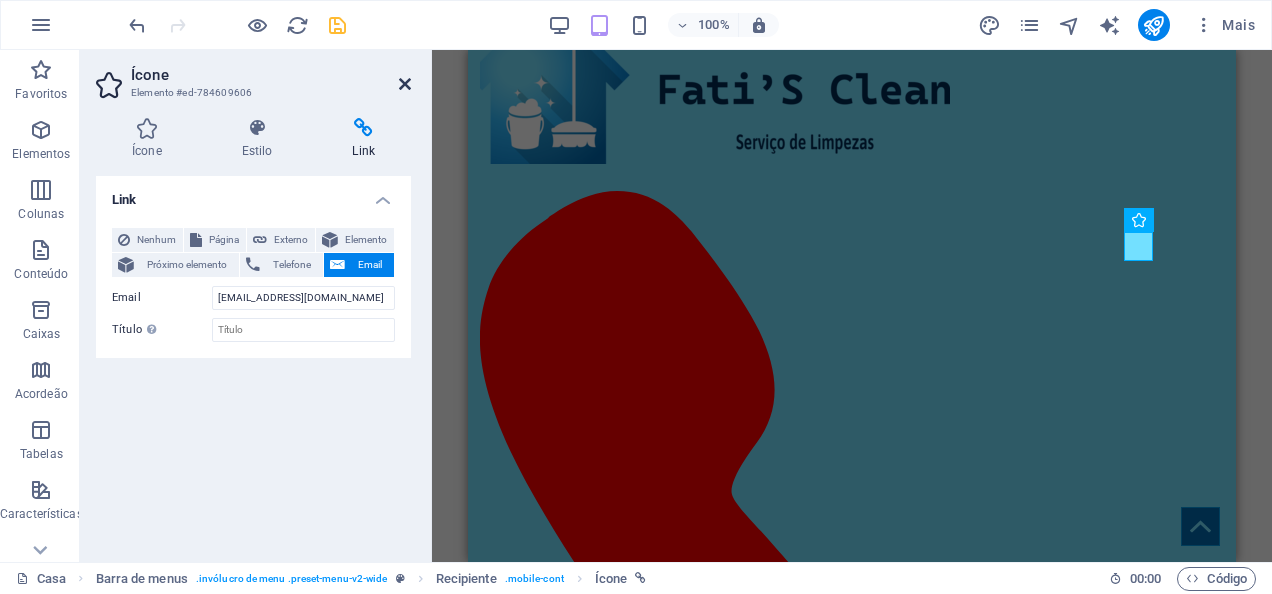 drag, startPoint x: 407, startPoint y: 83, endPoint x: 130, endPoint y: 33, distance: 281.47647 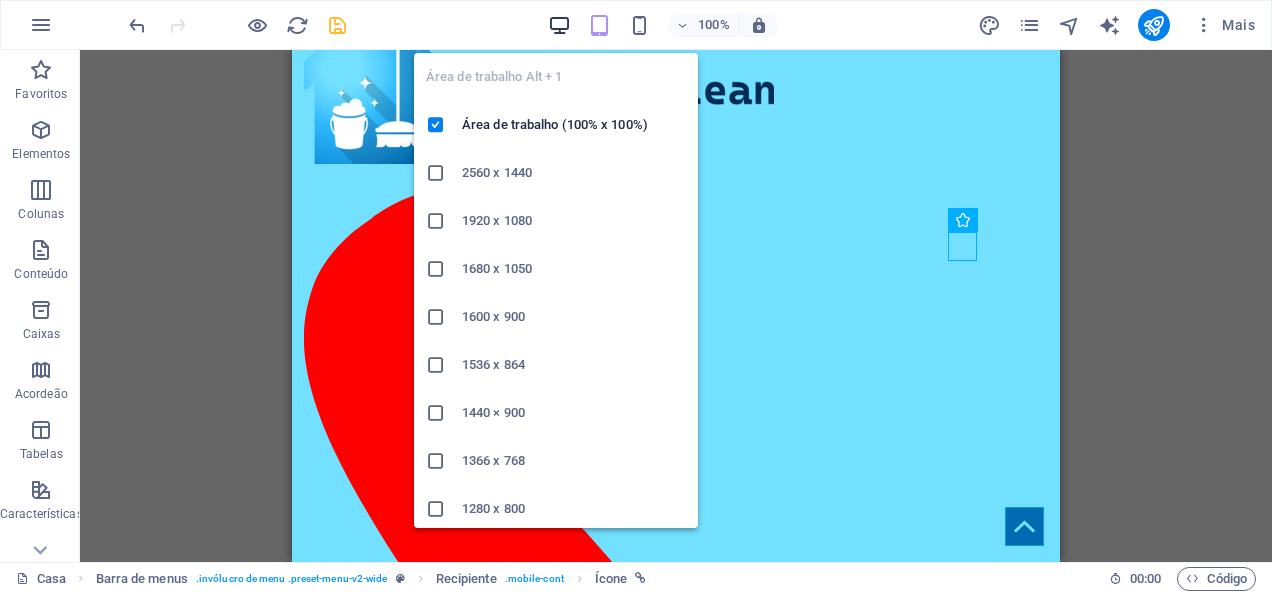 click at bounding box center [559, 25] 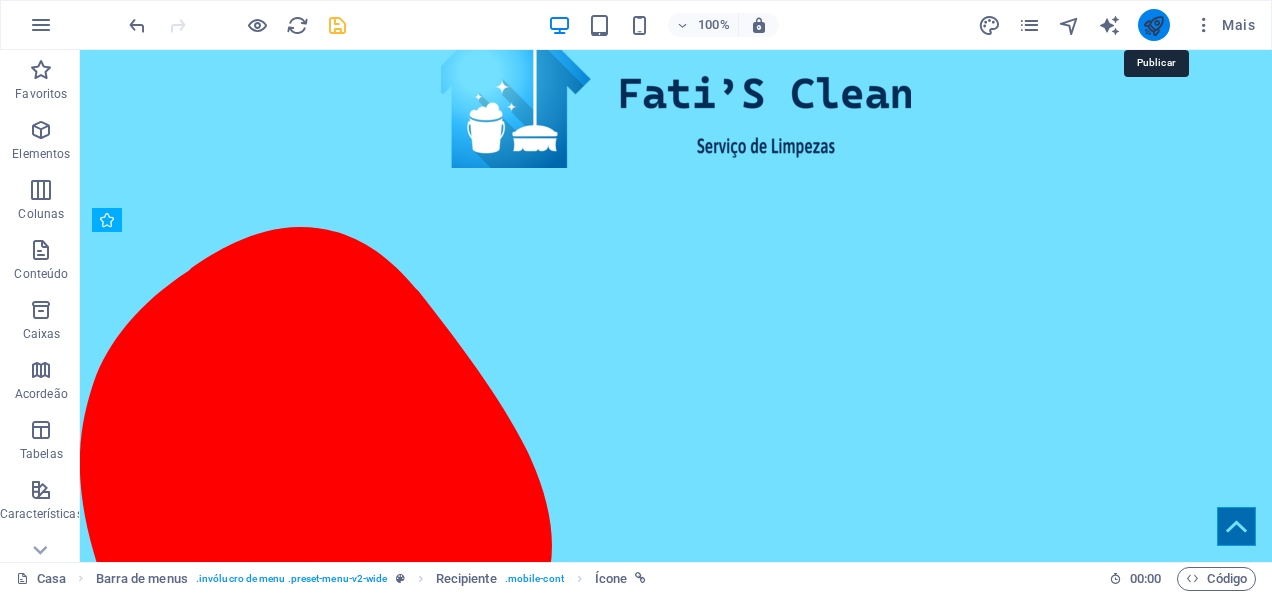click at bounding box center (1153, 25) 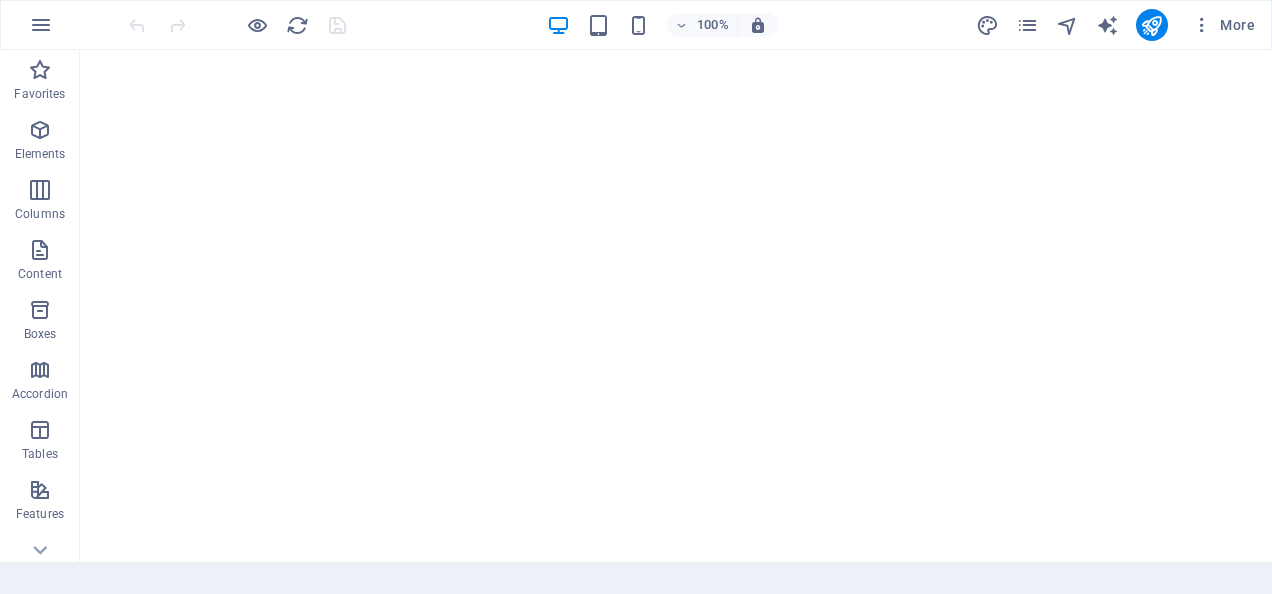 scroll, scrollTop: 0, scrollLeft: 0, axis: both 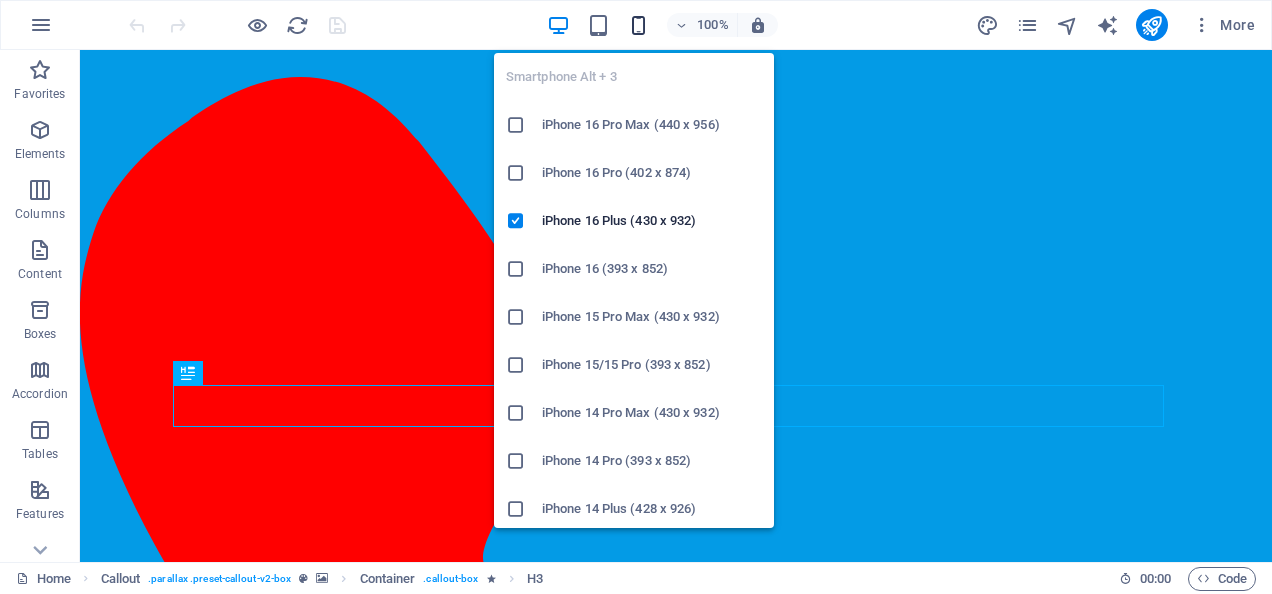 click at bounding box center [638, 25] 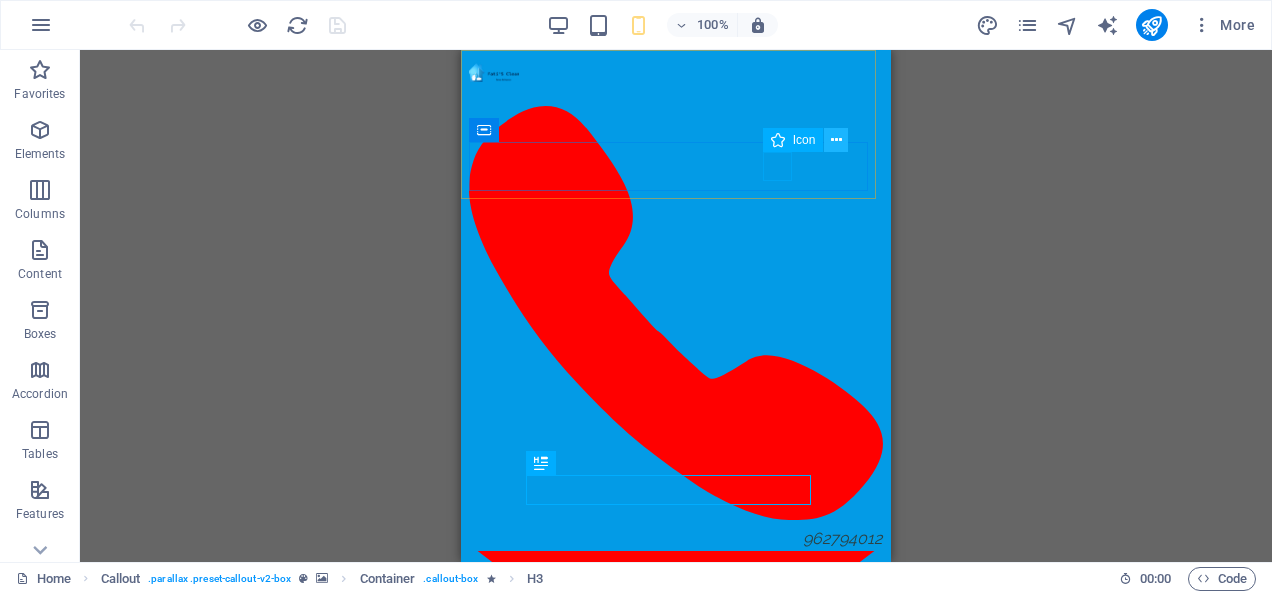 click at bounding box center [836, 140] 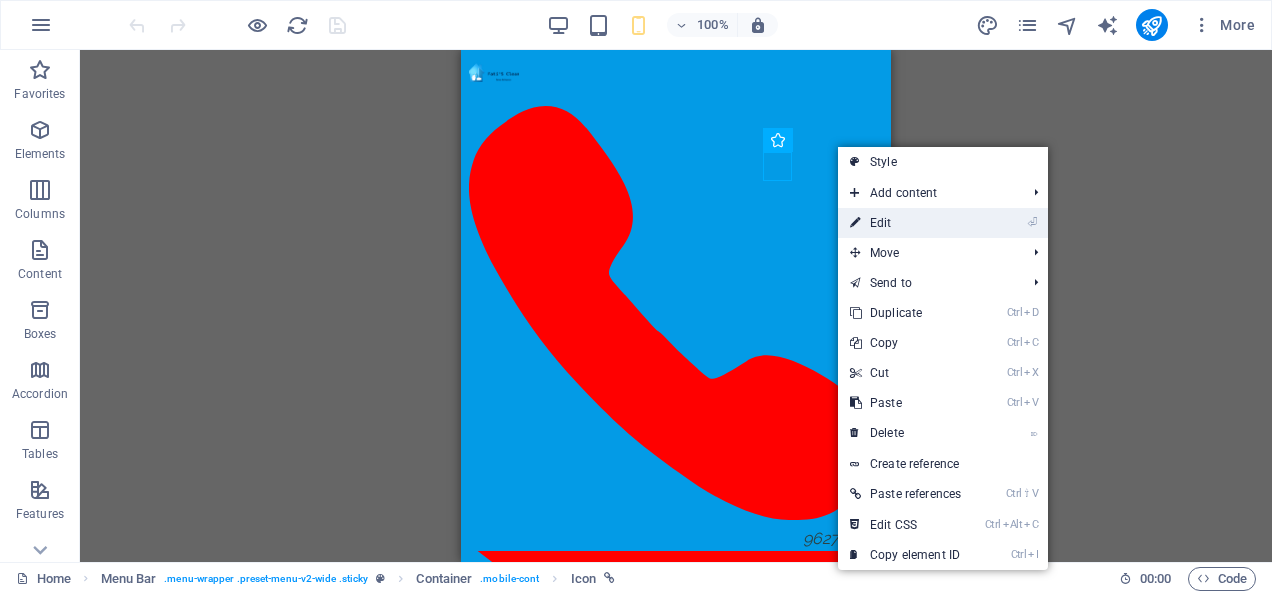 click on "⏎  Edit" at bounding box center (905, 223) 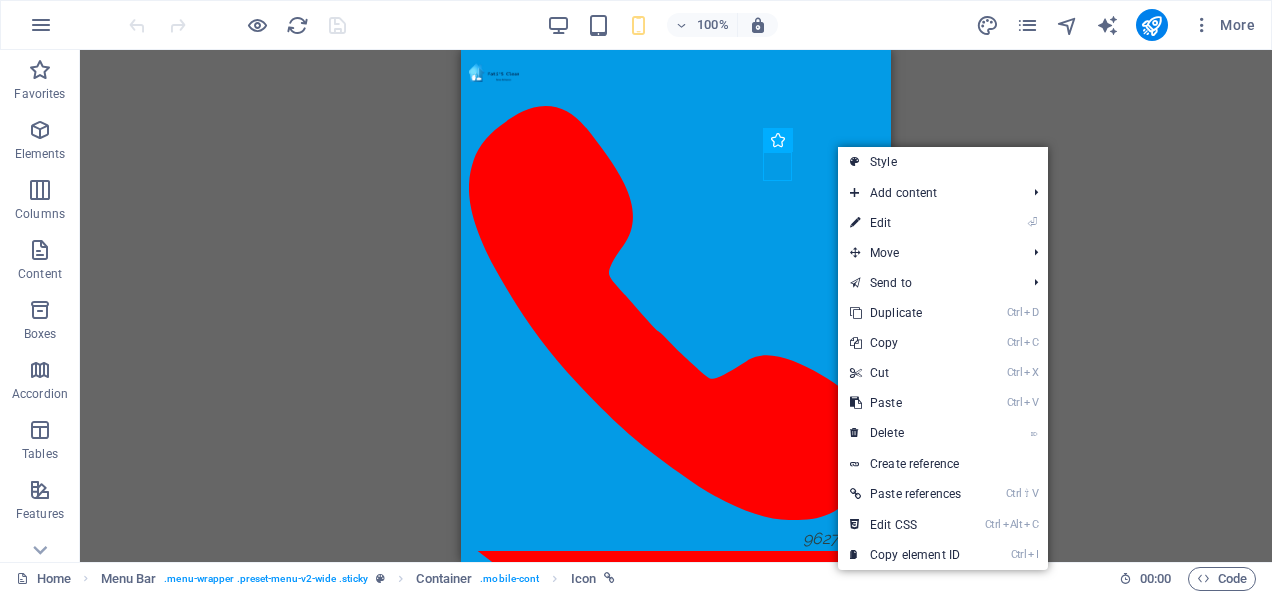 select on "xMidYMid" 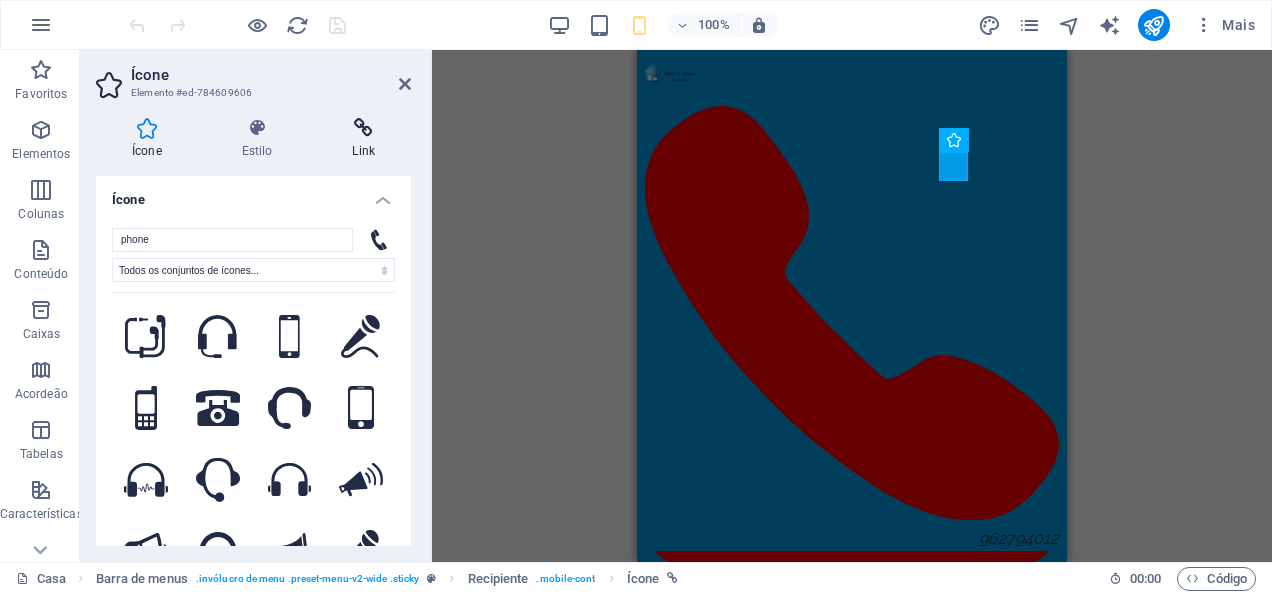 click on "Link" at bounding box center [363, 139] 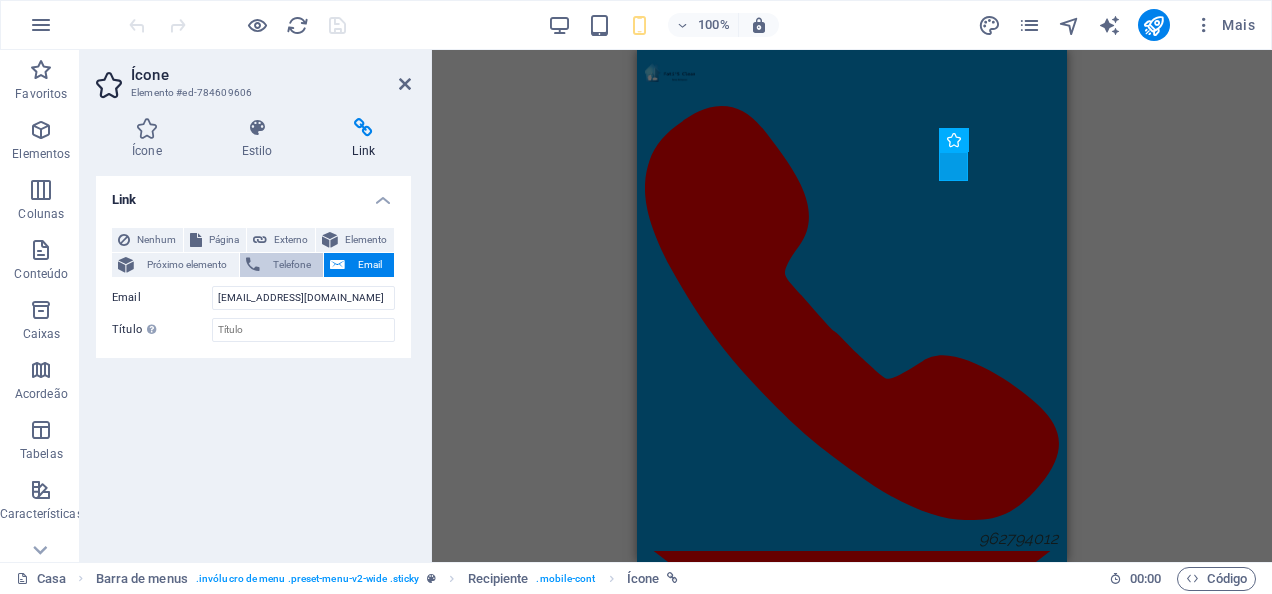 click on "Telefone" at bounding box center (291, 265) 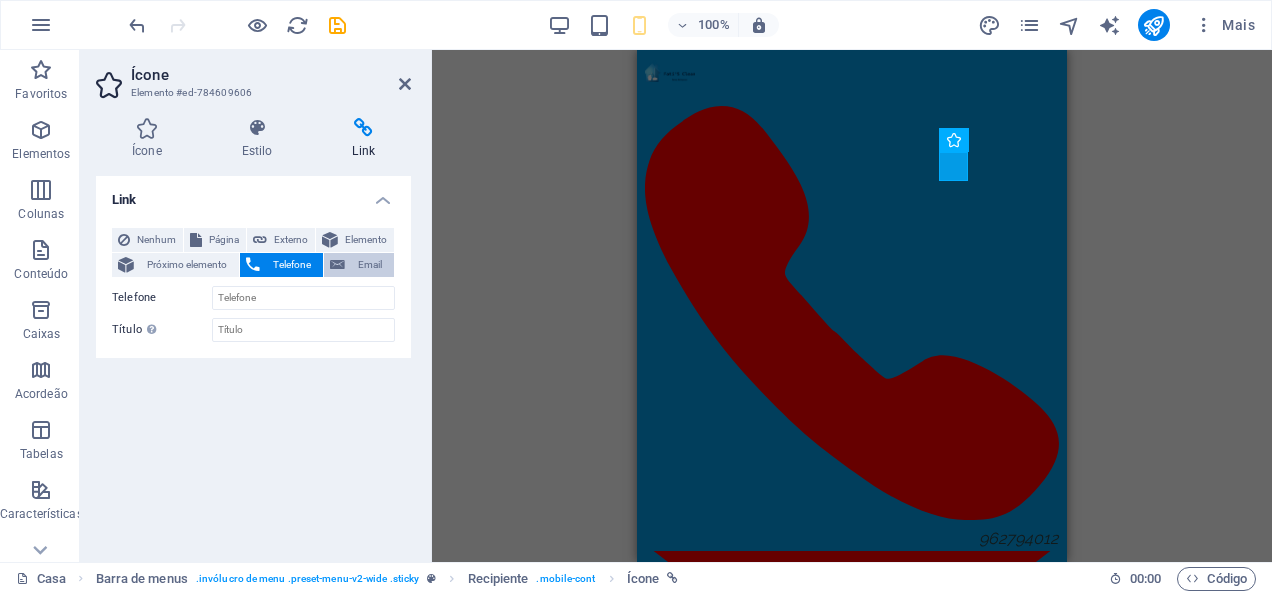 click on "Email" at bounding box center (369, 265) 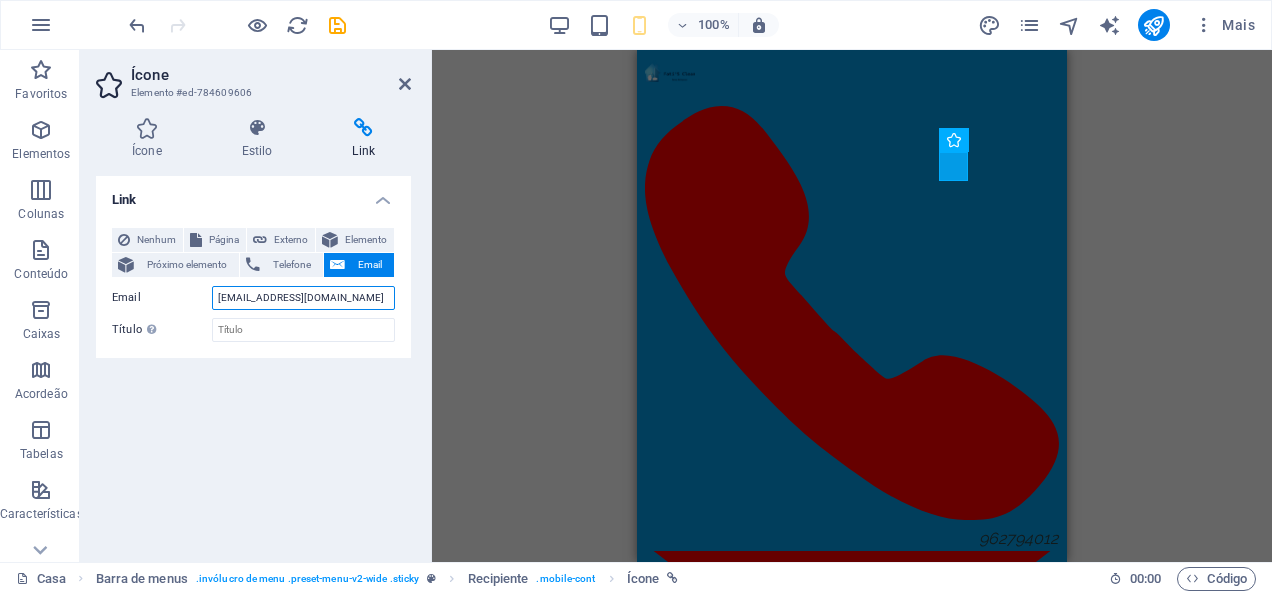 drag, startPoint x: 340, startPoint y: 298, endPoint x: 167, endPoint y: 294, distance: 173.04623 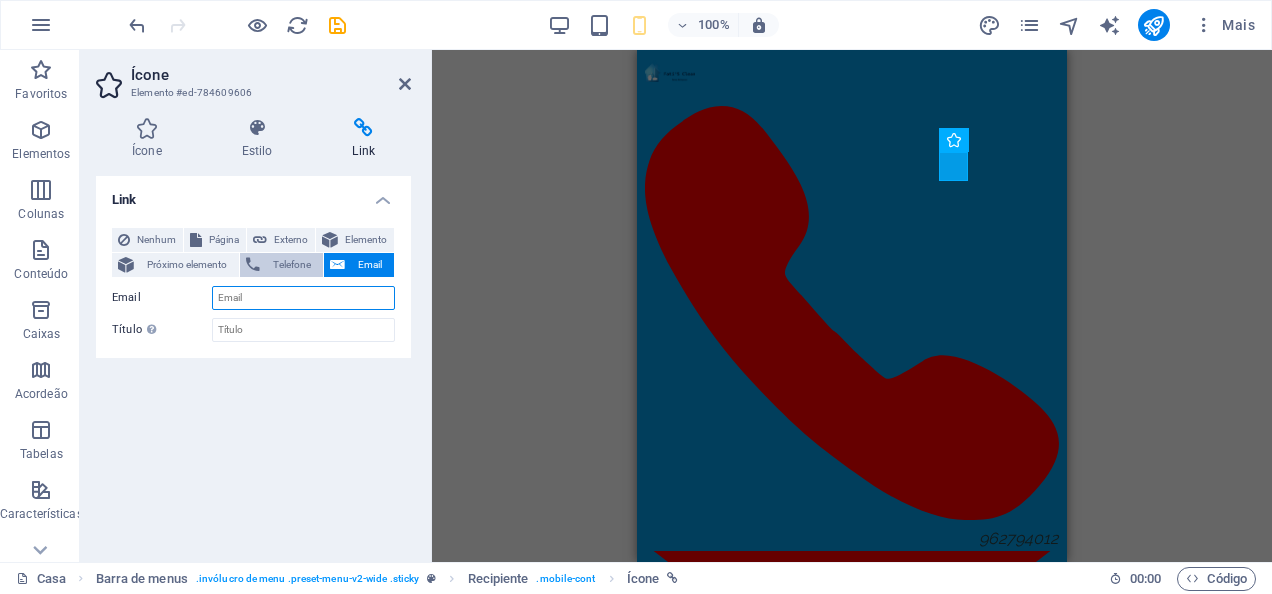 type 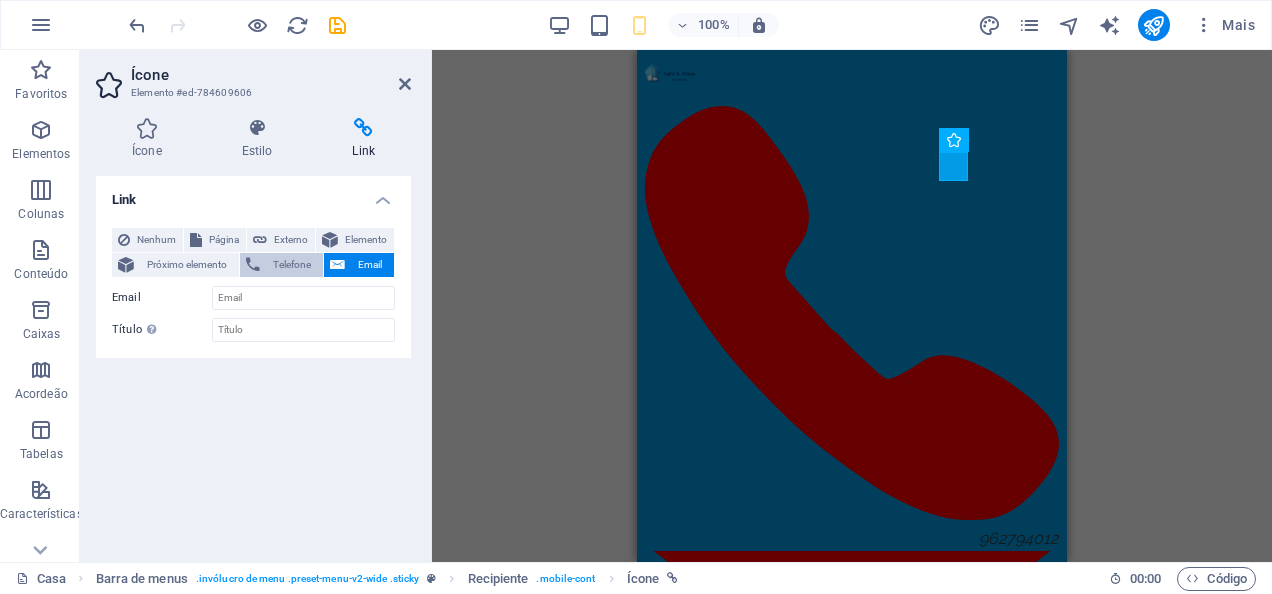 click on "Telefone" at bounding box center [281, 265] 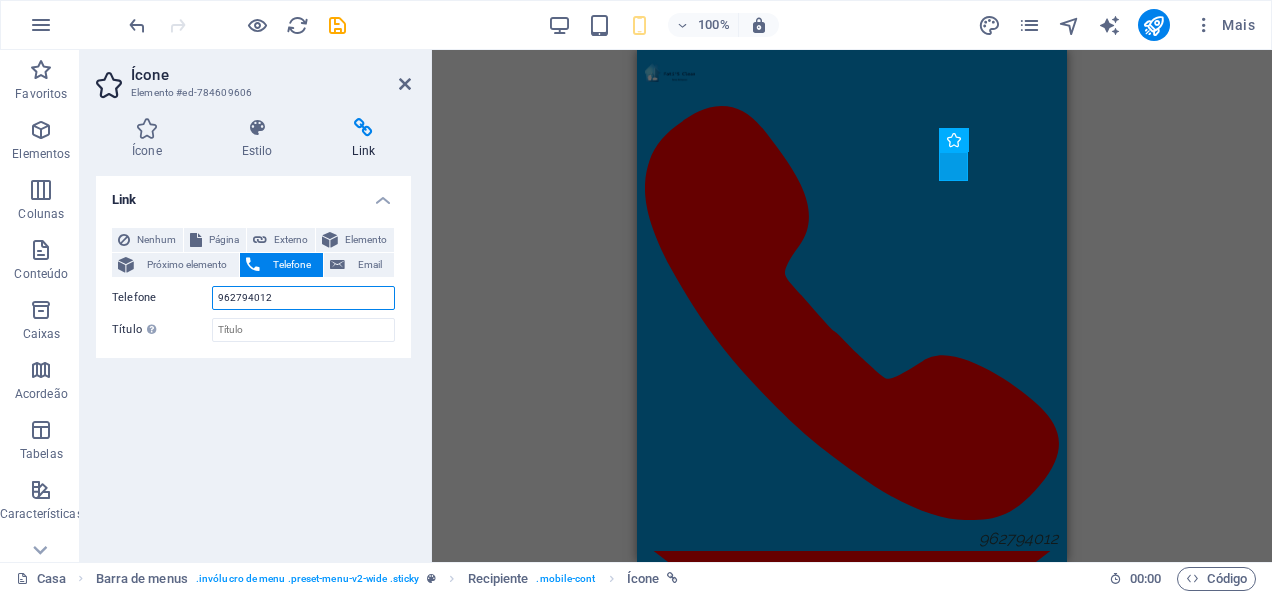 click on "962794012" at bounding box center (303, 298) 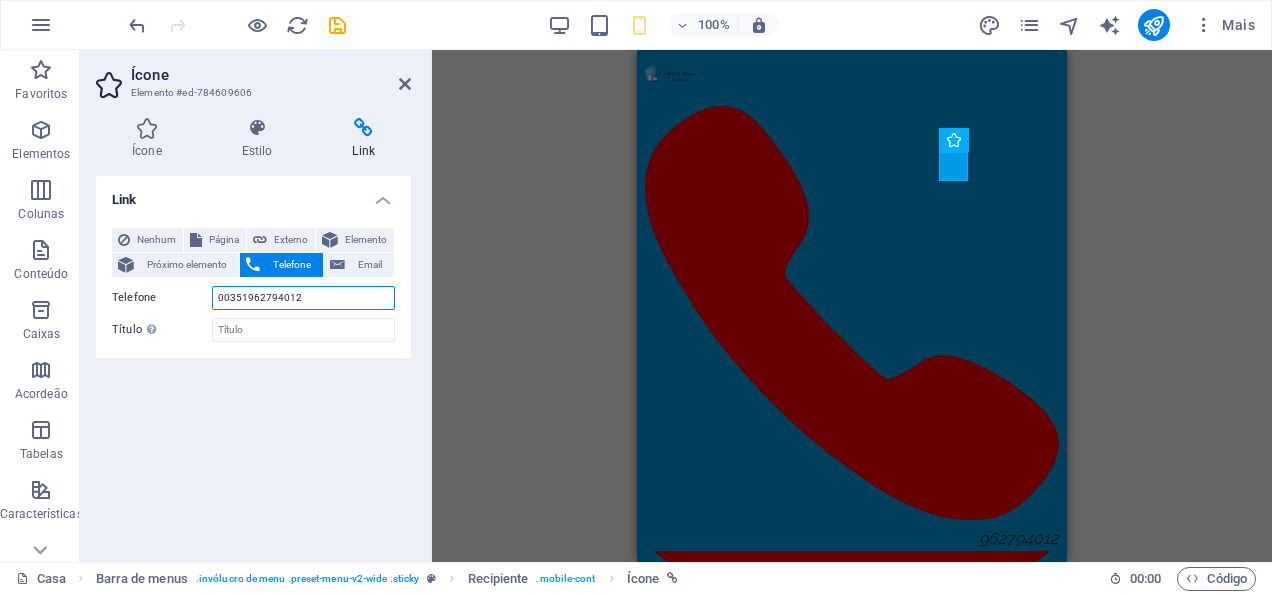 click on "00351962794012" at bounding box center [303, 298] 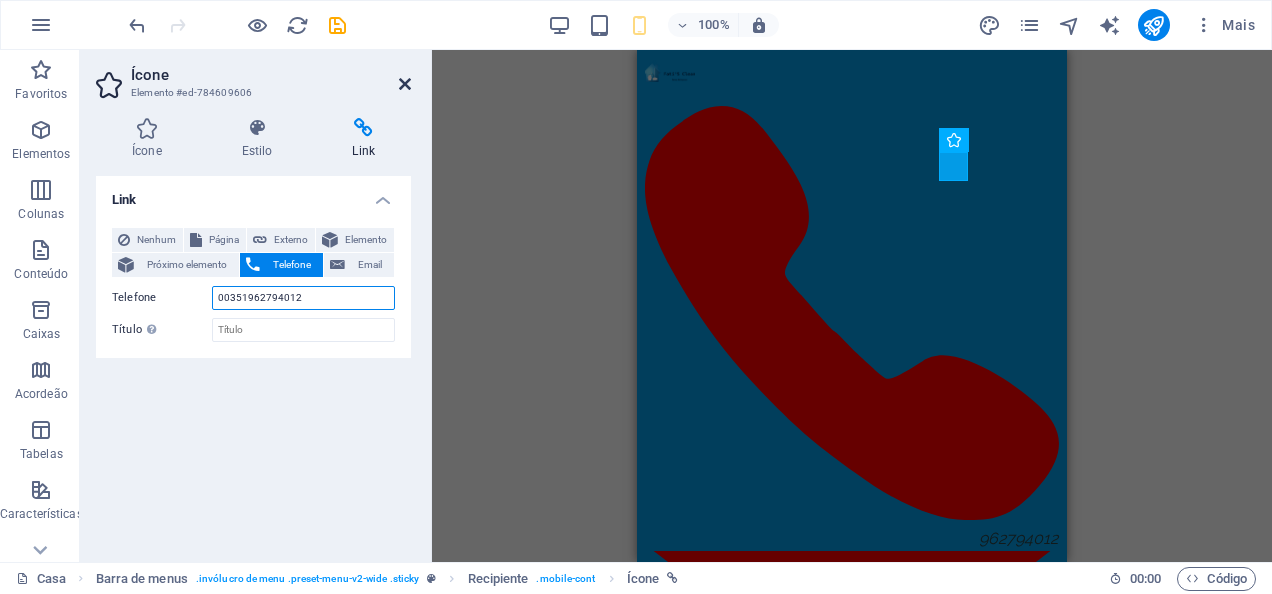 type on "00351962794012" 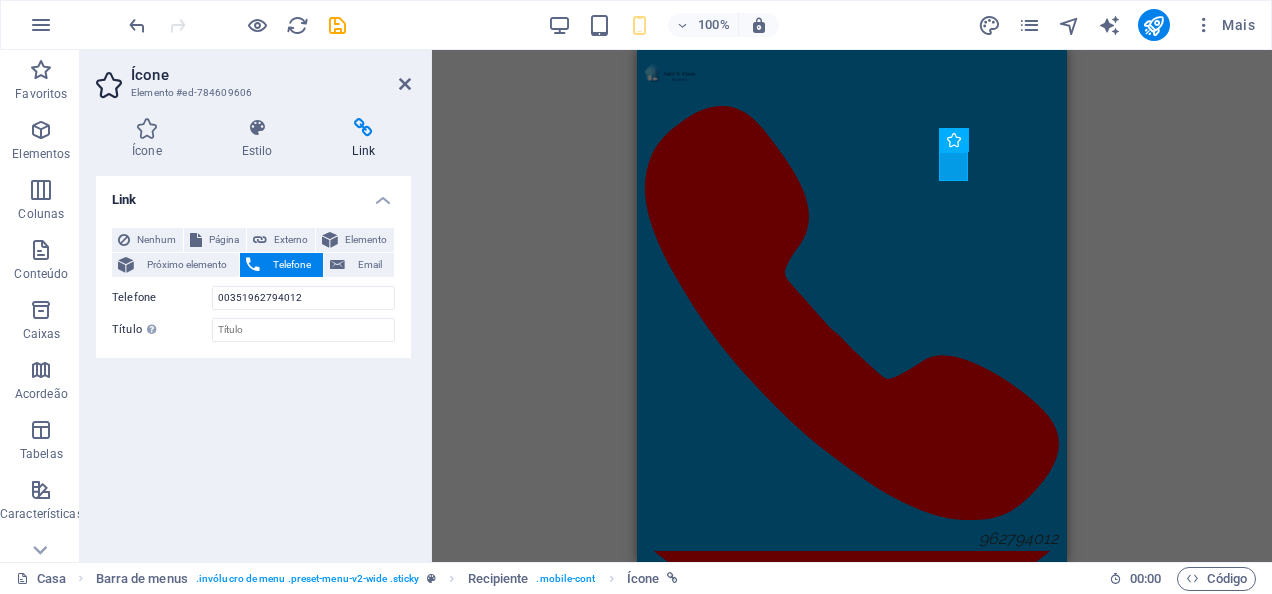 click at bounding box center (405, 84) 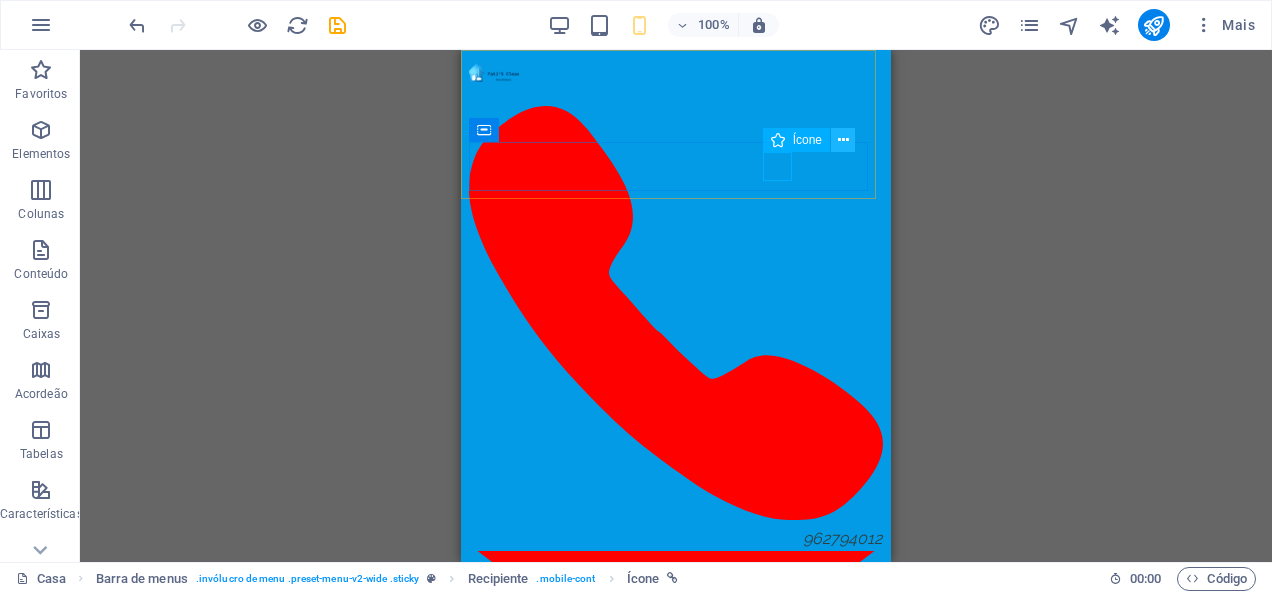 click at bounding box center [843, 140] 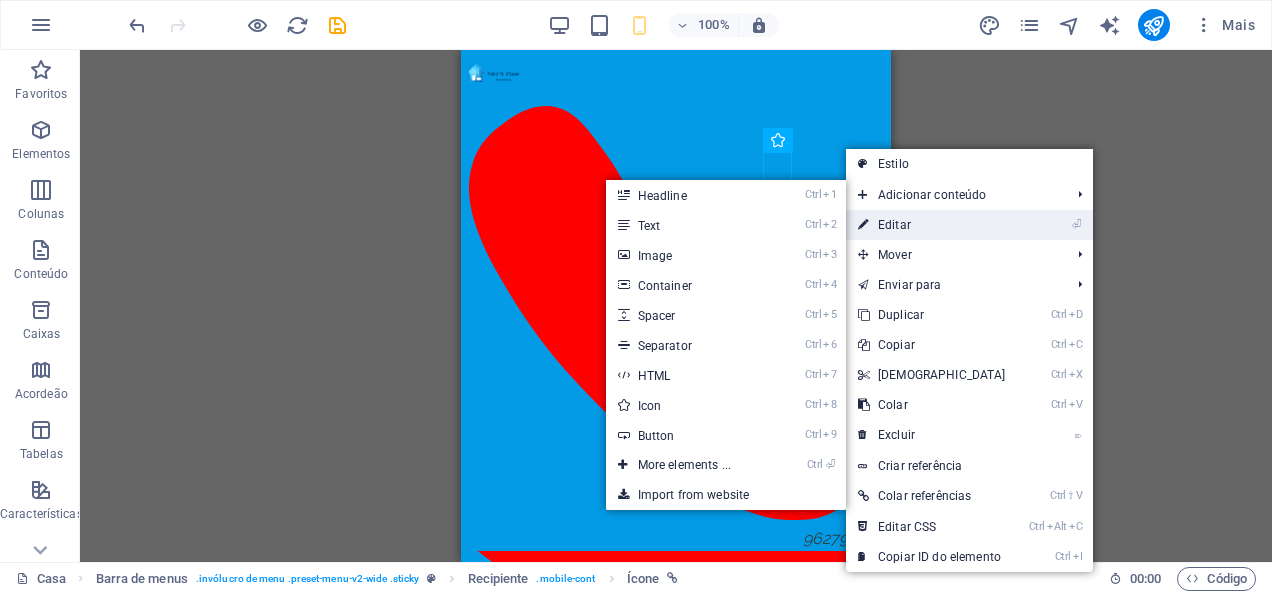 click on "Editar" at bounding box center (894, 225) 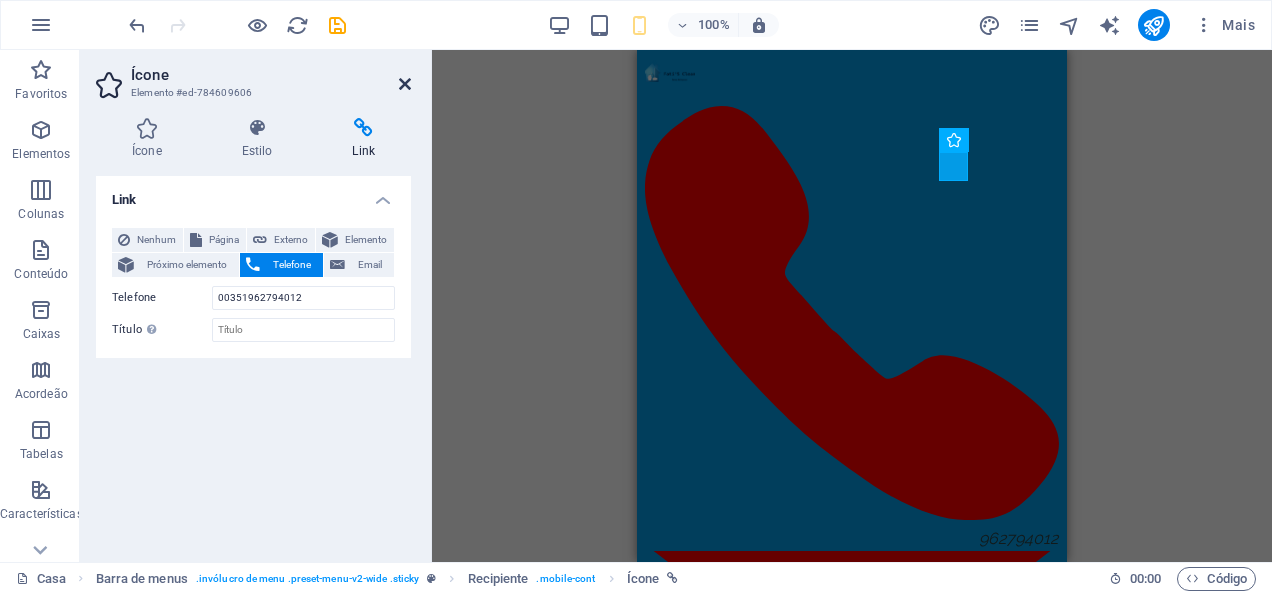 click at bounding box center [405, 84] 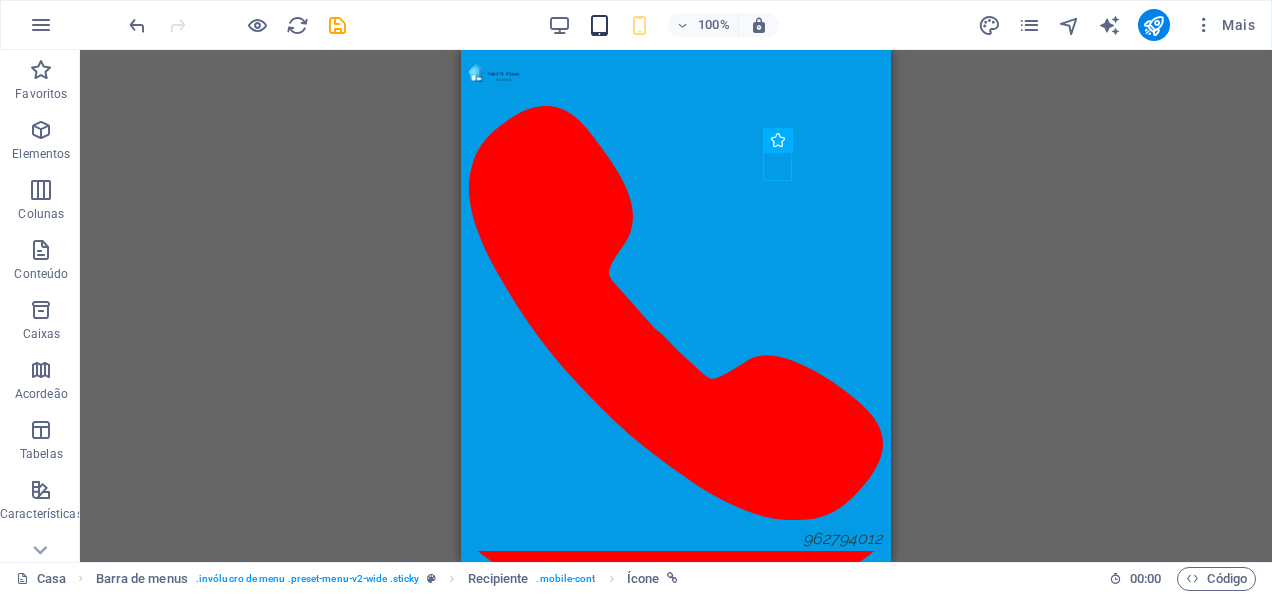 click at bounding box center (599, 25) 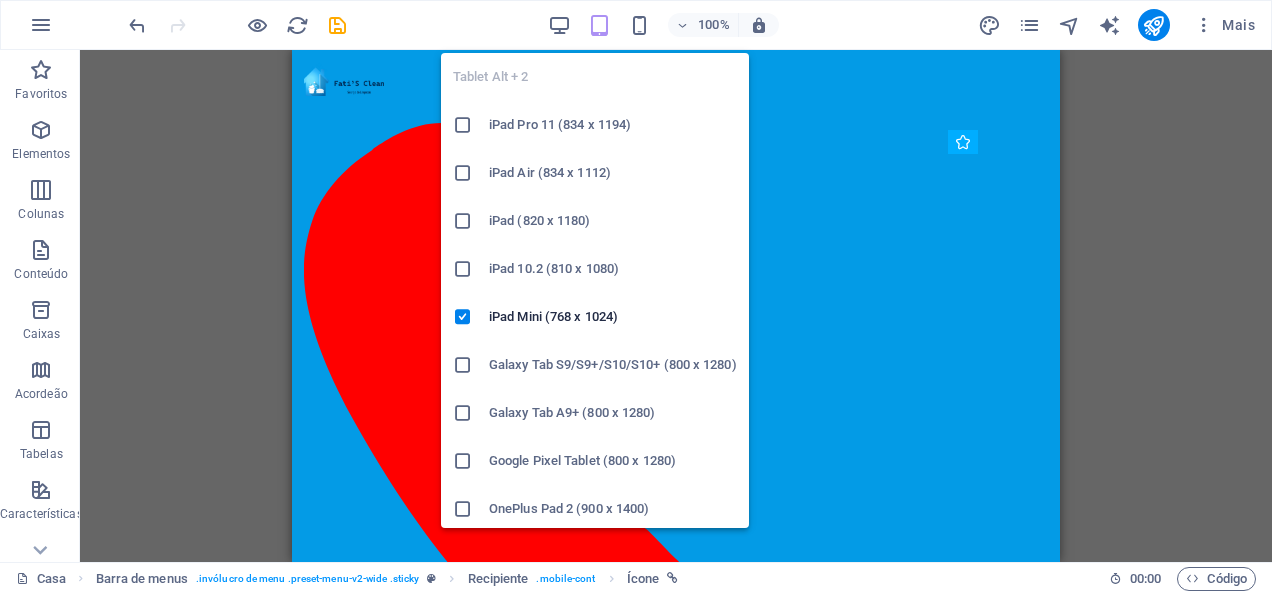 scroll, scrollTop: 732, scrollLeft: 0, axis: vertical 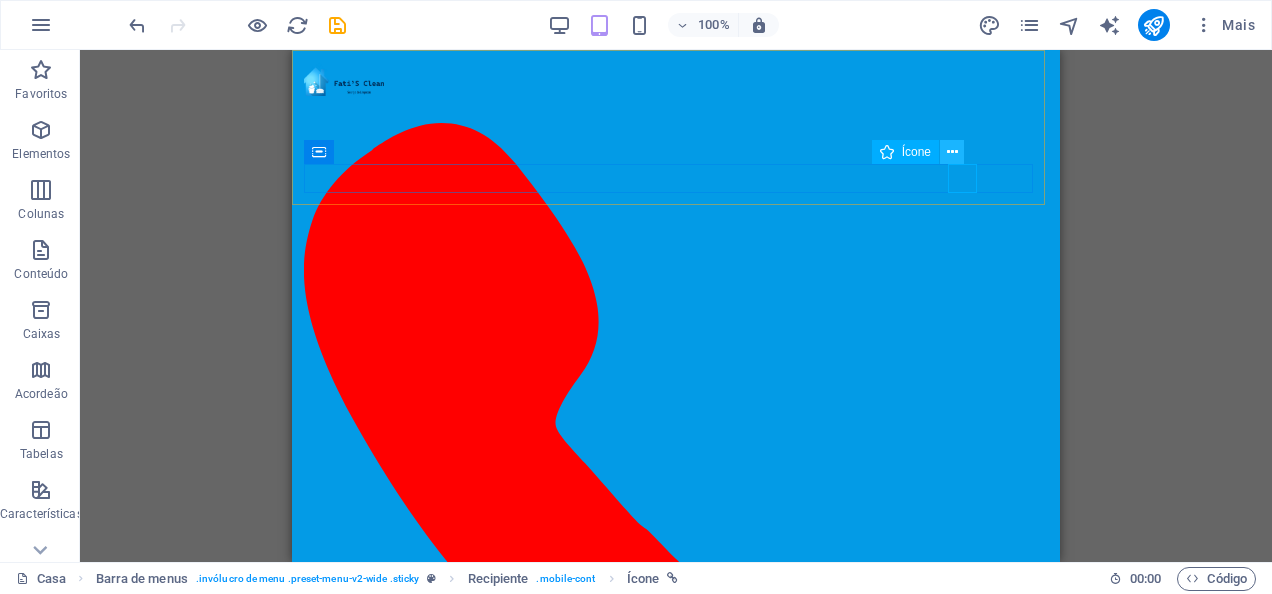 click at bounding box center (952, 152) 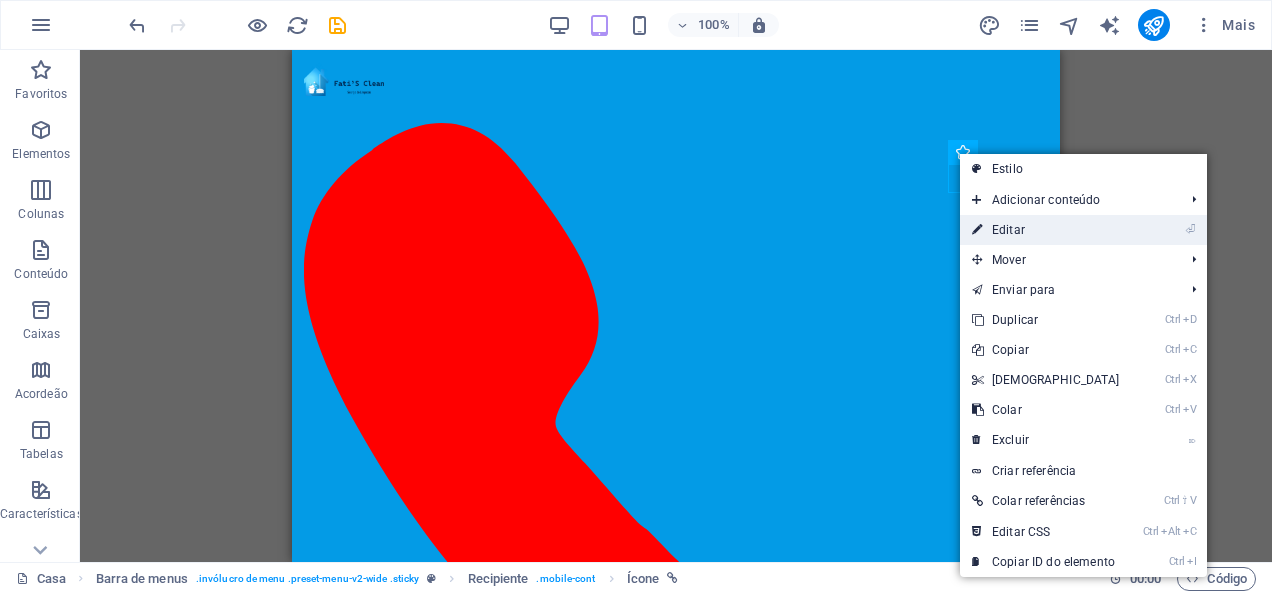 click on "Editar" at bounding box center (1008, 230) 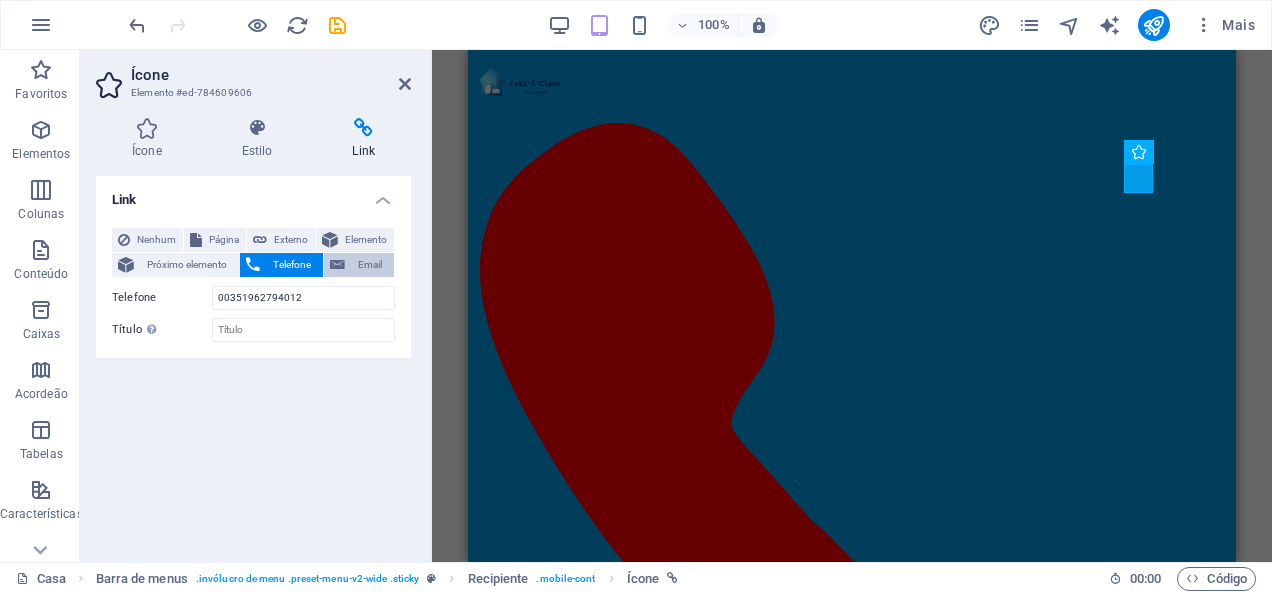 click on "Email" at bounding box center [369, 265] 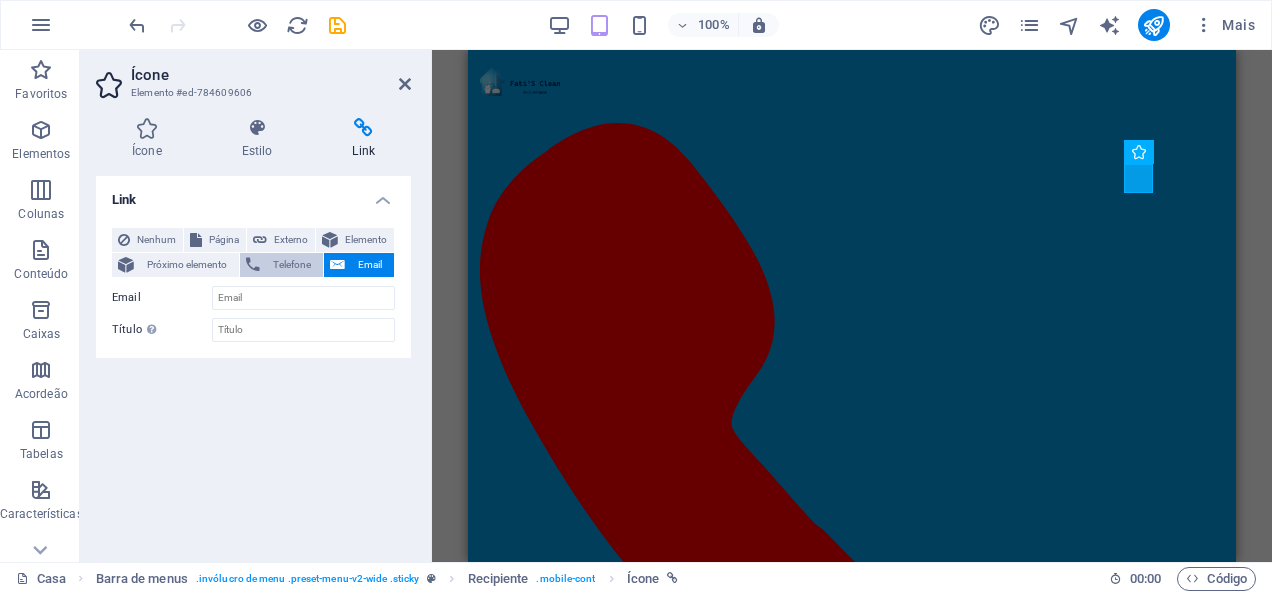 click on "Telefone" at bounding box center [291, 265] 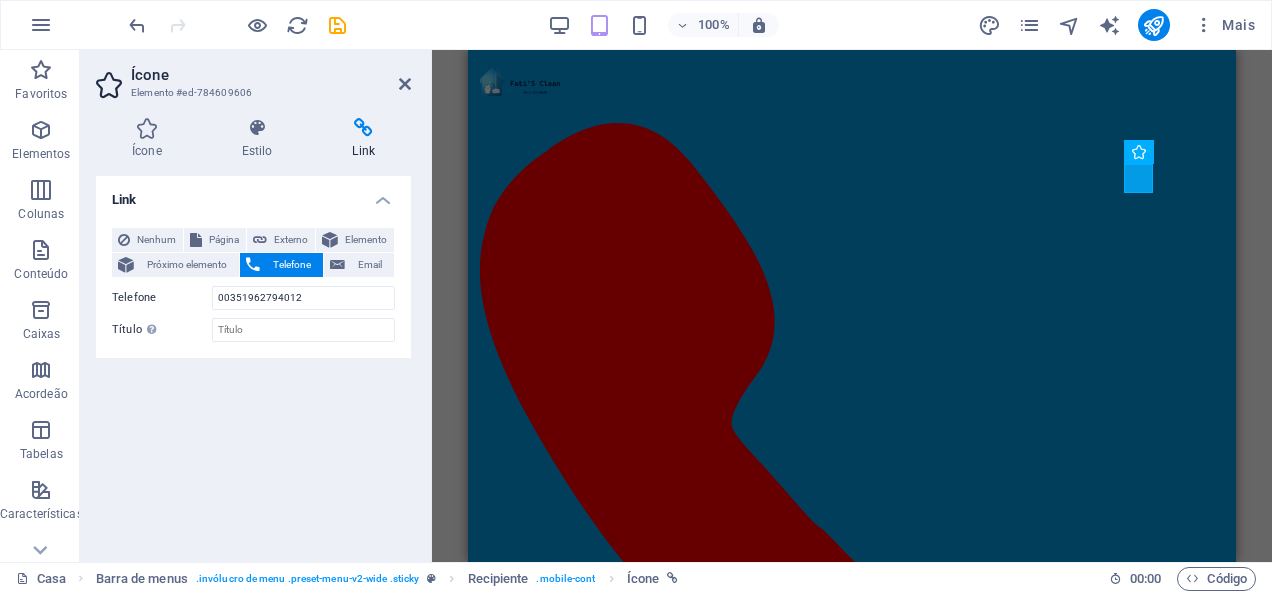 click on "Ícone Elemento #ed-784609606 Ícone Estilo Link Ícone phone Todos os conjuntos de ícones... IcoFont Ícones de íons Marcas FontAwesome FontAwesome Duotone FontAwesome Sólido FontAwesome Regular Luz FontAwesome FontAwesome Fino FontAwesome Sólido Afiado FontAwesome Sharp Regular FontAwesome Luz nítida FontAwesome Sharp Thin .fa-secondary{opacity:.4} .fa-secondary{opacity:.4} .fa-secondary{opacity:.4} .fa-secondary{opacity:.4} .fa-secondary{opacity:.4} .fa-secondary{opacity:.4} .fa-secondary{opacity:.4} .fa-secondary{opacity:.4} .fa-secondary{opacity:.4} .fa-secondary{opacity:.4} .fa-secondary{opacity:.4} .fa-secondary{opacity:.4} .fa-secondary{opacity:.4} .fa-secondary{opacity:.4} .fa-secondary{opacity:.4} .fa-secondary{opacity:.4} .fa-secondary{opacity:.4} .fa-secondary{opacity:.4} .fa-secondary{opacity:.4} .fa-secondary{opacity:.4} .fa-secondary{opacity:.4} .fa-secondary{opacity:.4} .fa-secondary{opacity:.4} .fa-secondary{opacity:.4} .fa-secondary{opacity:.4} .fa-secondary{opacity:.4} Aparência Cor %" at bounding box center [256, 306] 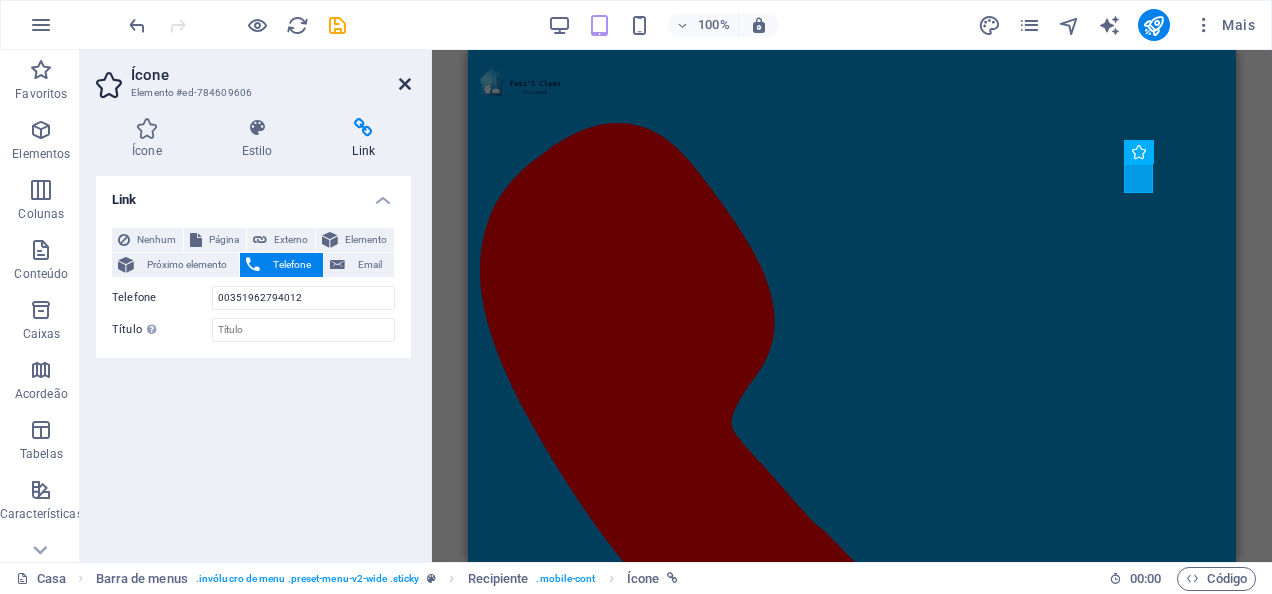 click at bounding box center [405, 84] 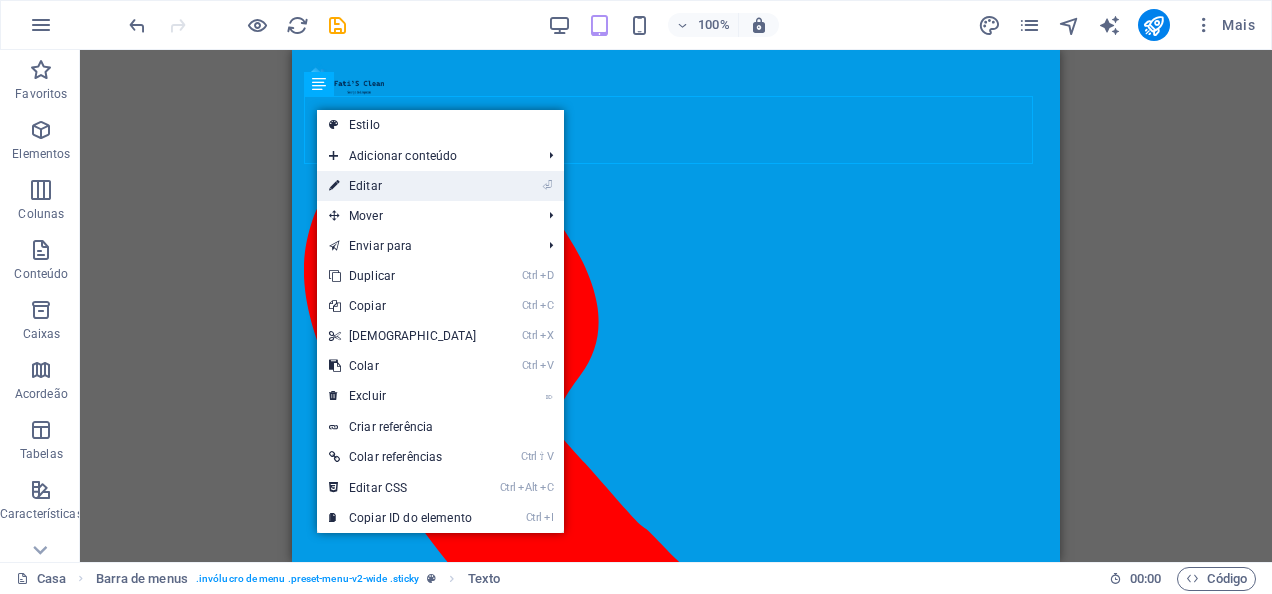 click on "Editar" at bounding box center [365, 186] 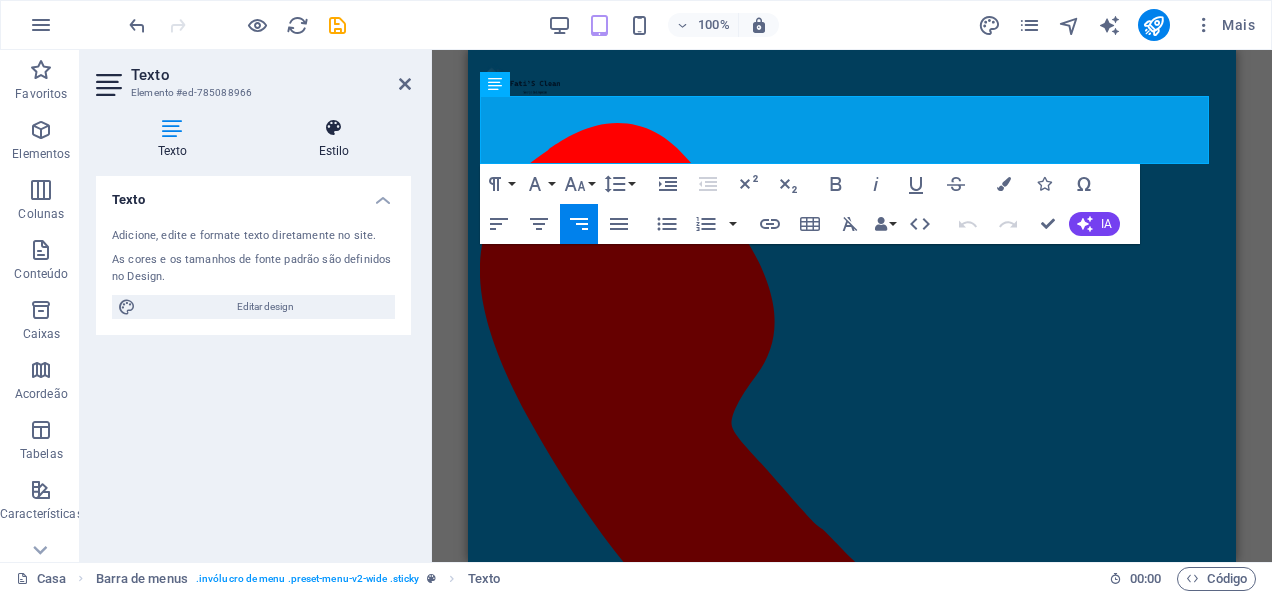 click on "Estilo" at bounding box center (334, 139) 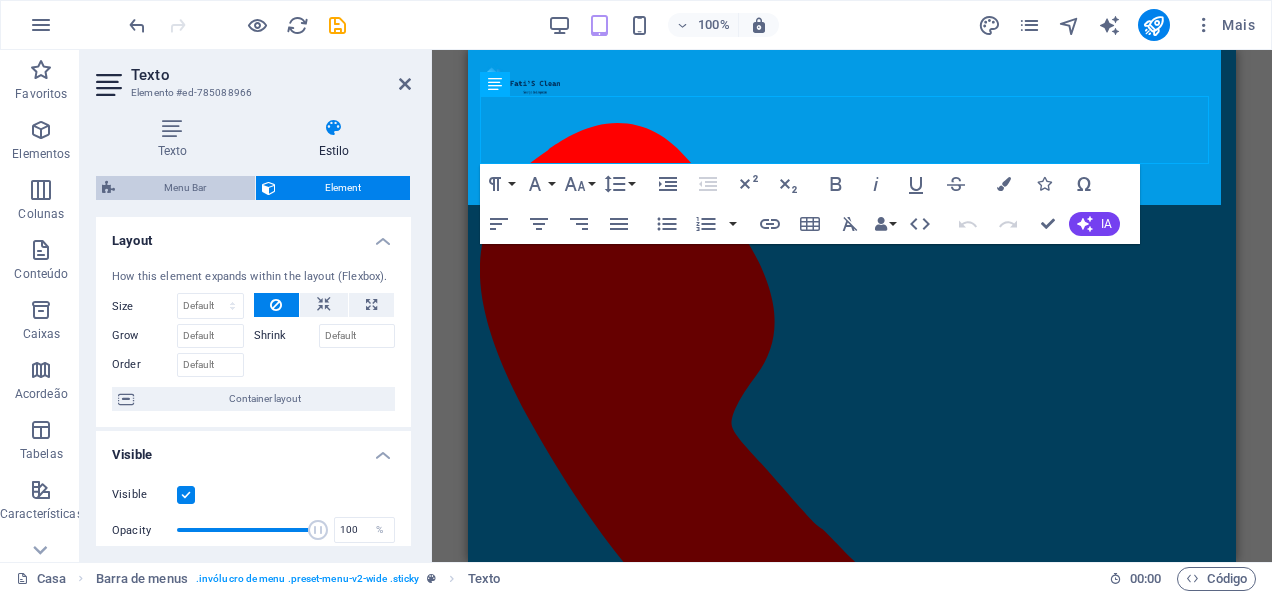 click on "Menu Bar" at bounding box center [185, 188] 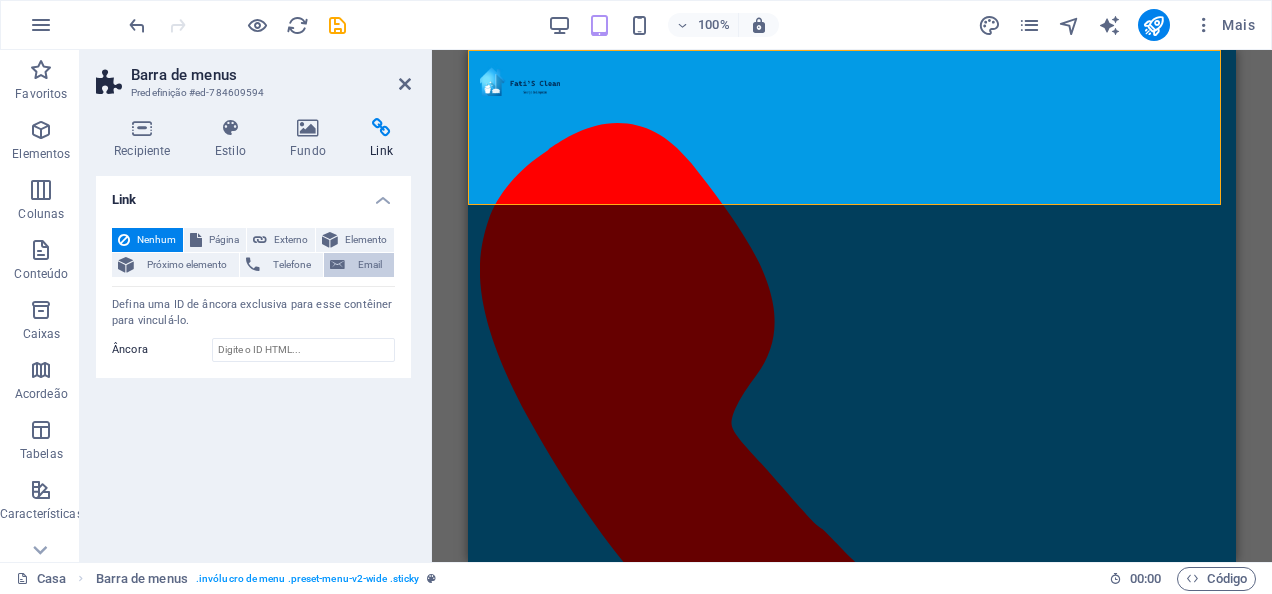 click on "Email" at bounding box center (369, 265) 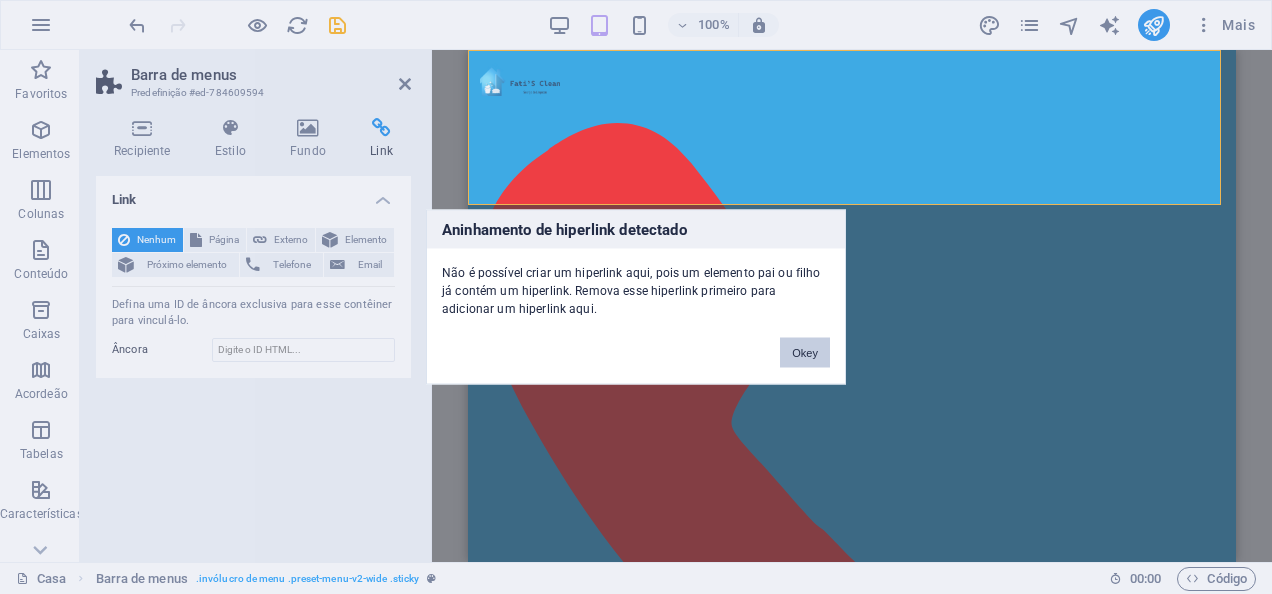 click on "Okey" at bounding box center (805, 353) 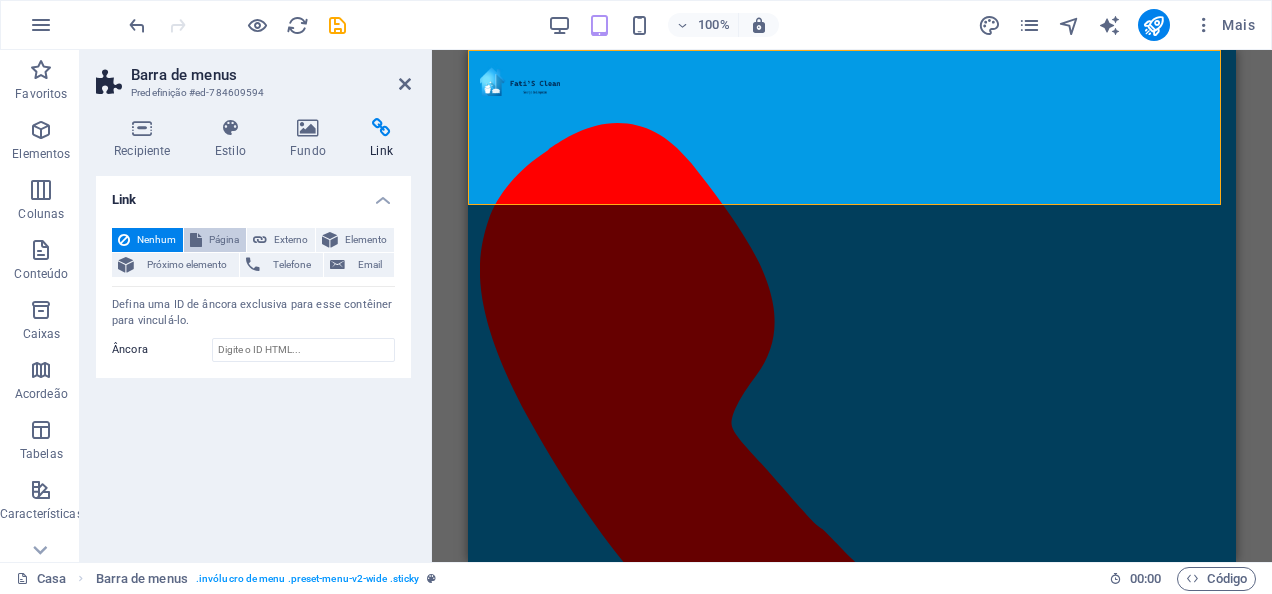 click on "Página" at bounding box center (224, 240) 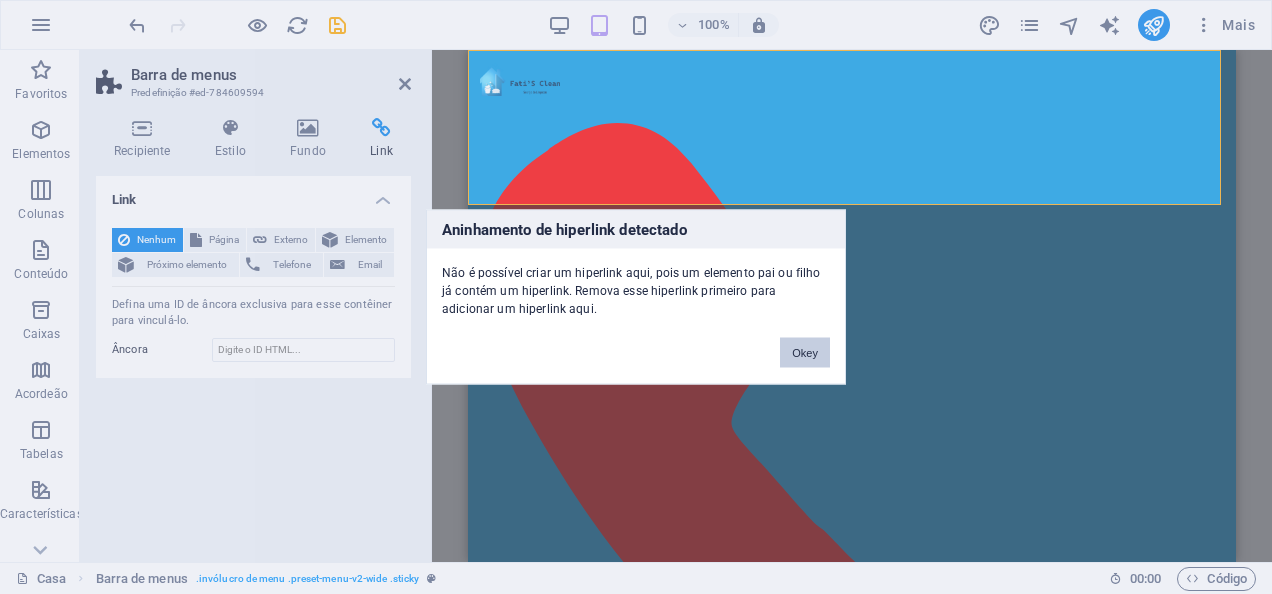 click on "Okey" at bounding box center [805, 353] 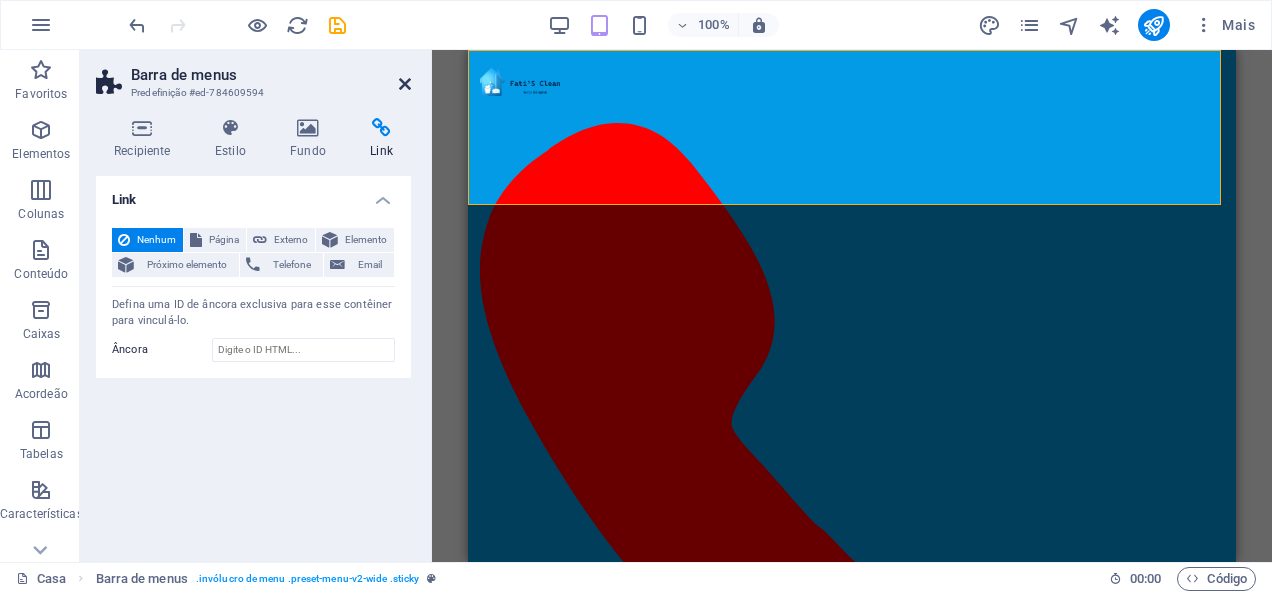 click at bounding box center [405, 84] 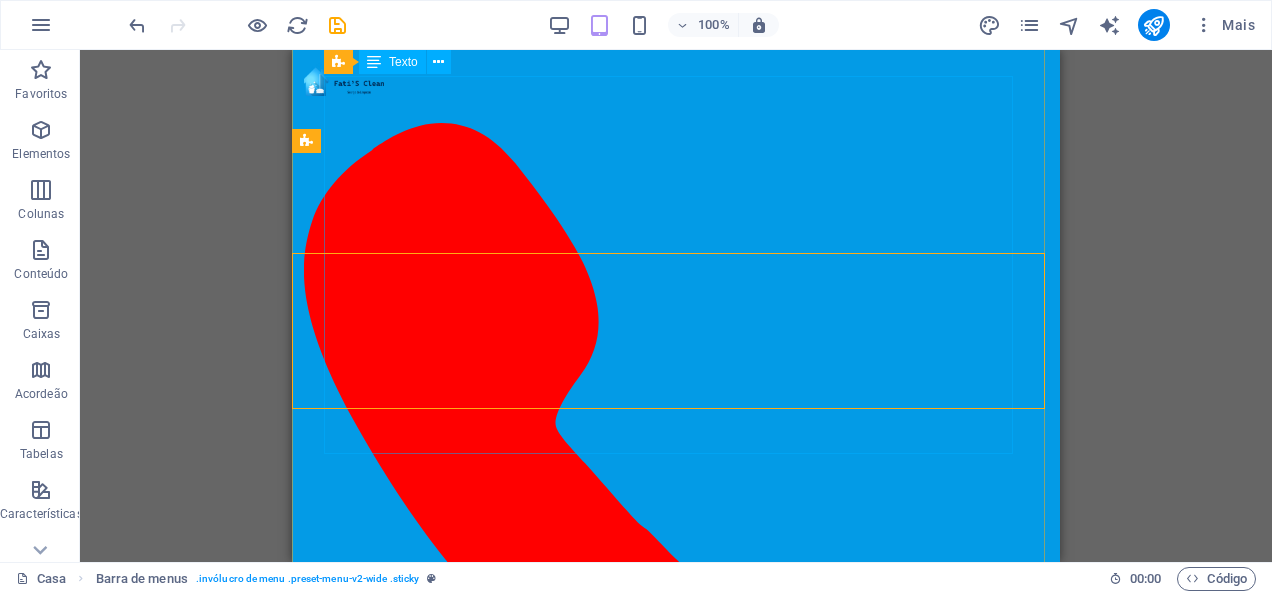 scroll, scrollTop: 432, scrollLeft: 0, axis: vertical 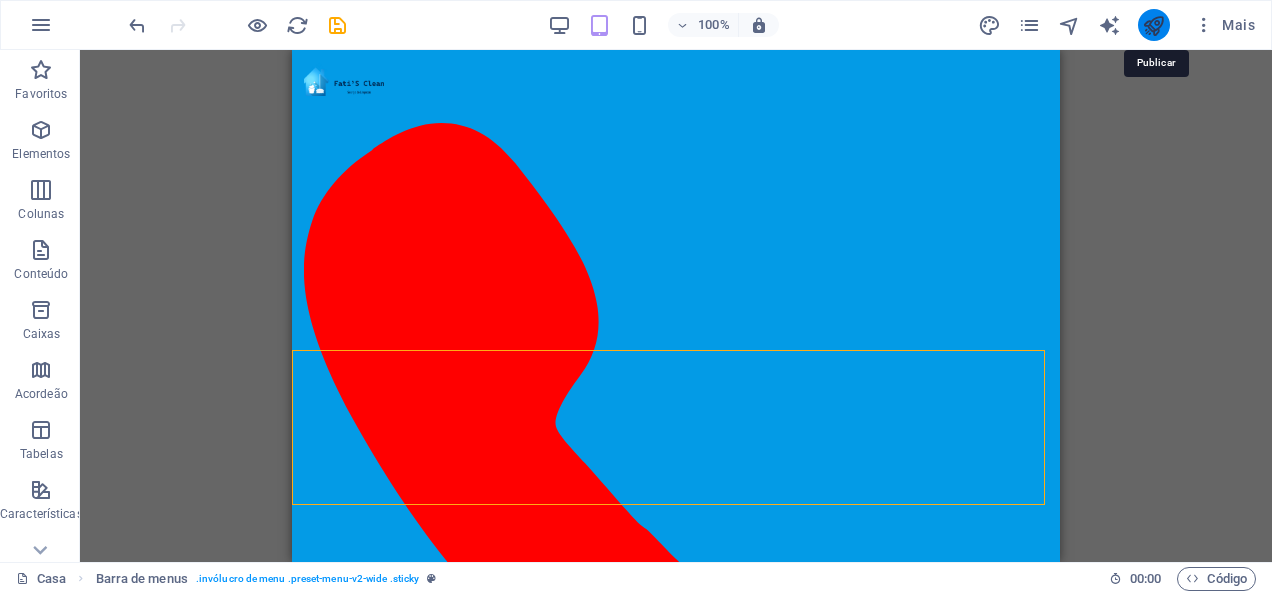 click at bounding box center [1153, 25] 